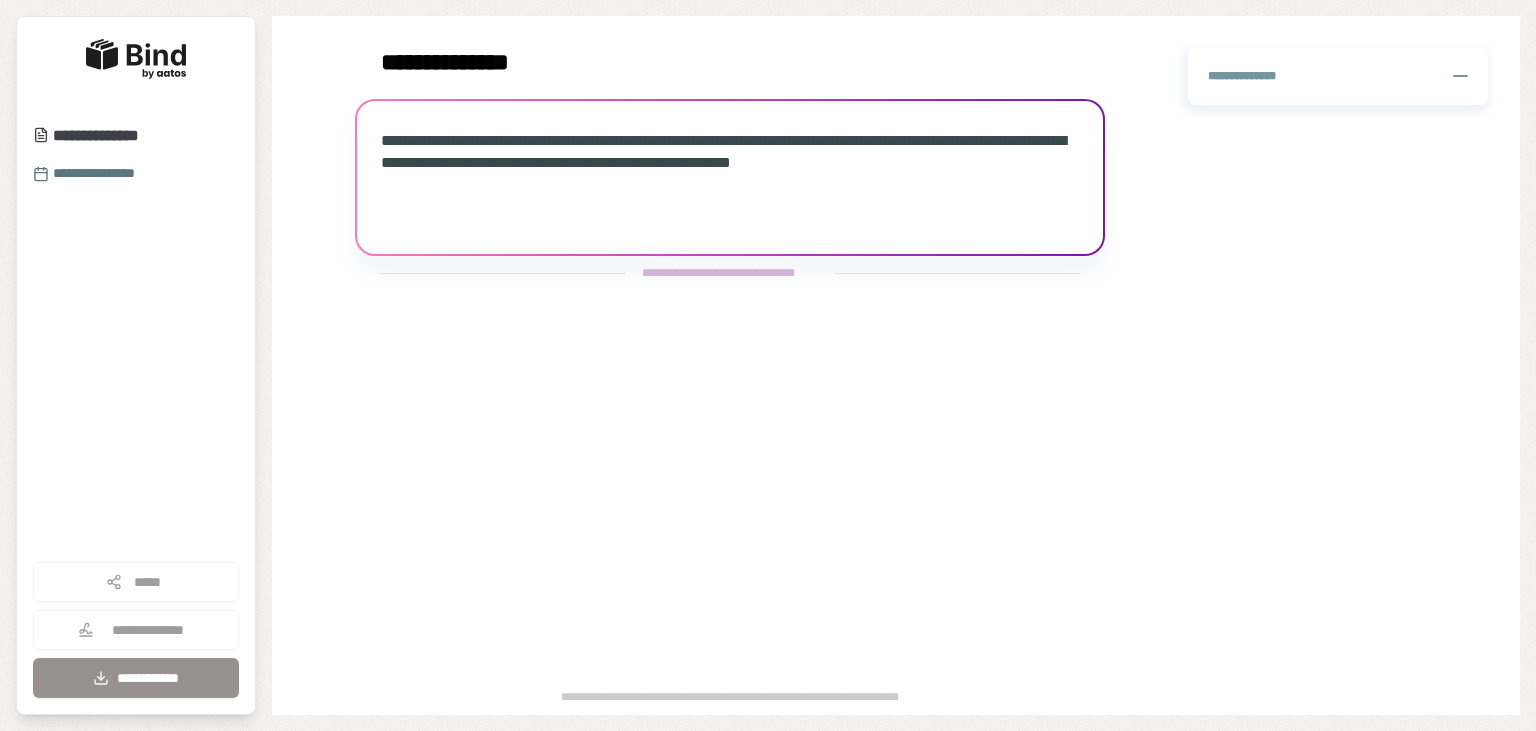 scroll, scrollTop: 0, scrollLeft: 0, axis: both 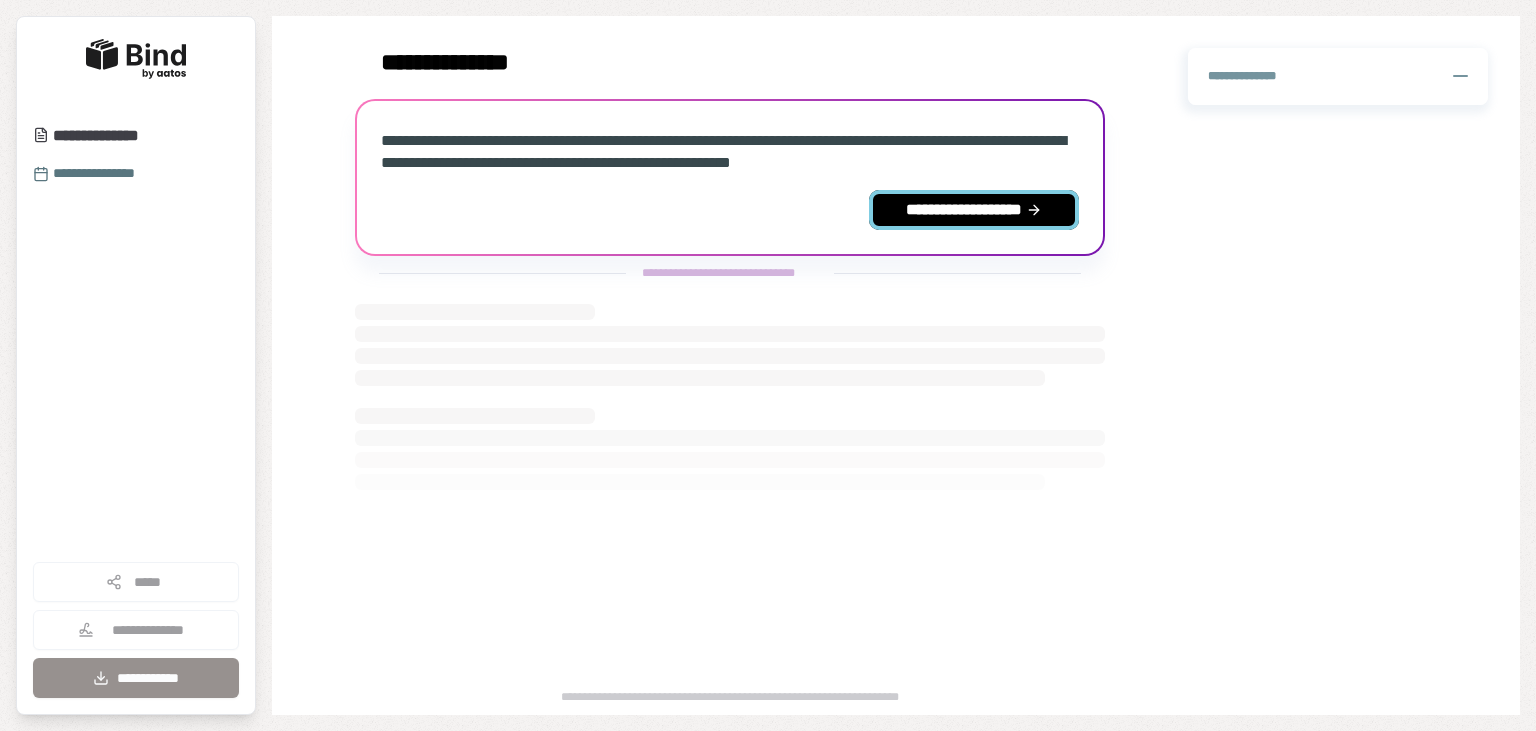 click on "**********" at bounding box center [974, 210] 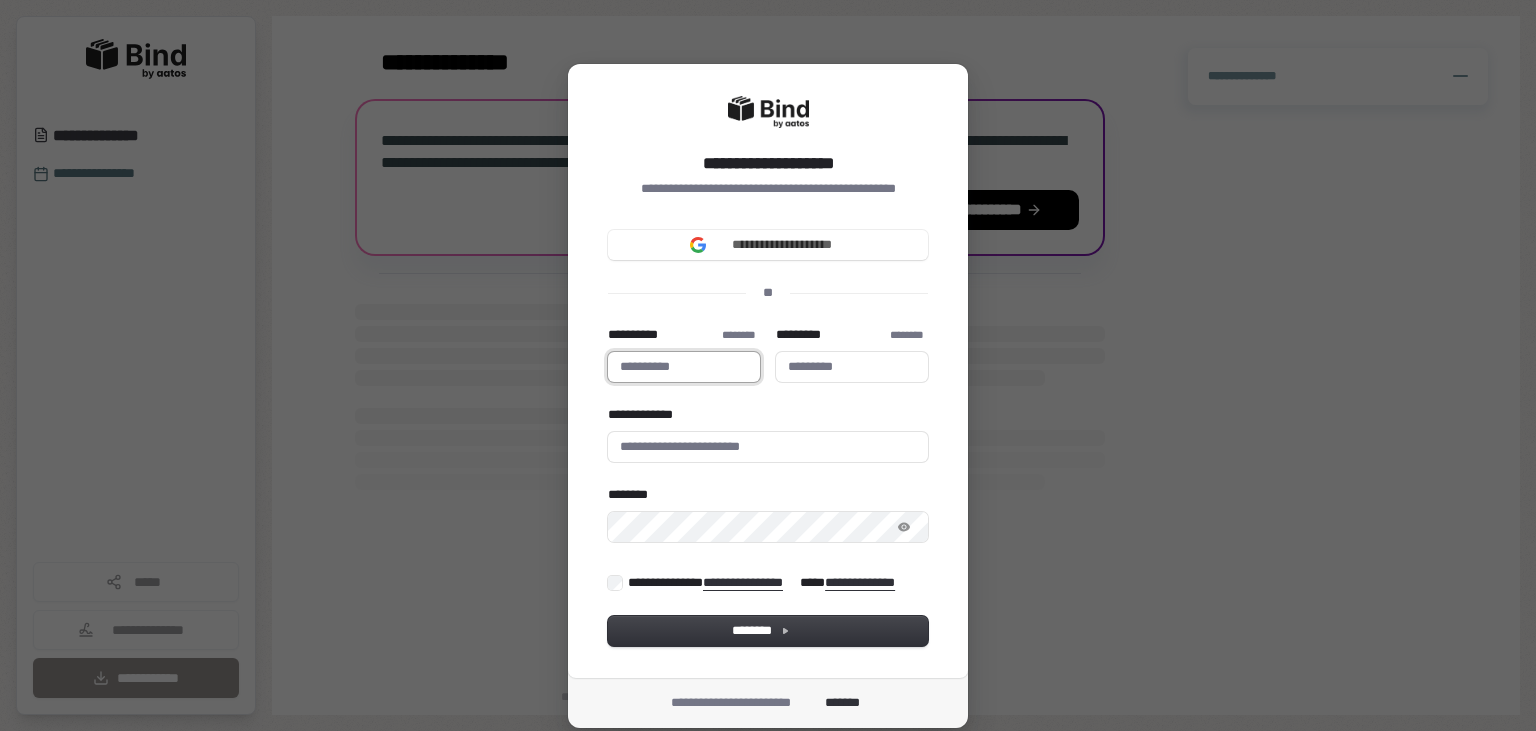 type 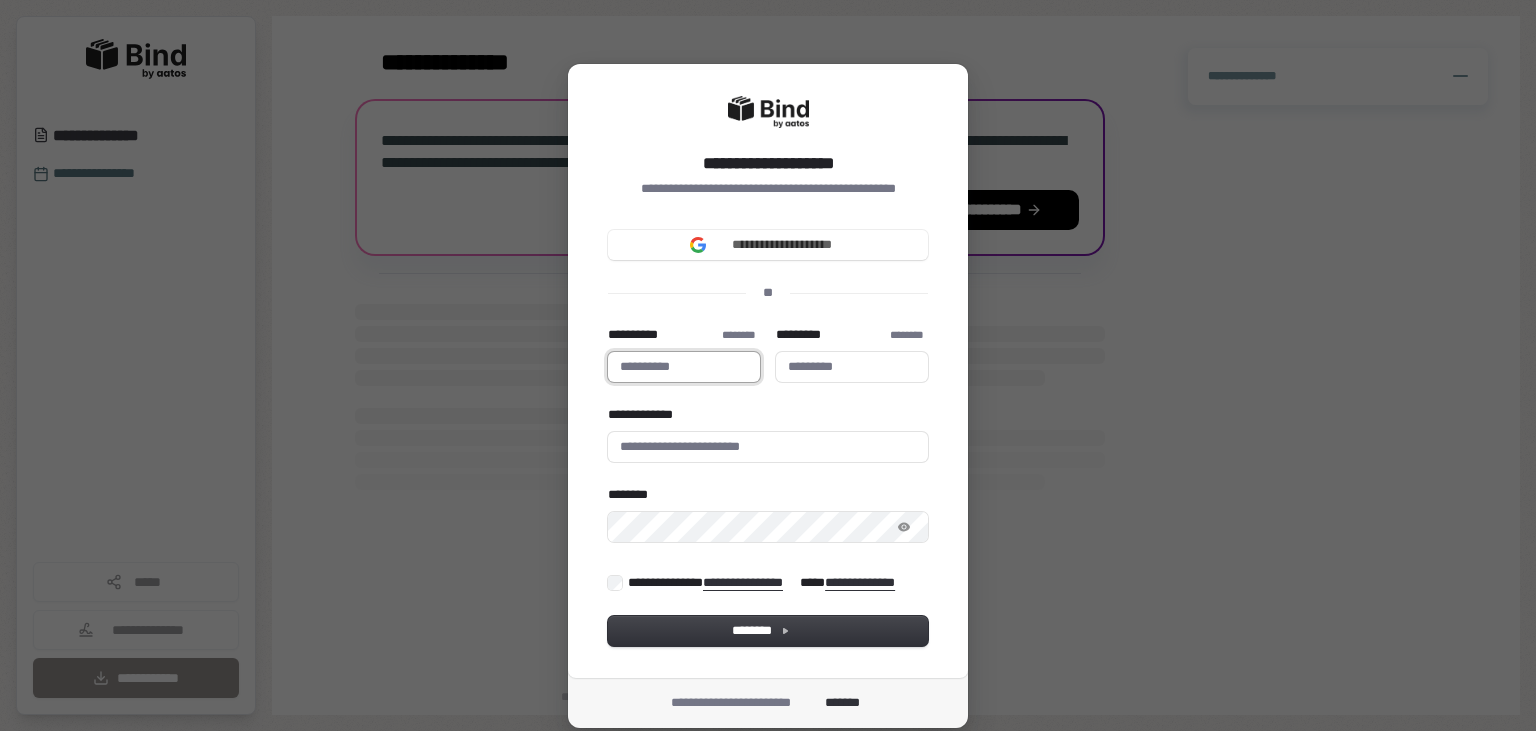type on "*" 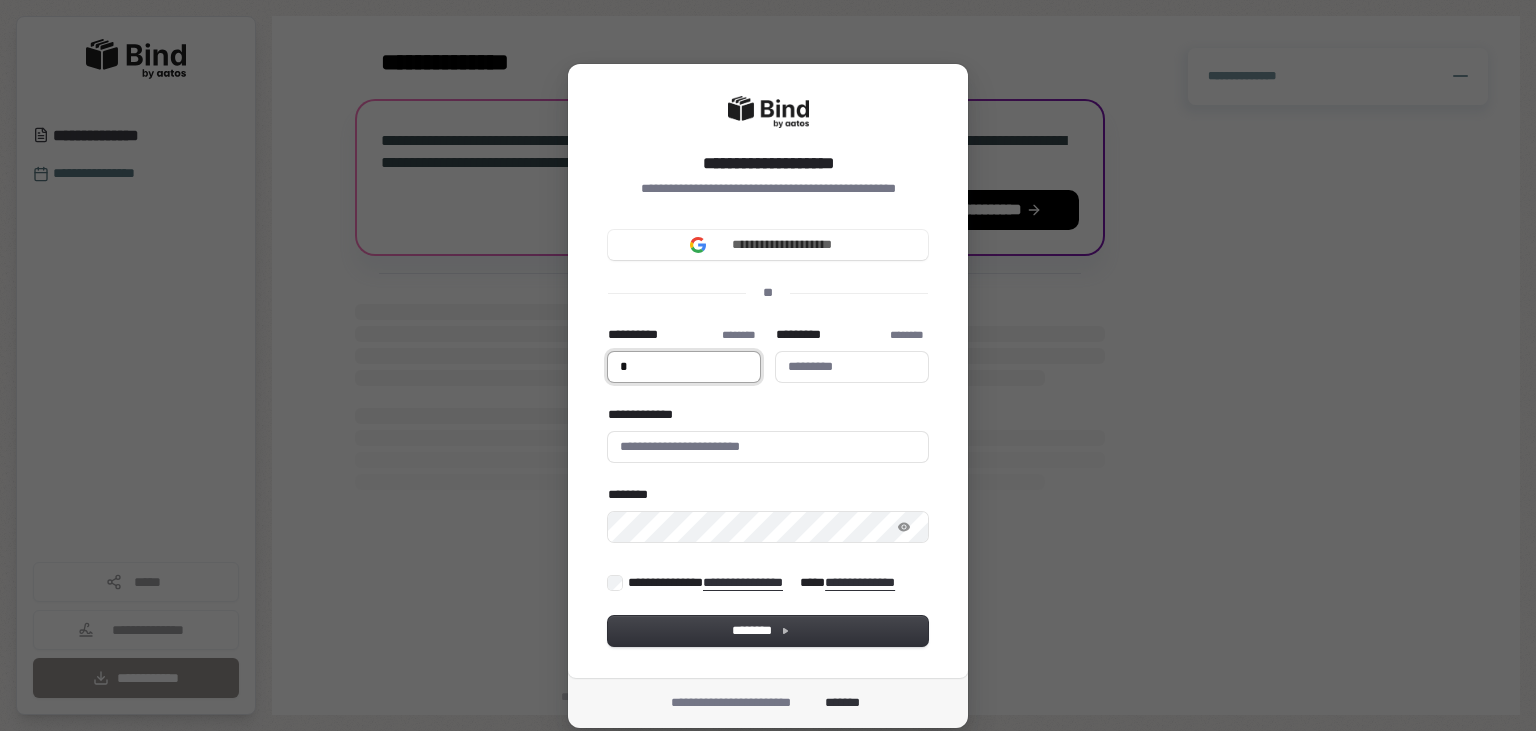 type on "**" 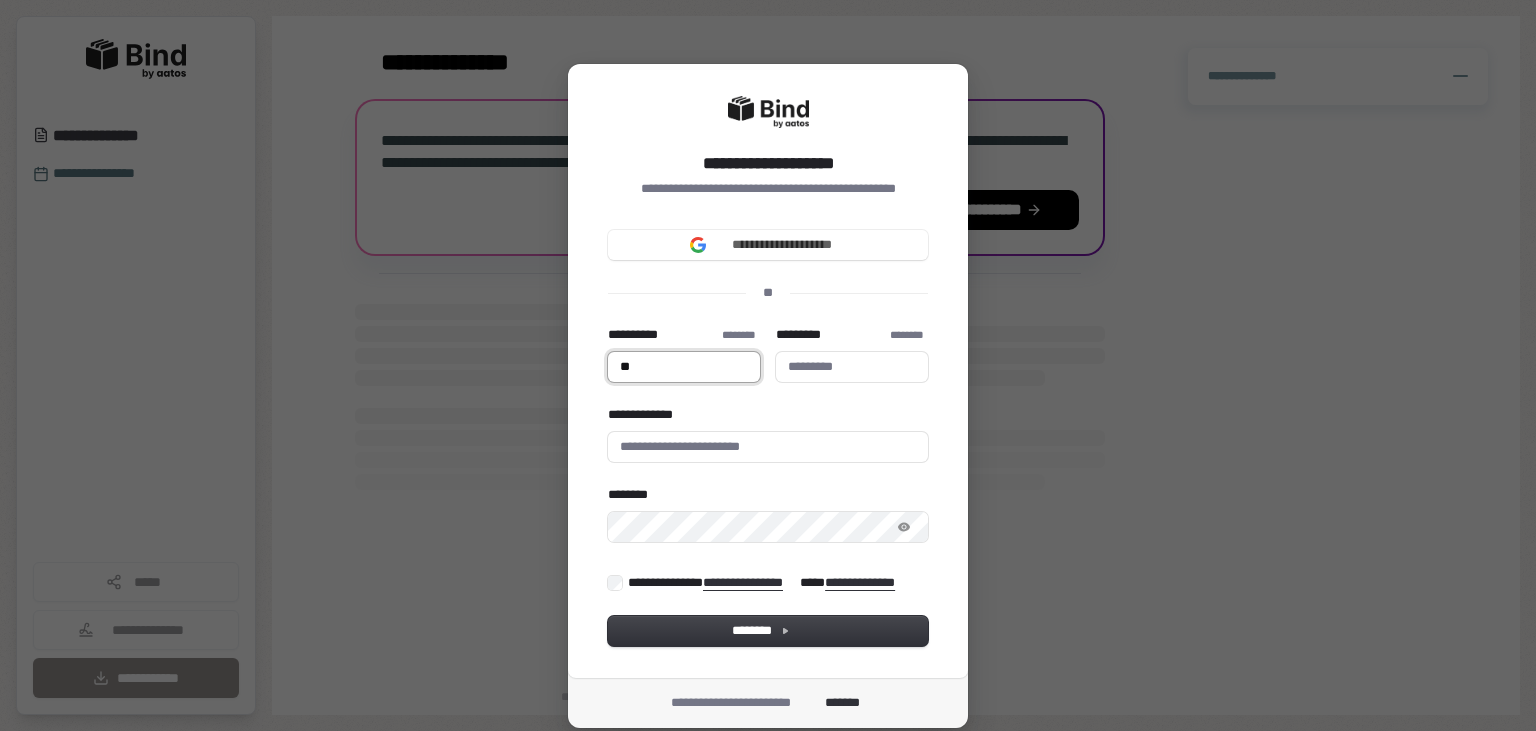 type on "***" 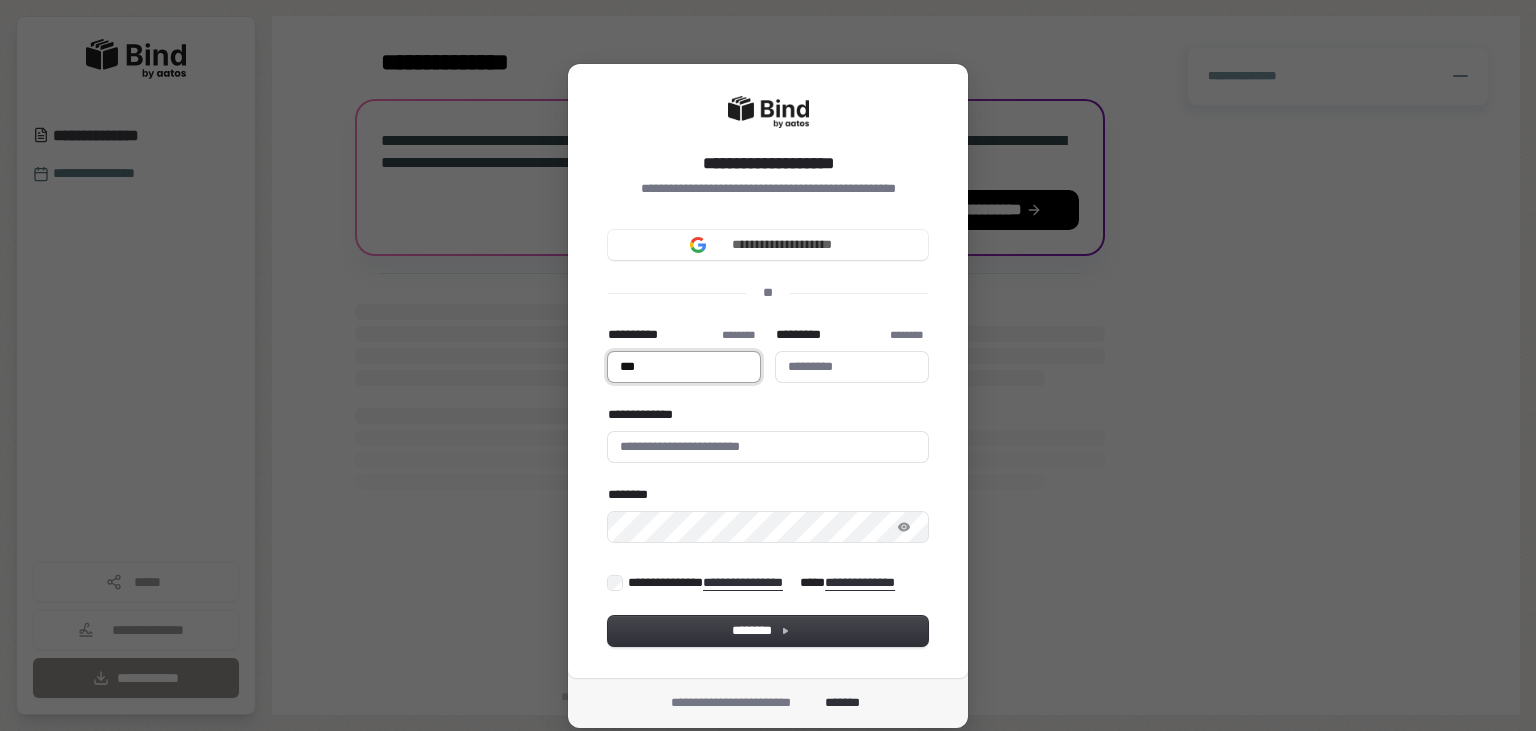 type on "****" 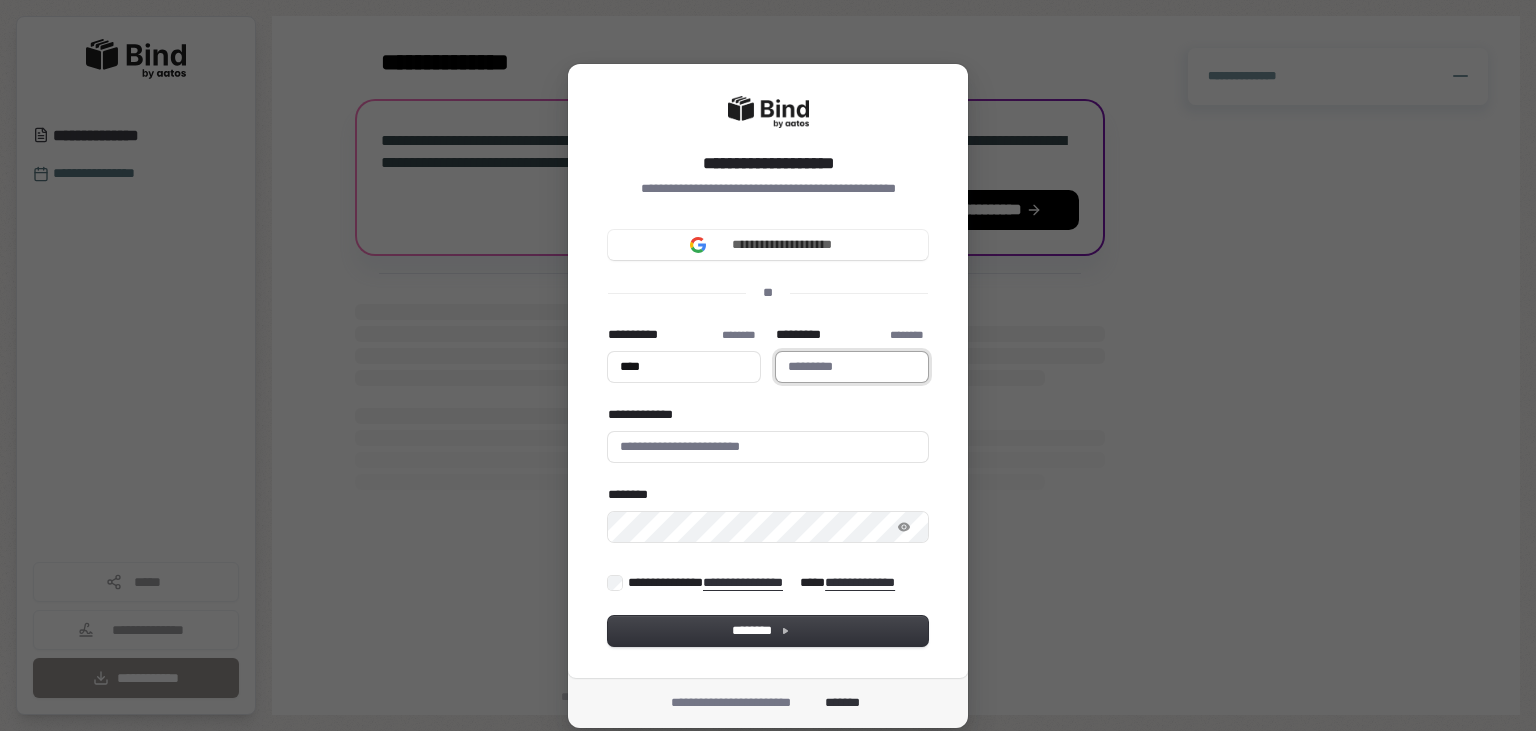 type on "****" 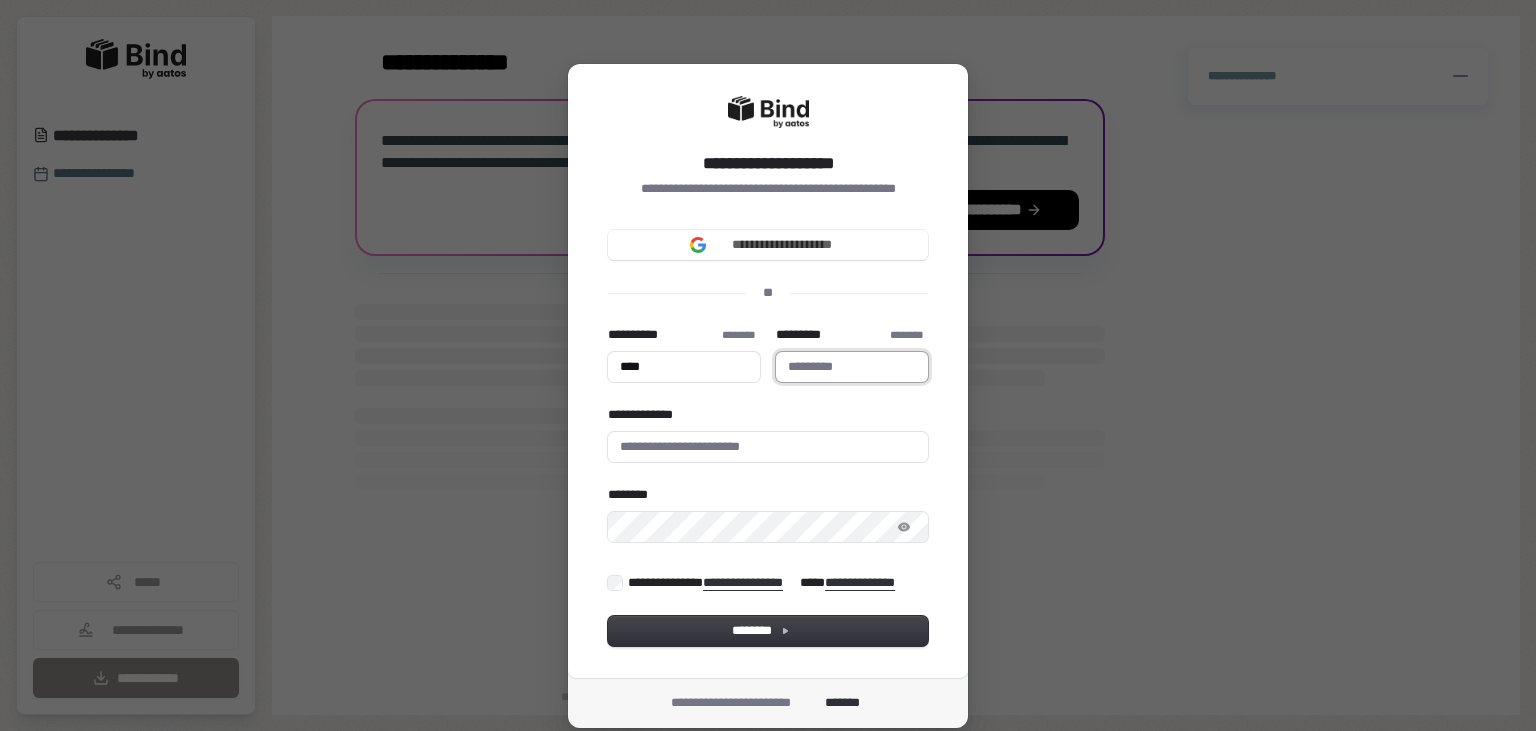 type on "****" 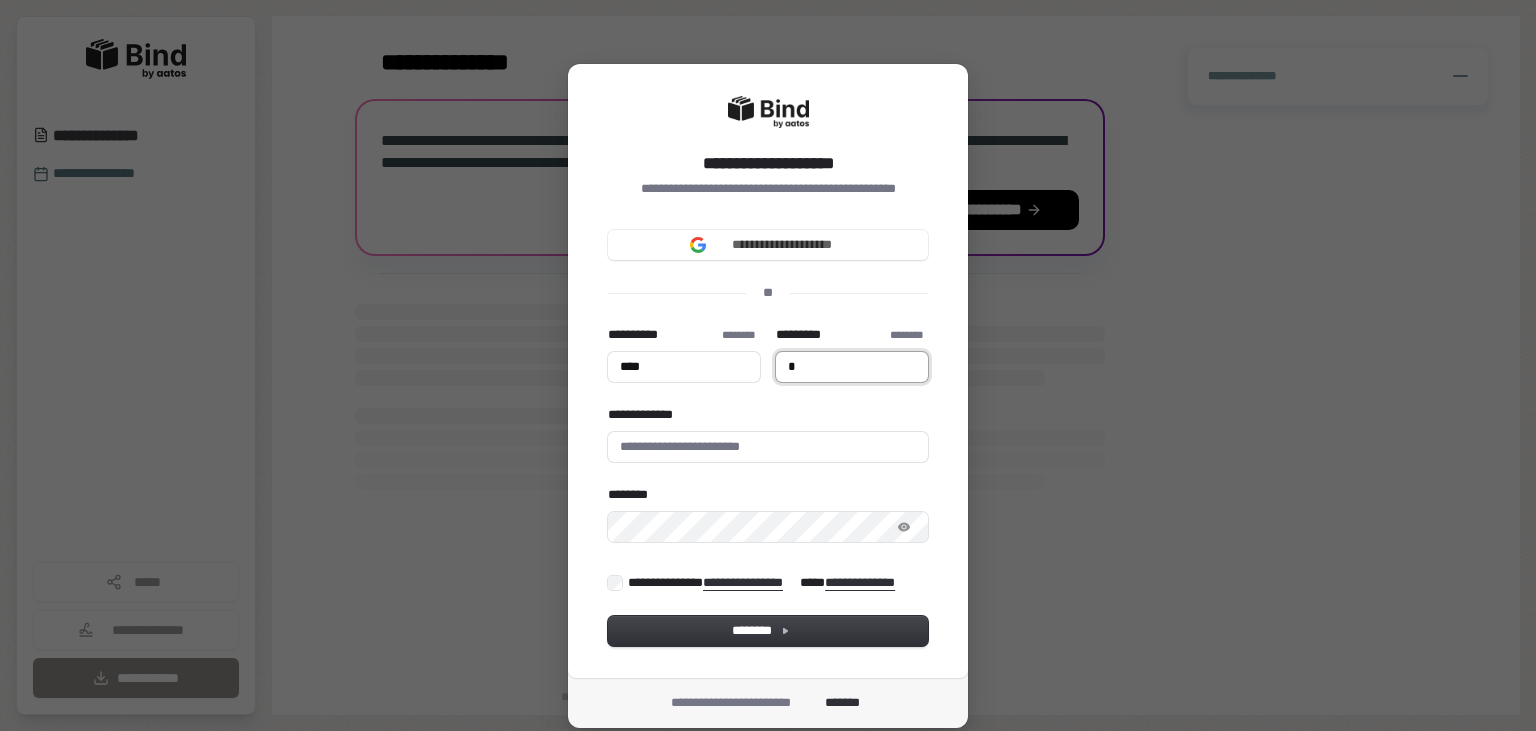 type on "****" 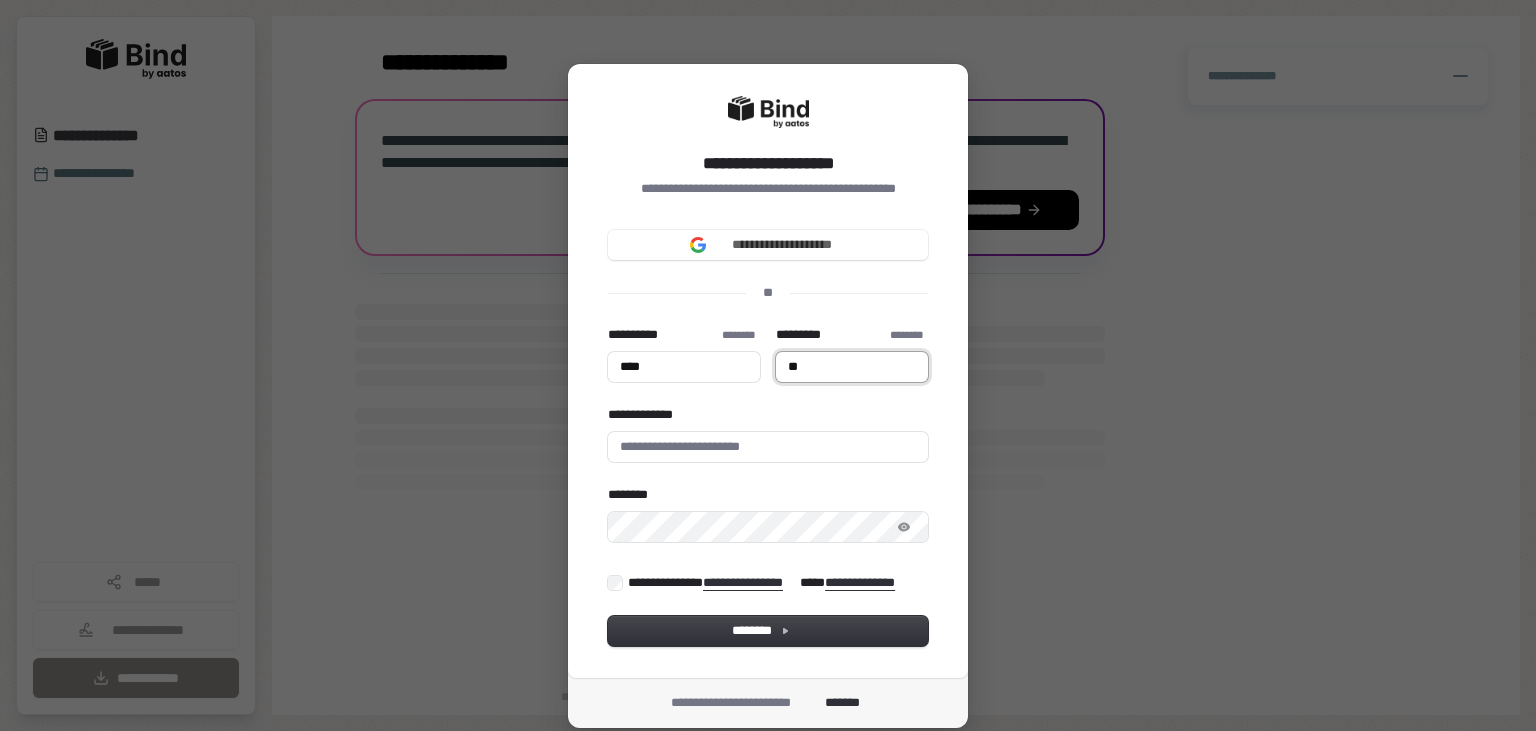 type on "****" 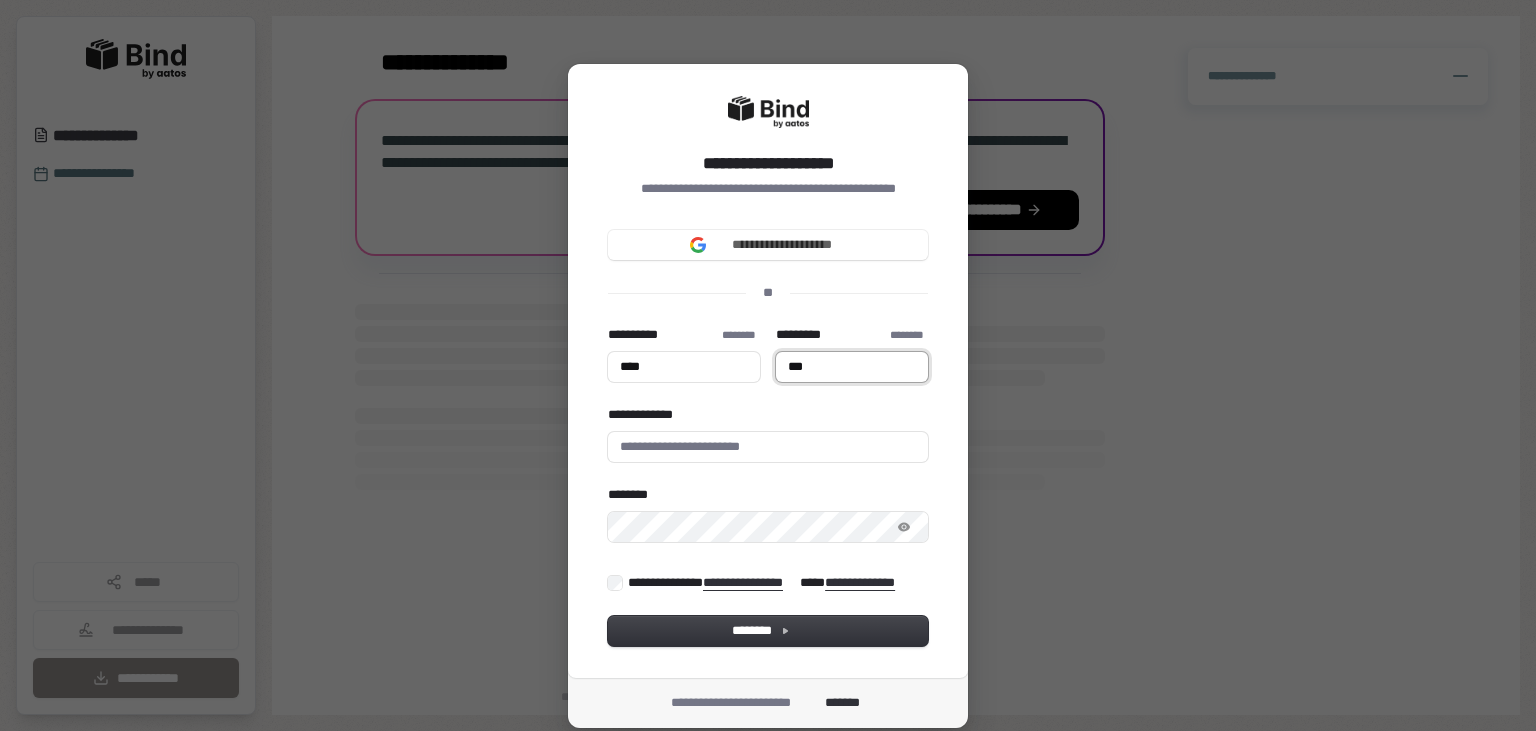type on "****" 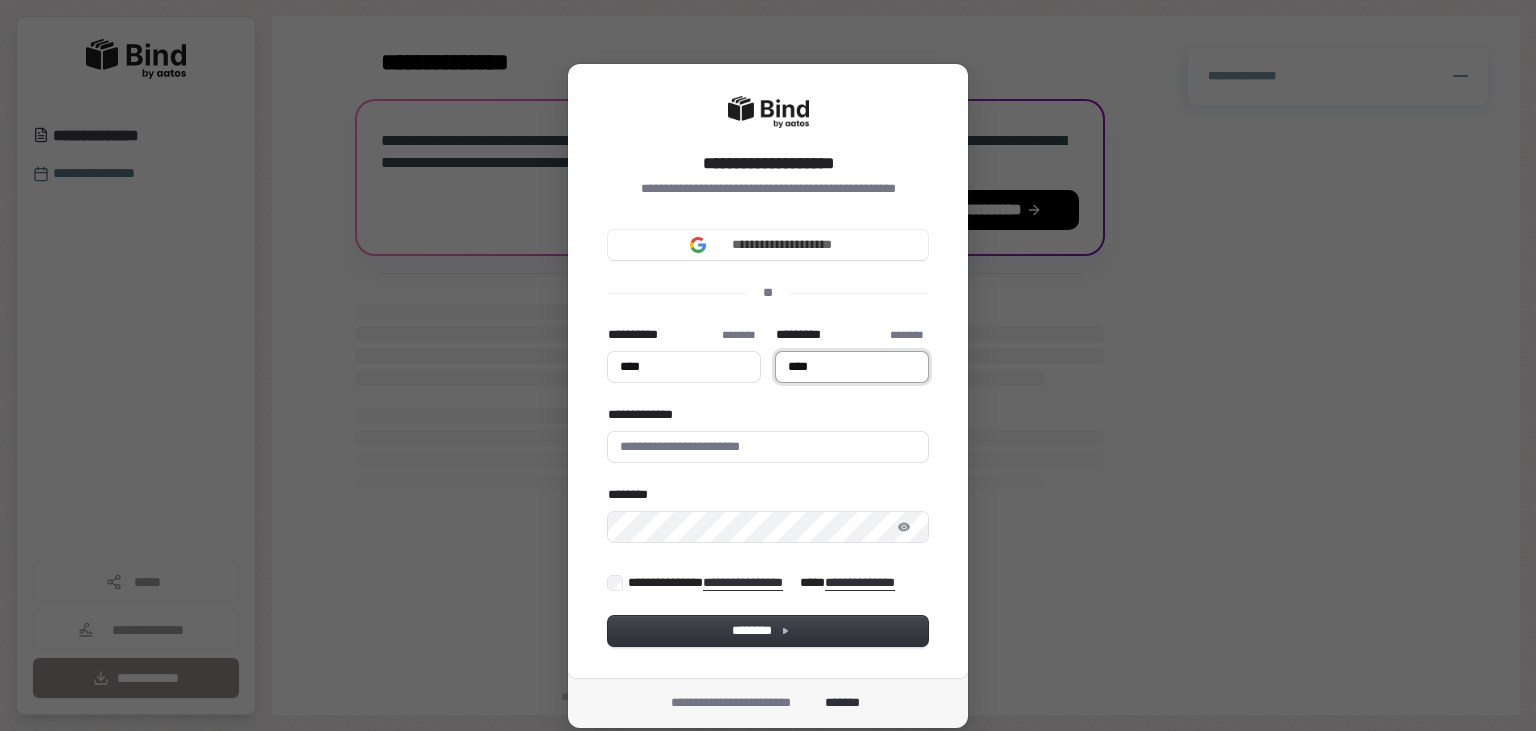 type on "****" 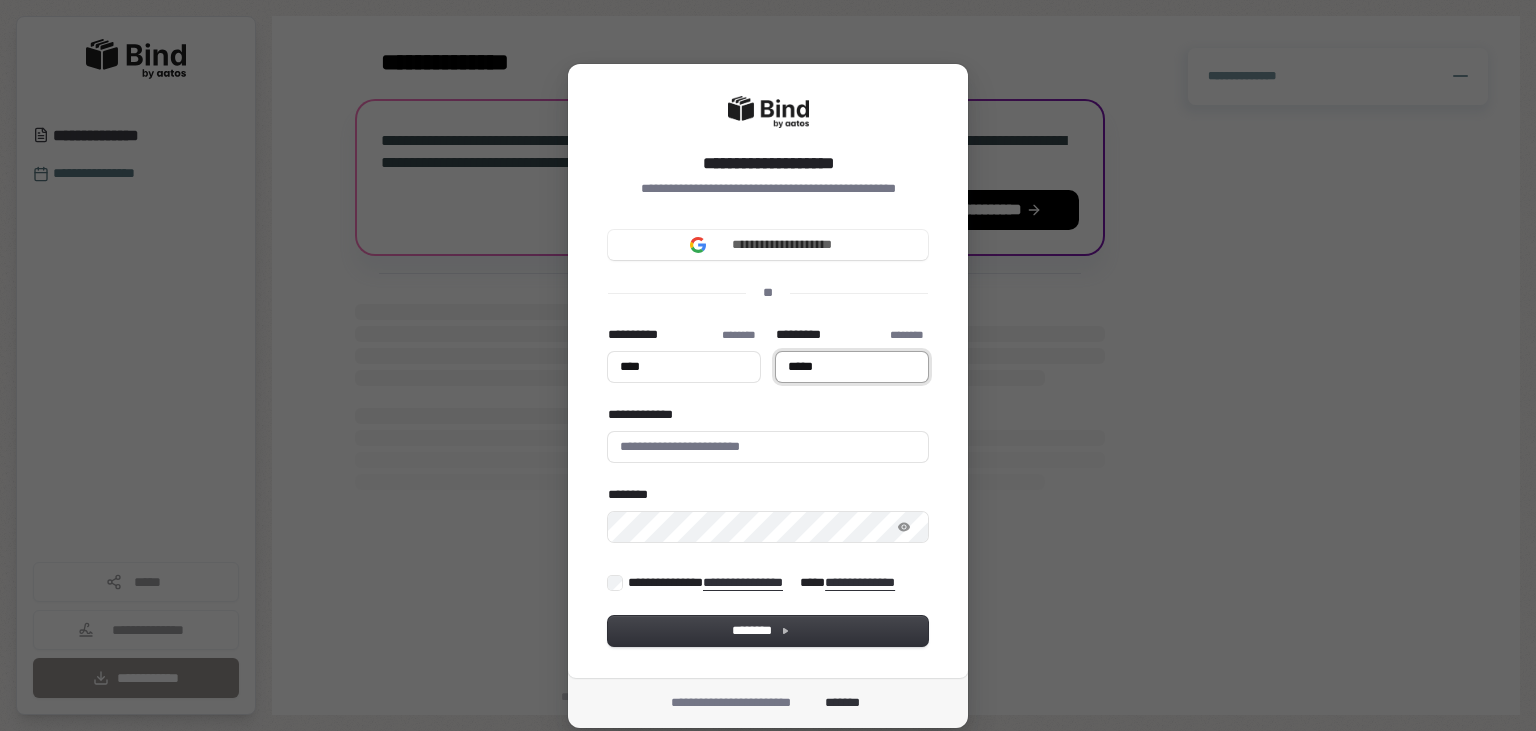 type on "****" 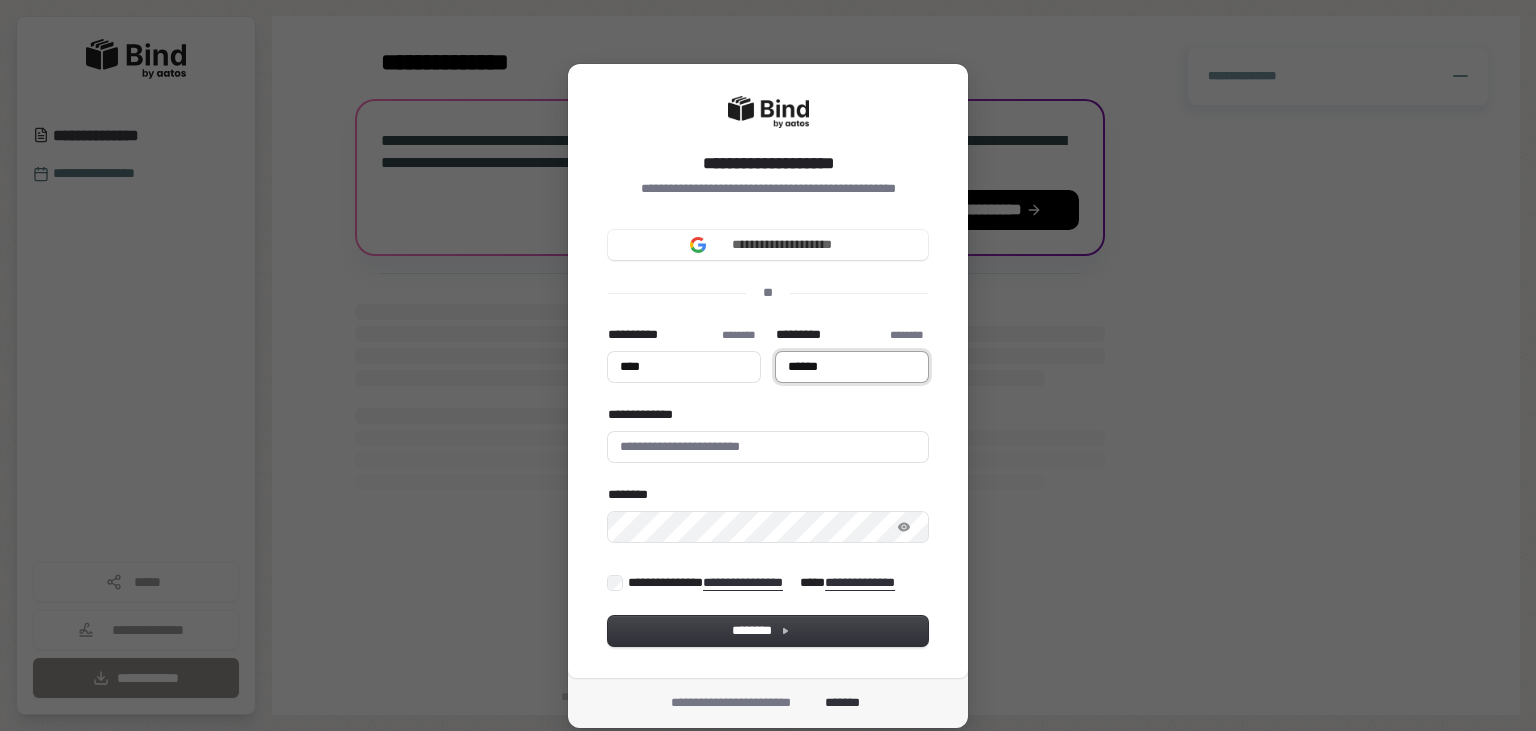 type on "******" 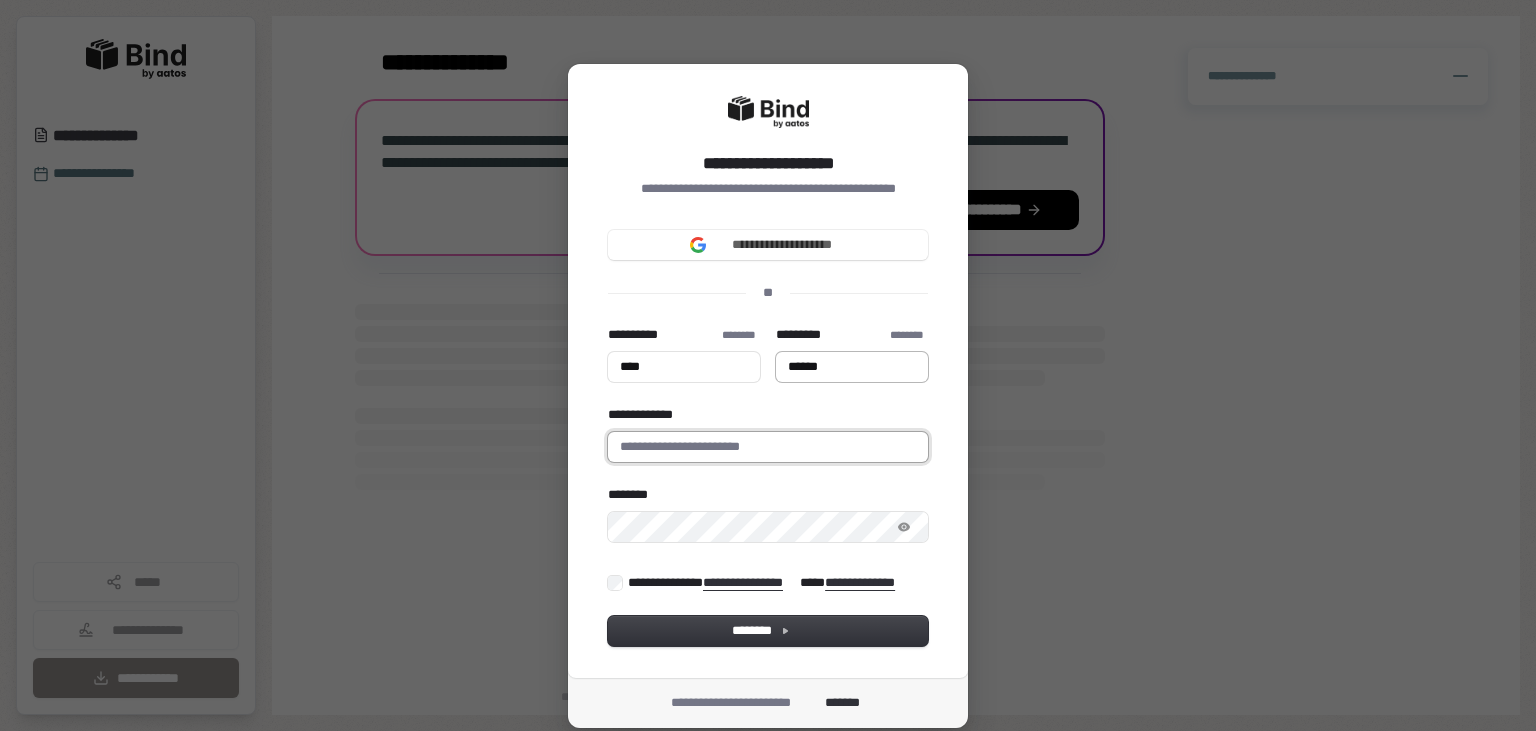 type on "**********" 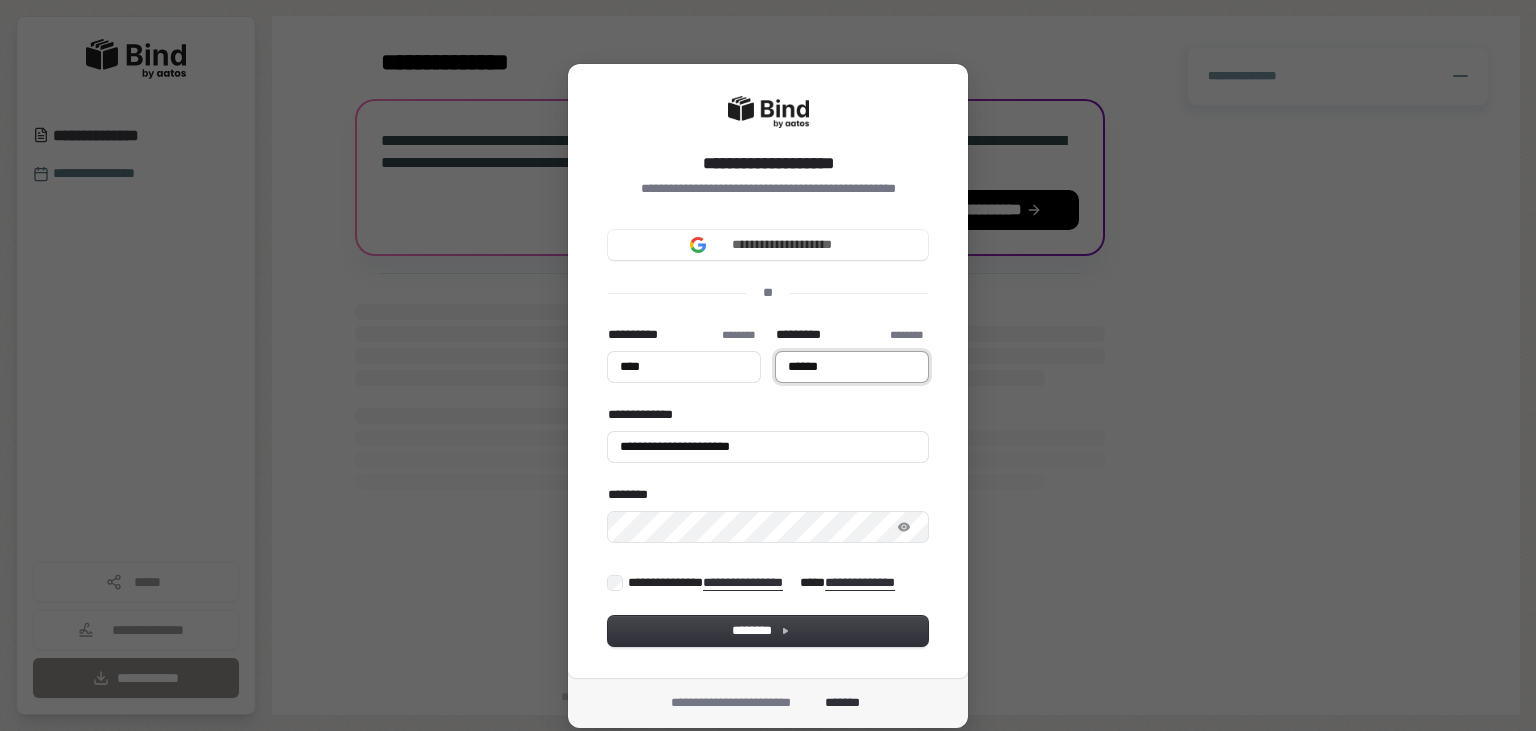 type on "****" 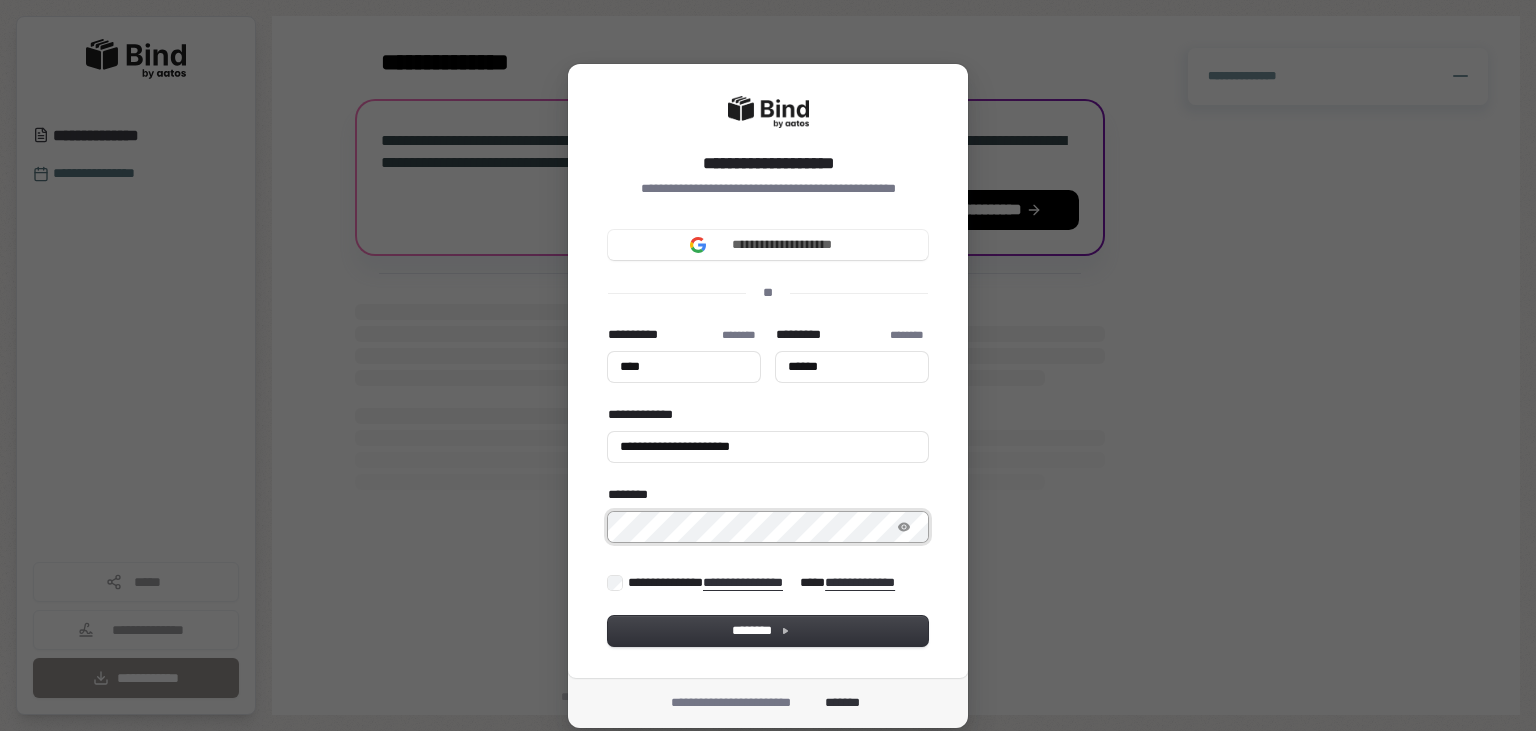 type on "****" 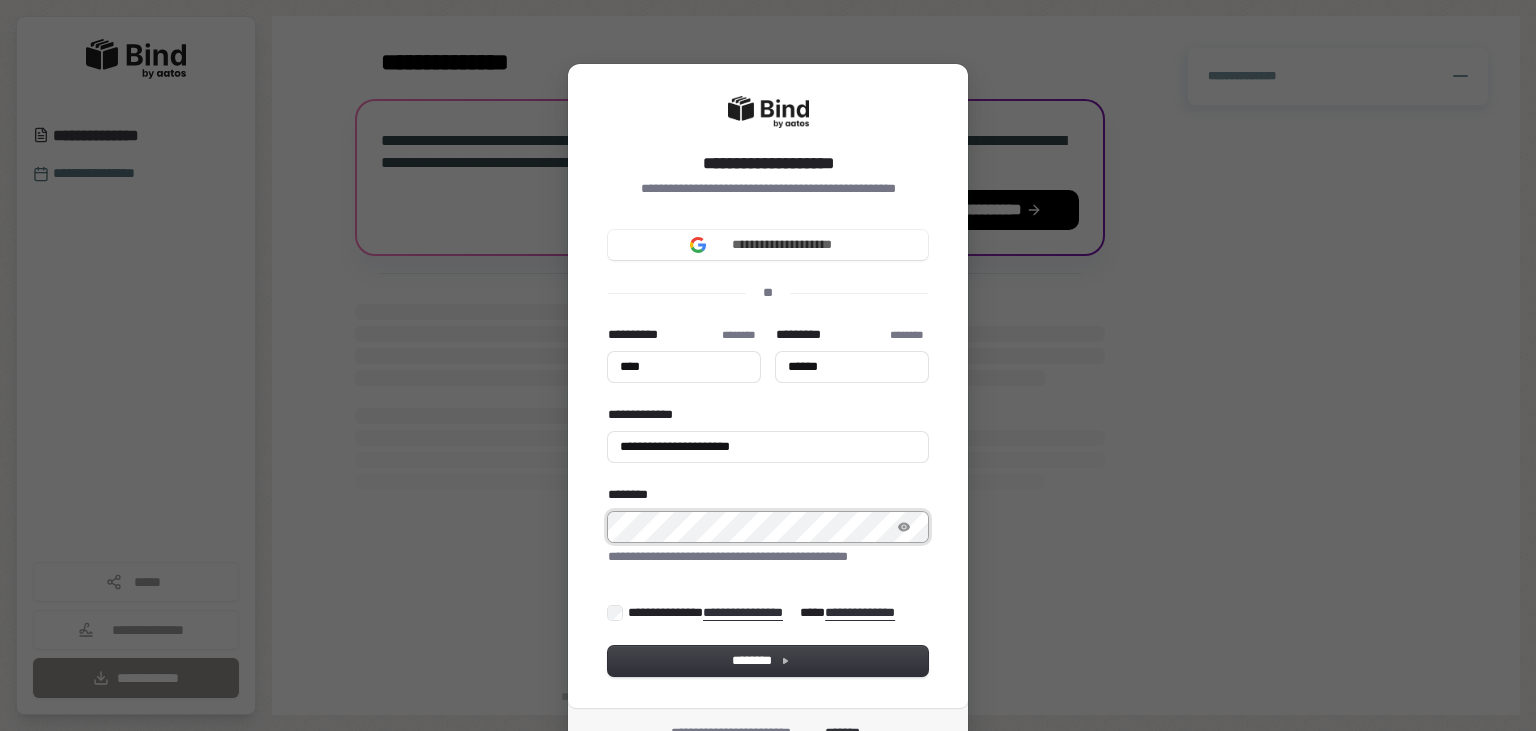 type on "****" 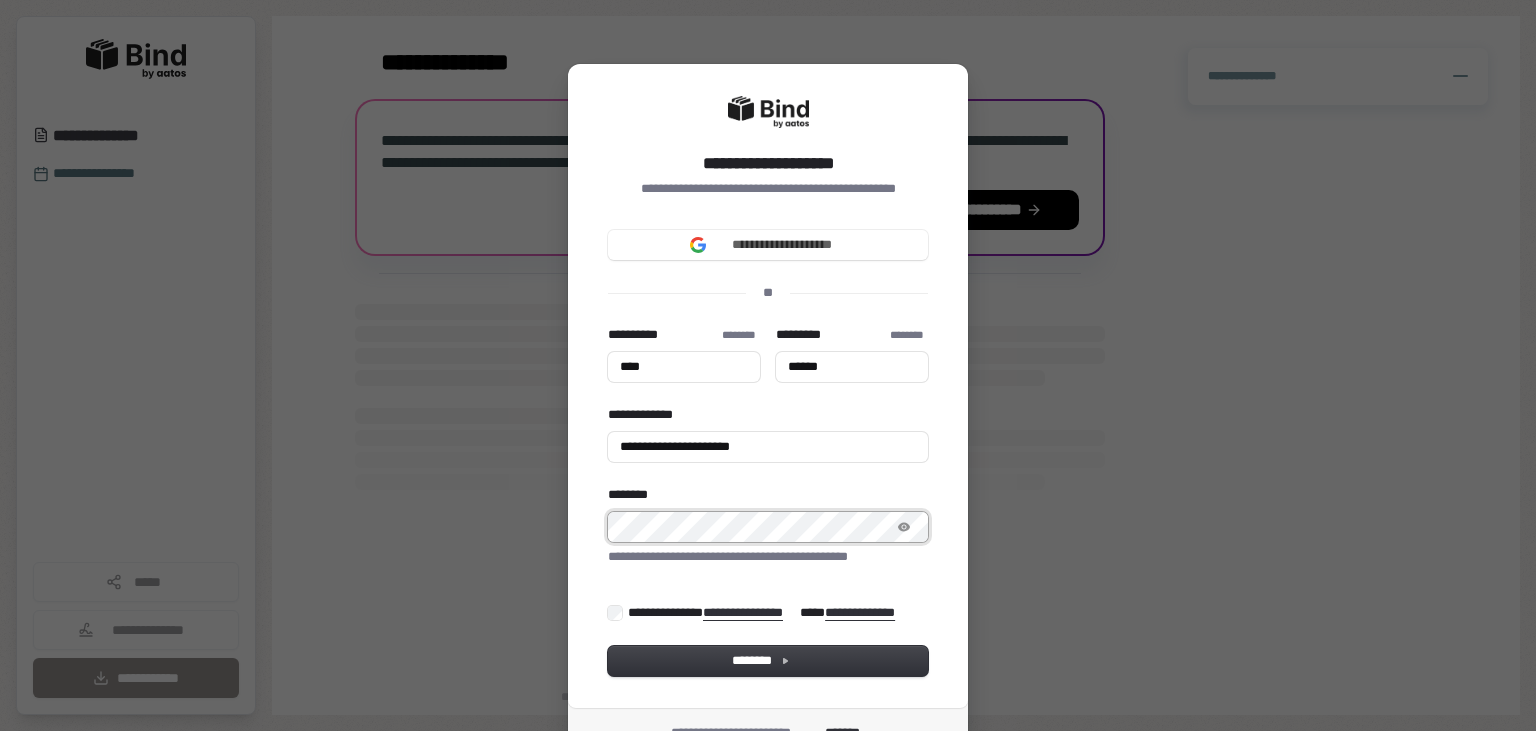type on "****" 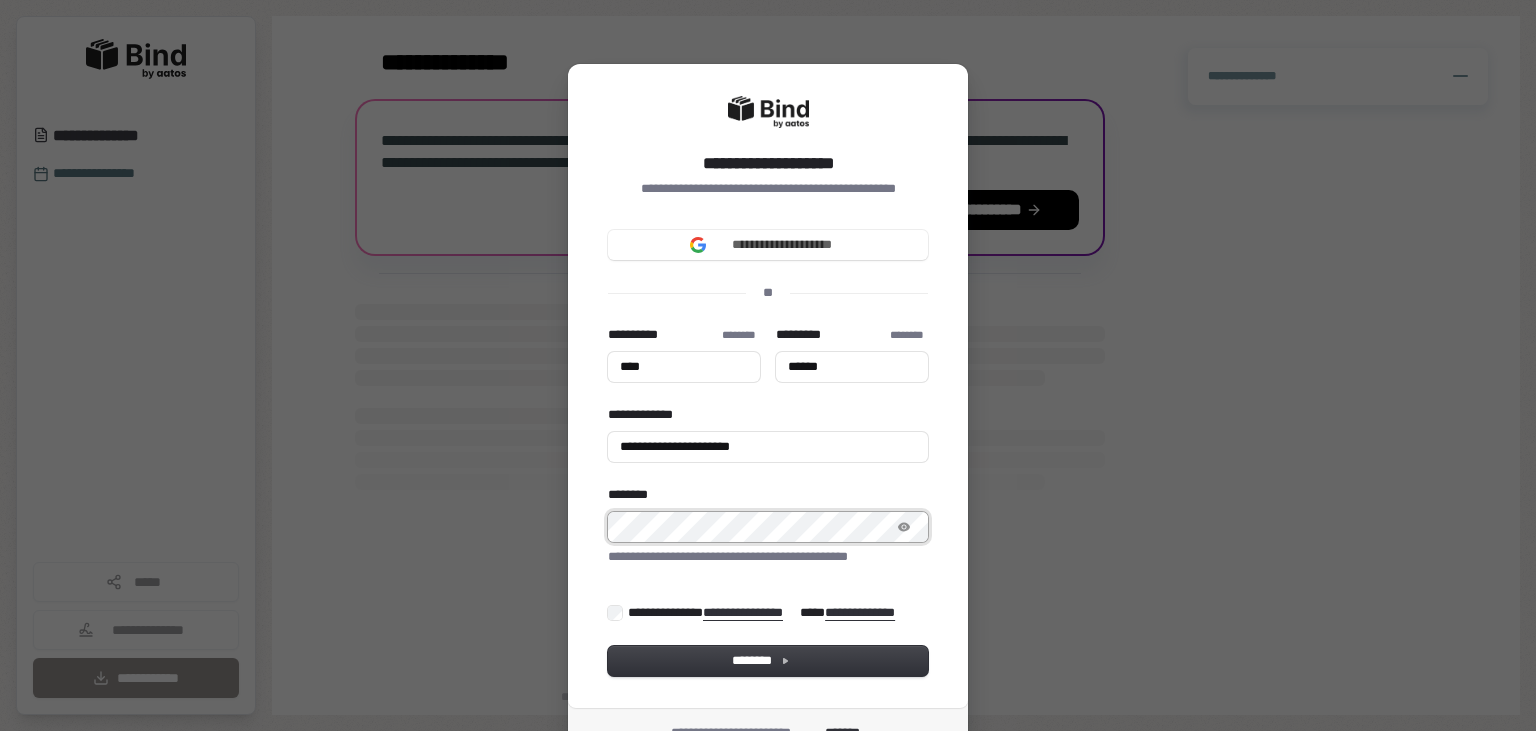 type on "******" 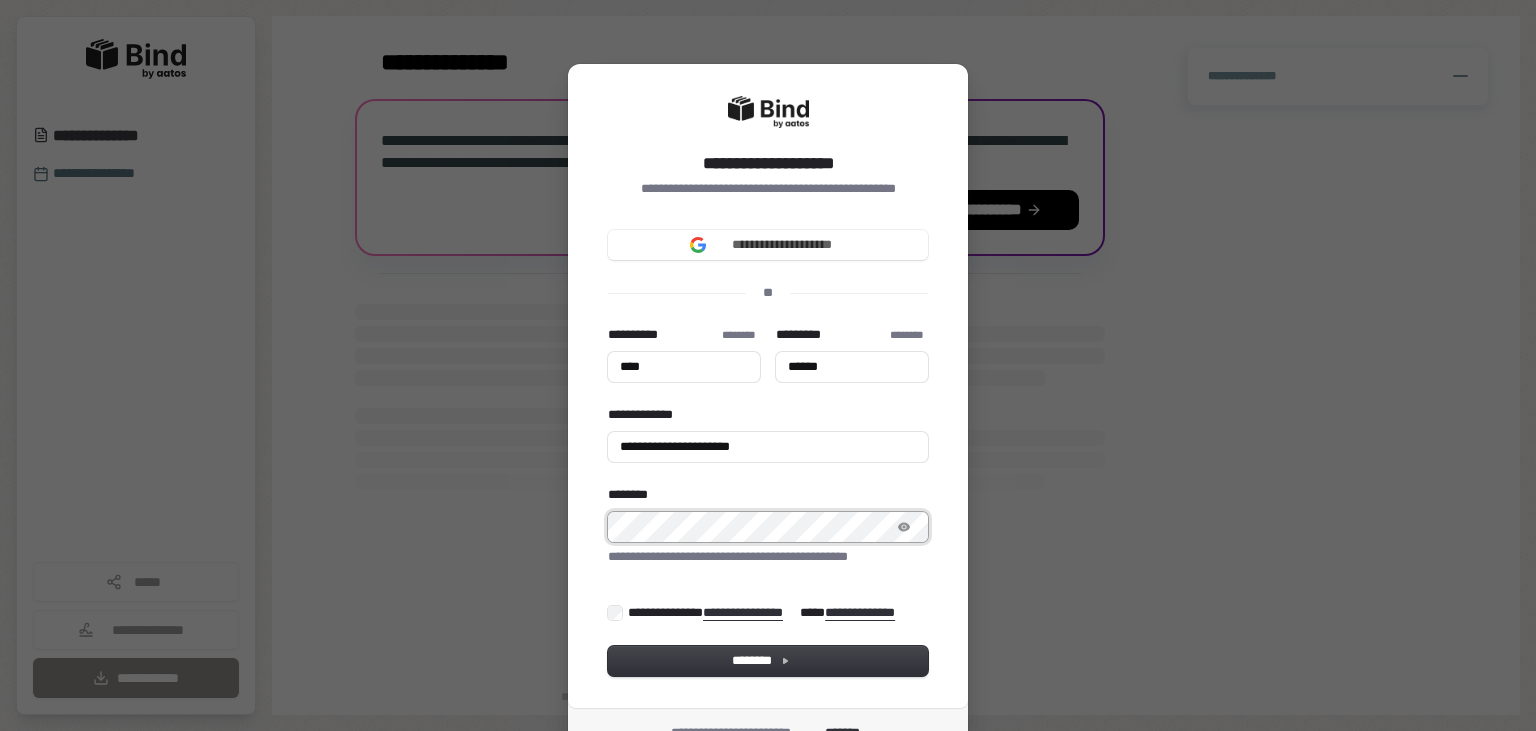 type on "****" 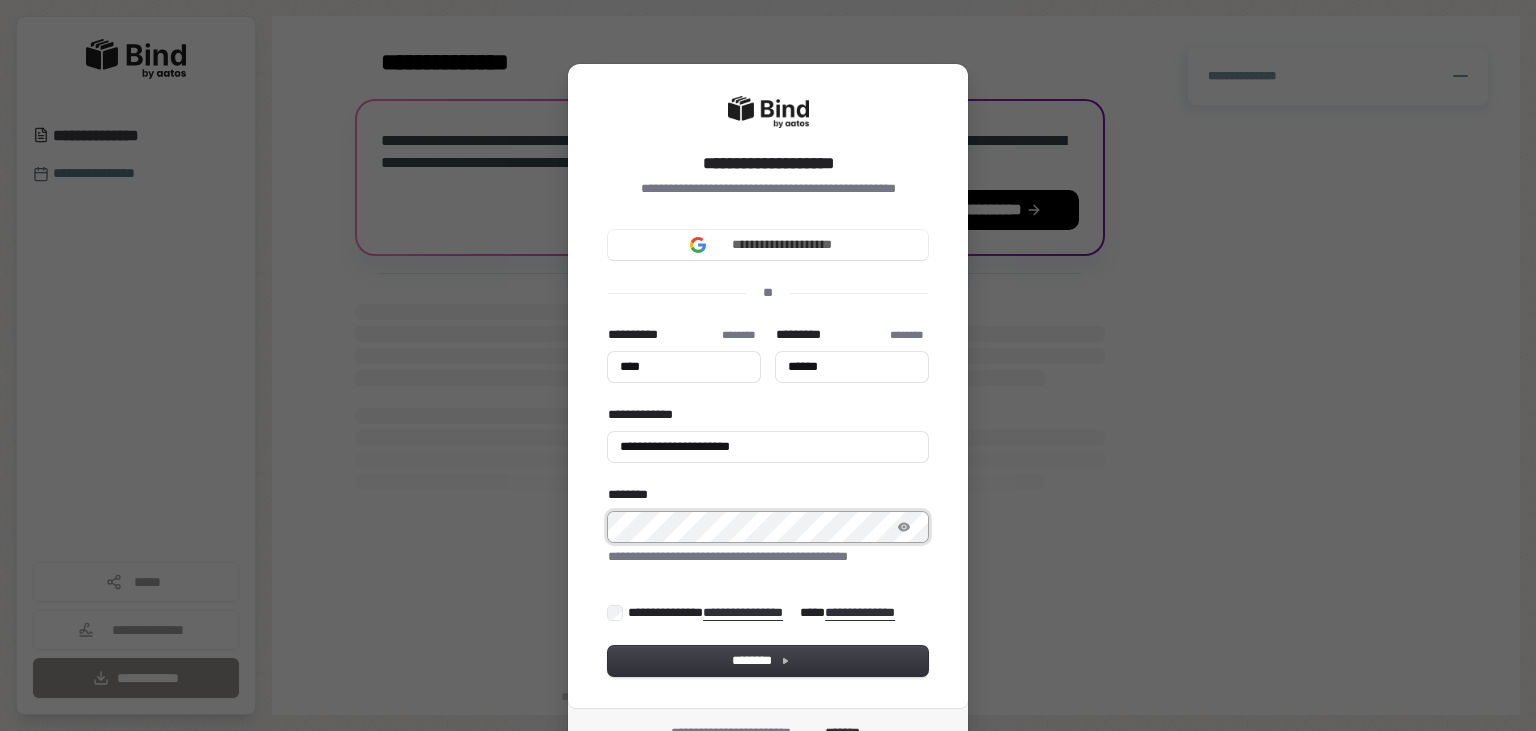 type on "******" 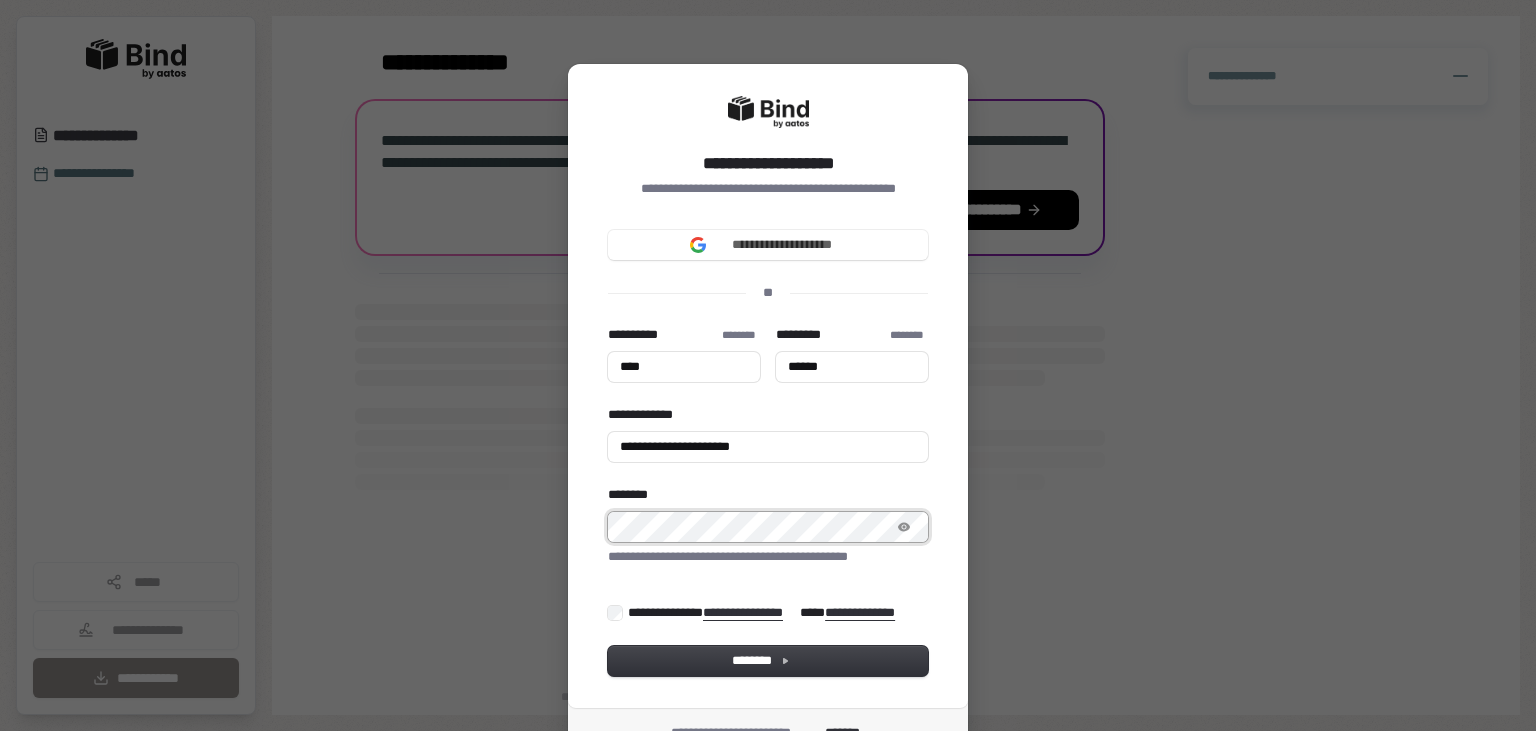 type on "****" 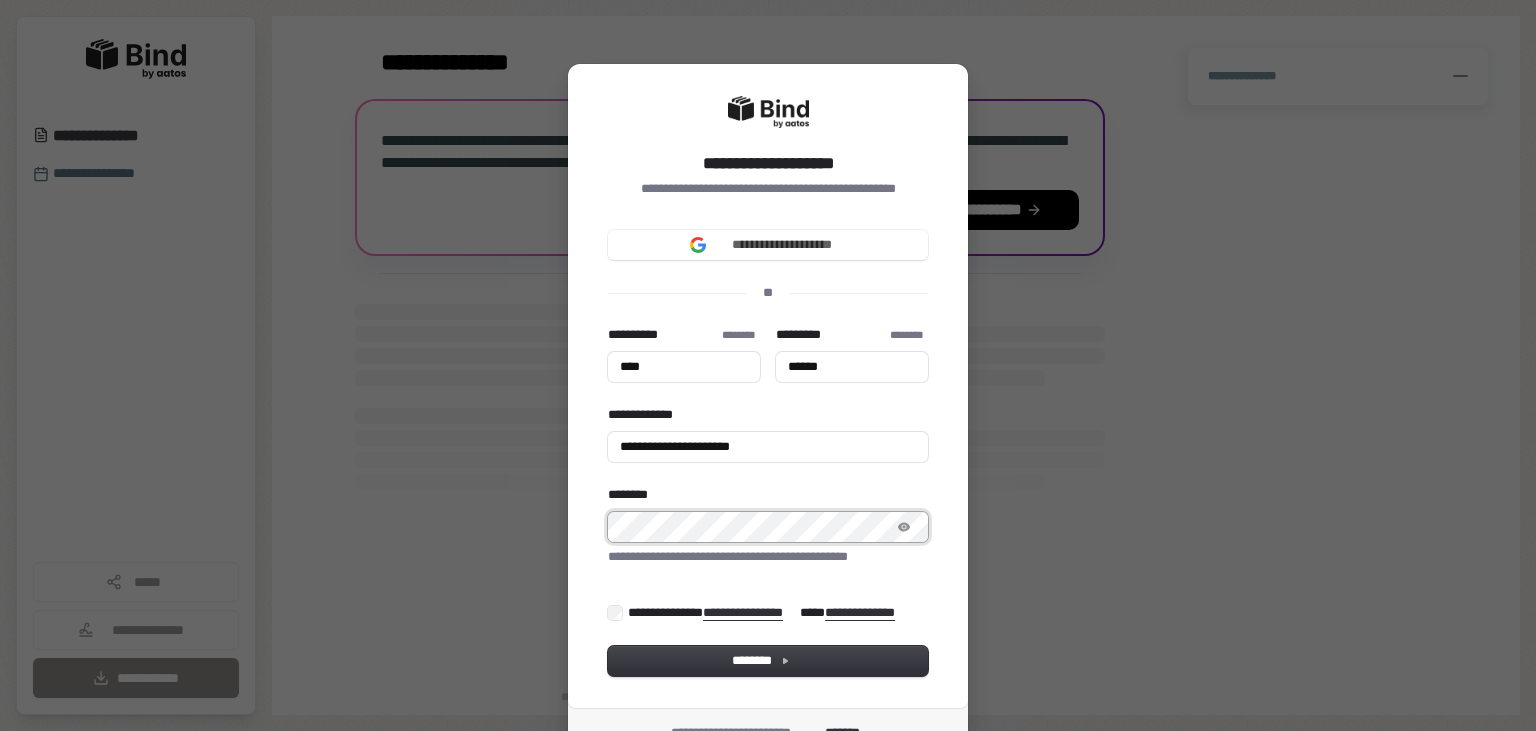 type on "******" 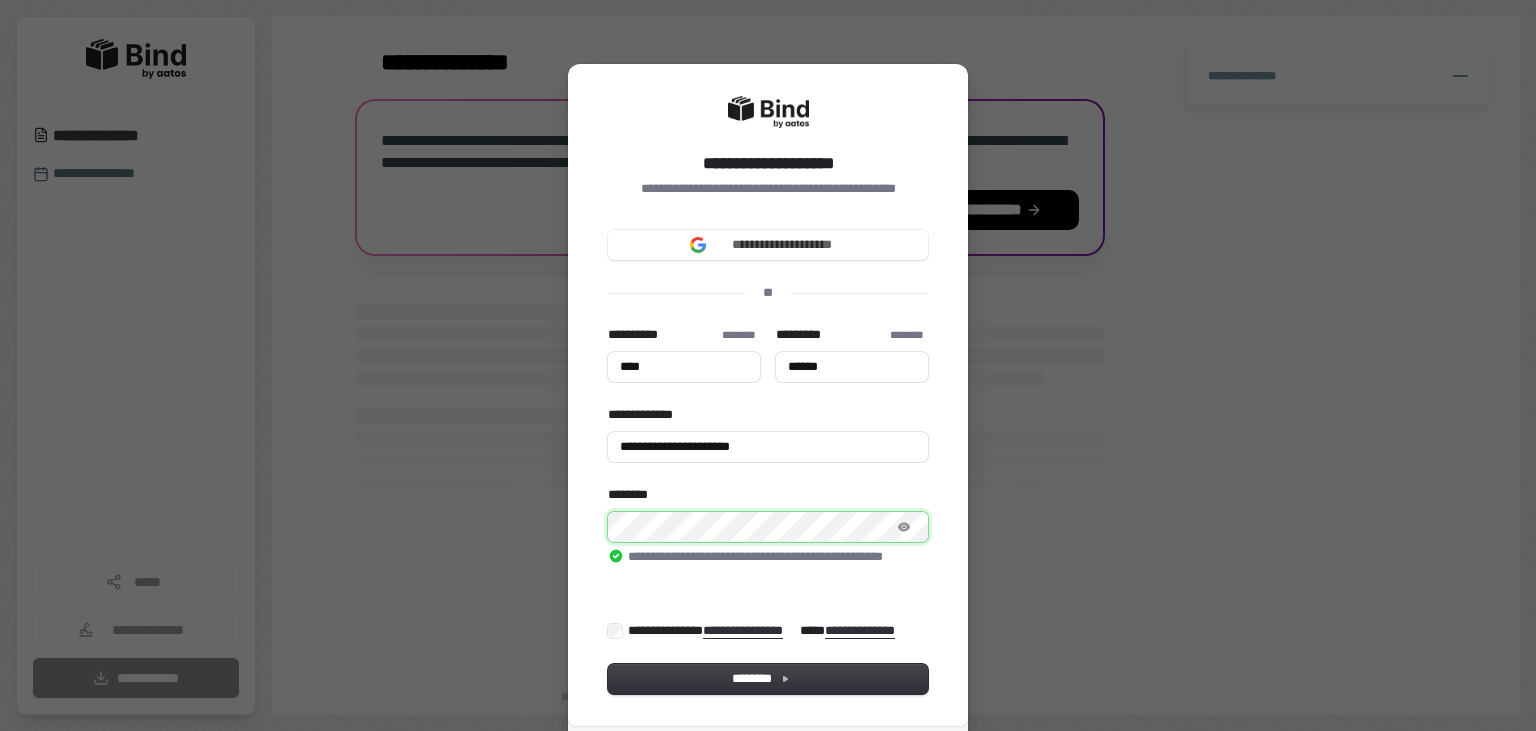type on "****" 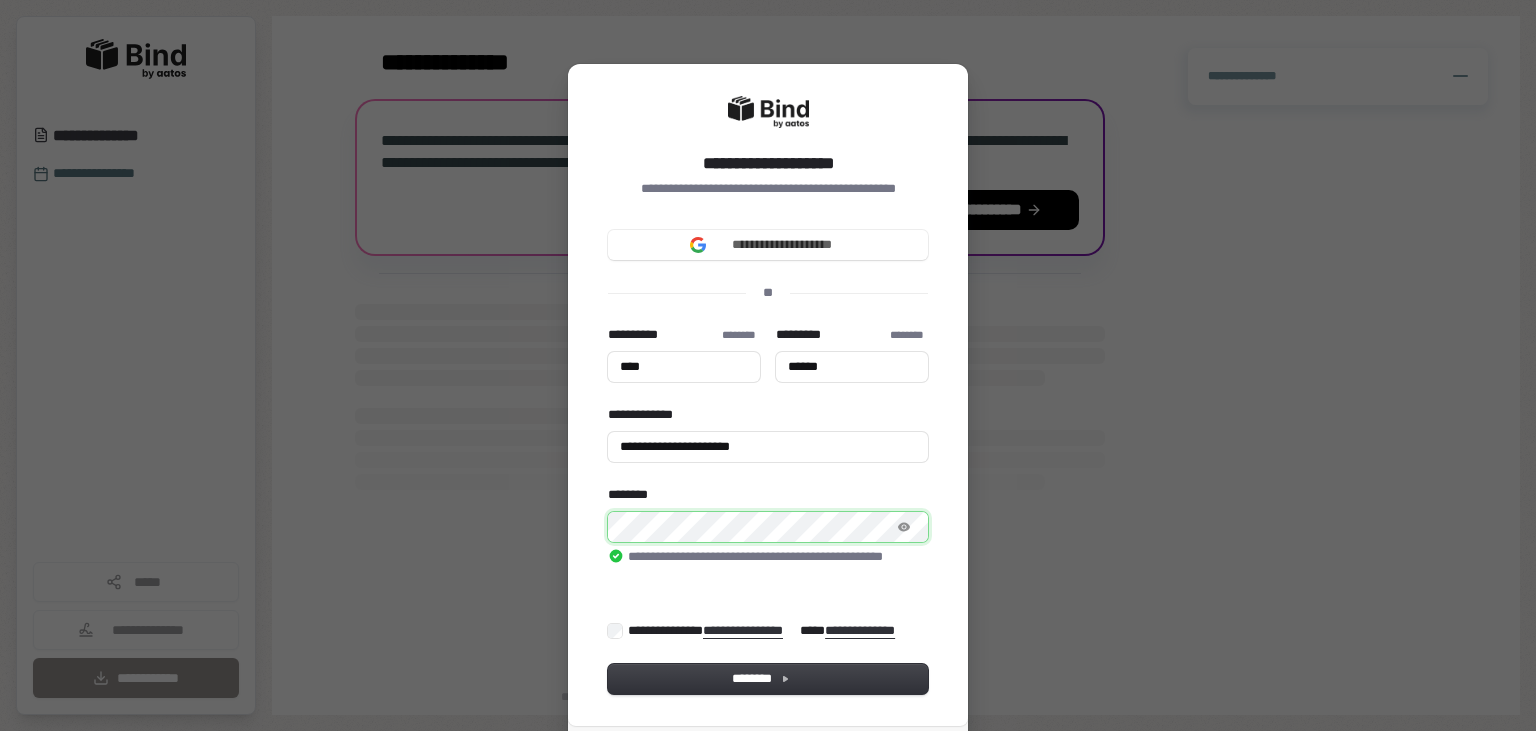 type on "******" 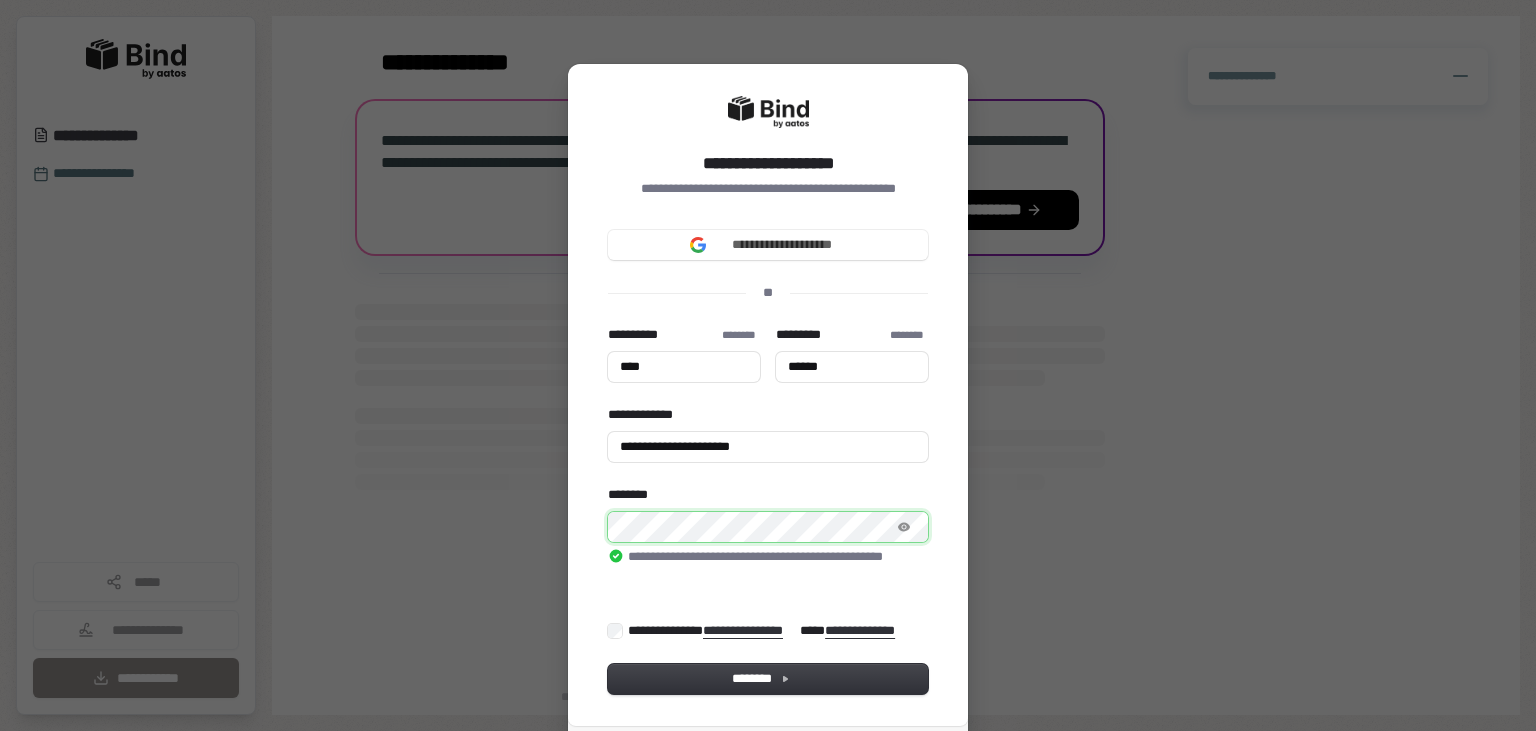 type on "****" 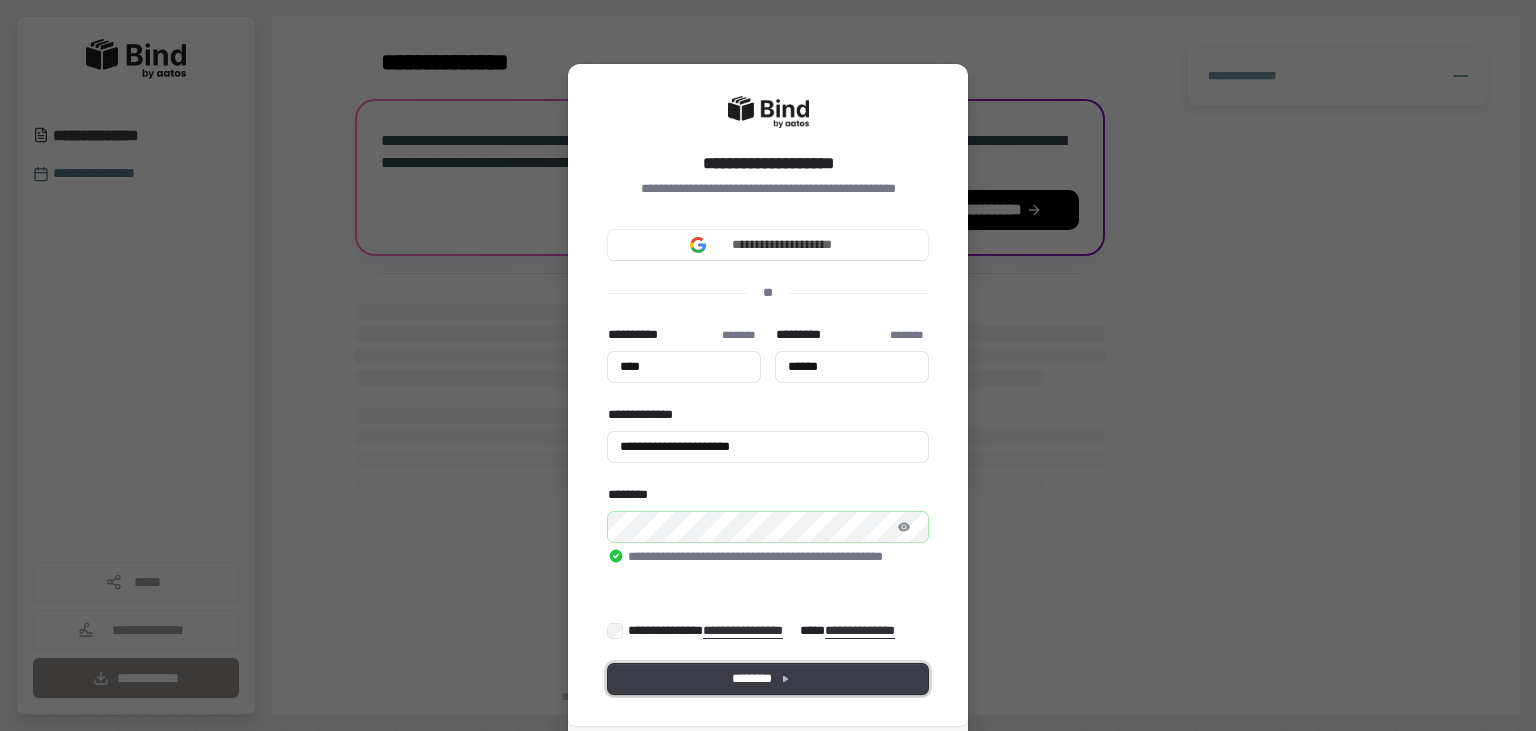 type on "****" 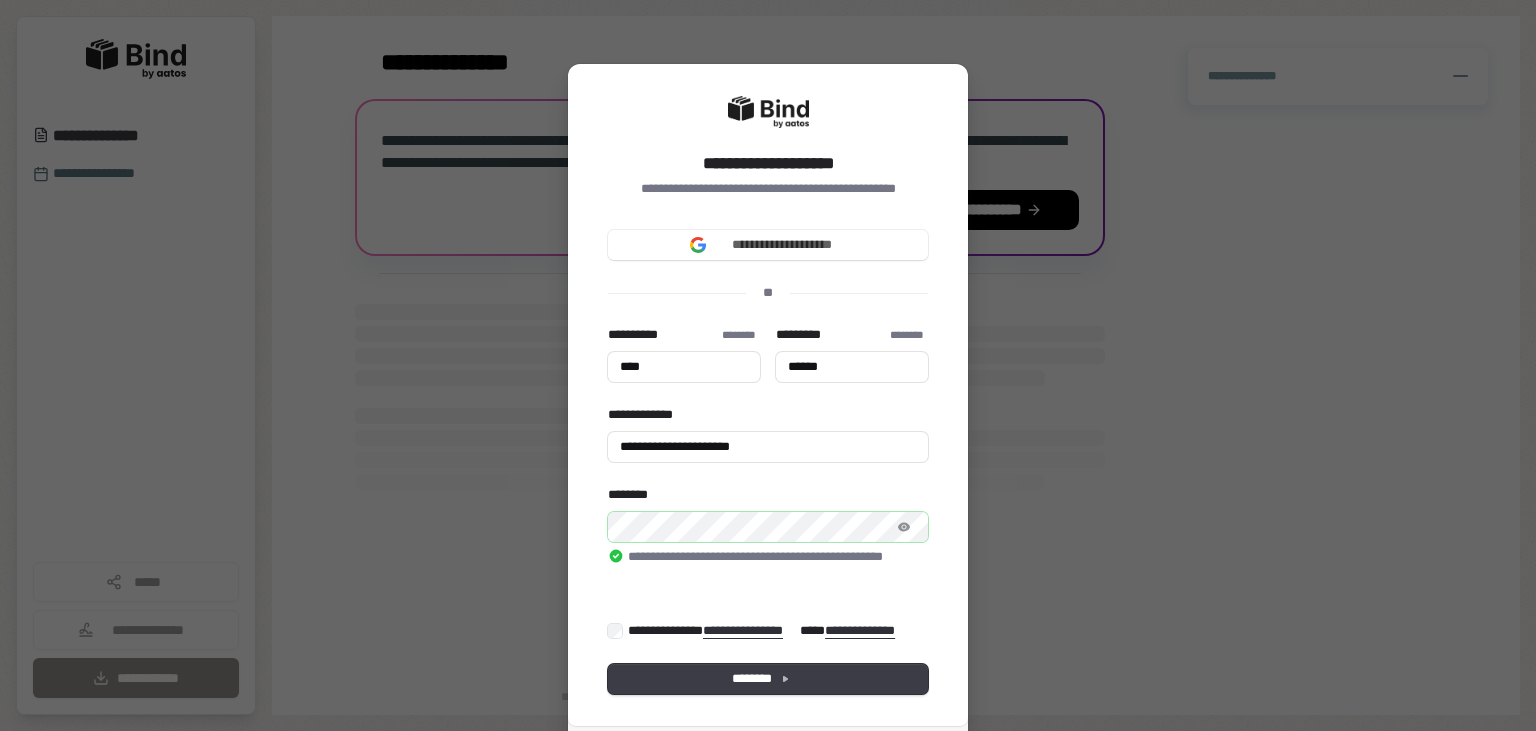 type on "****" 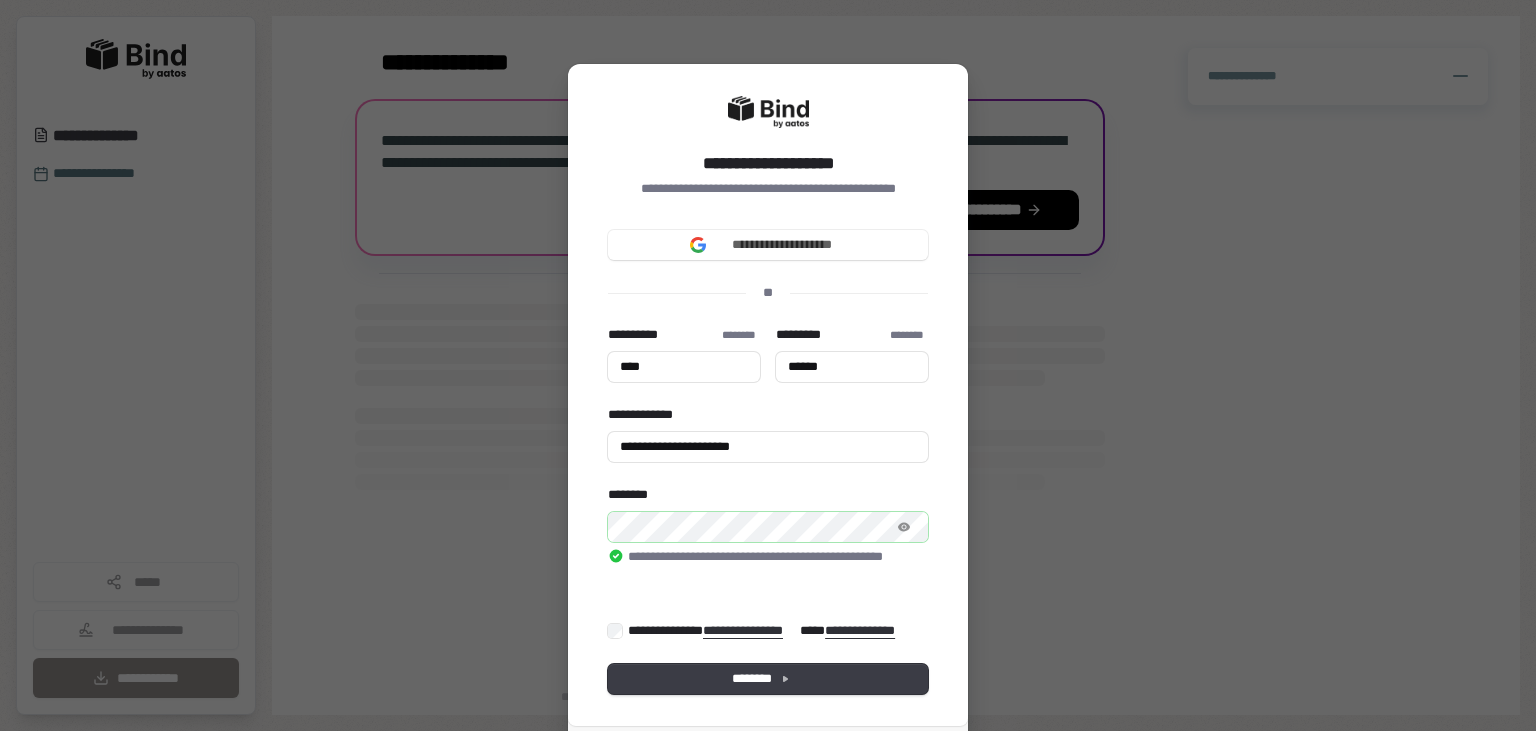 type on "******" 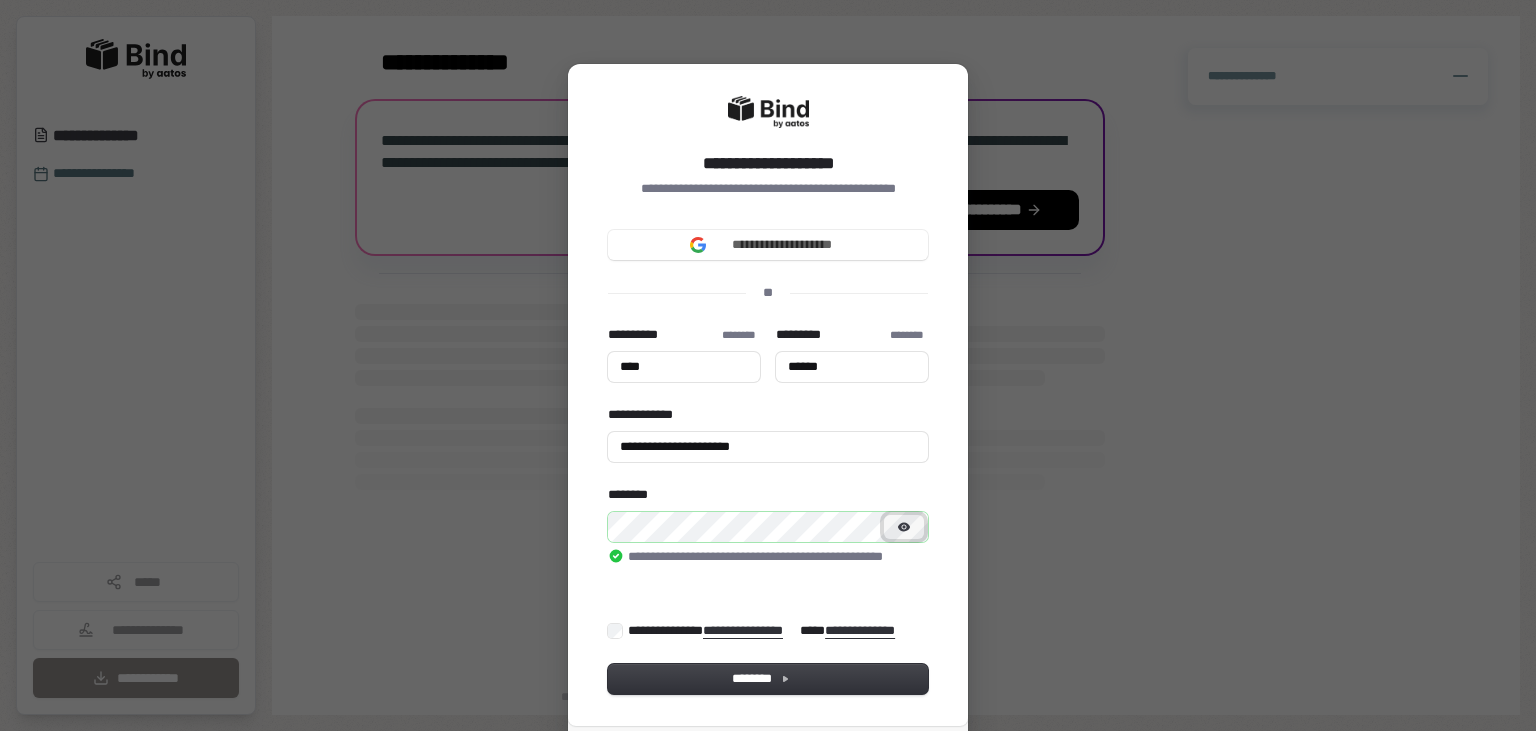 type on "****" 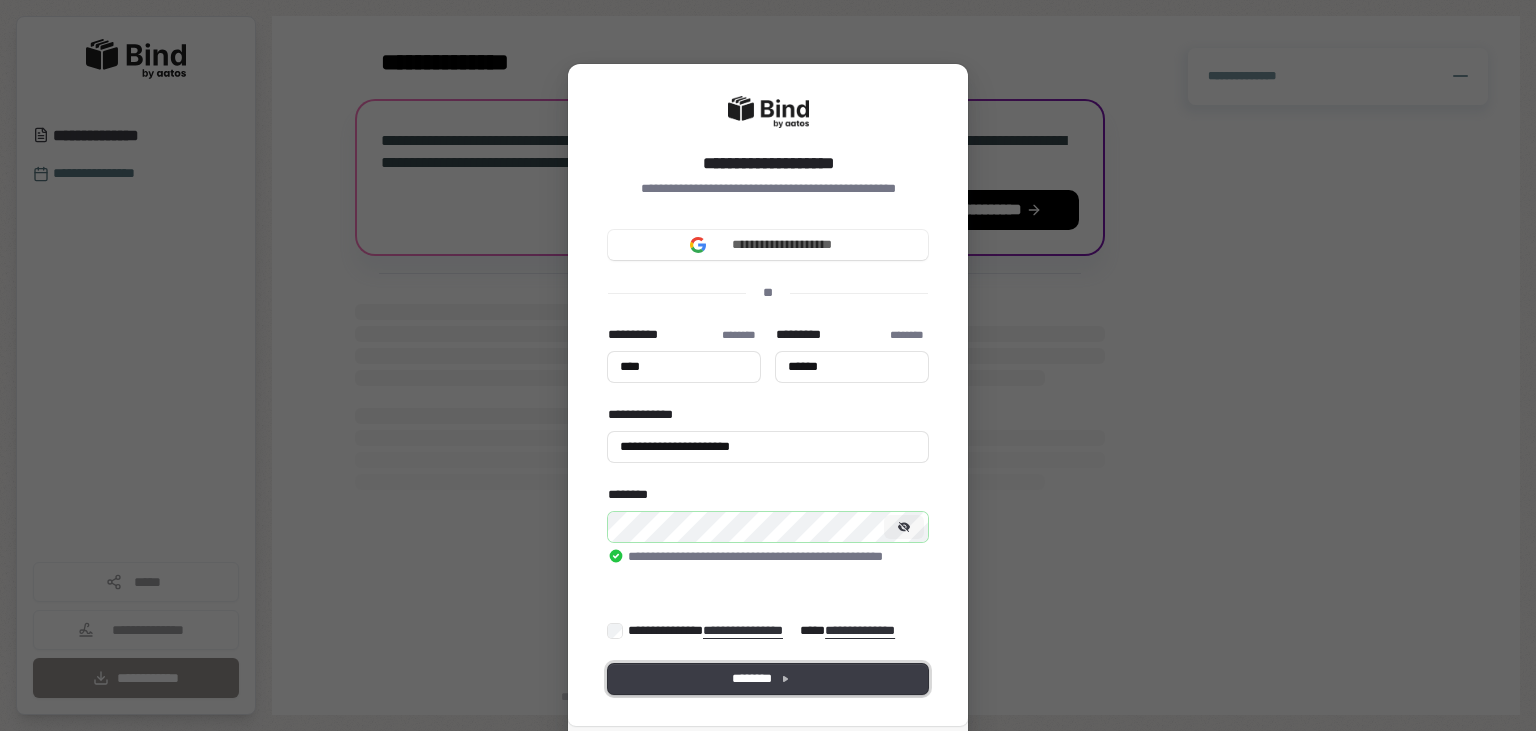 click on "********" at bounding box center (768, 679) 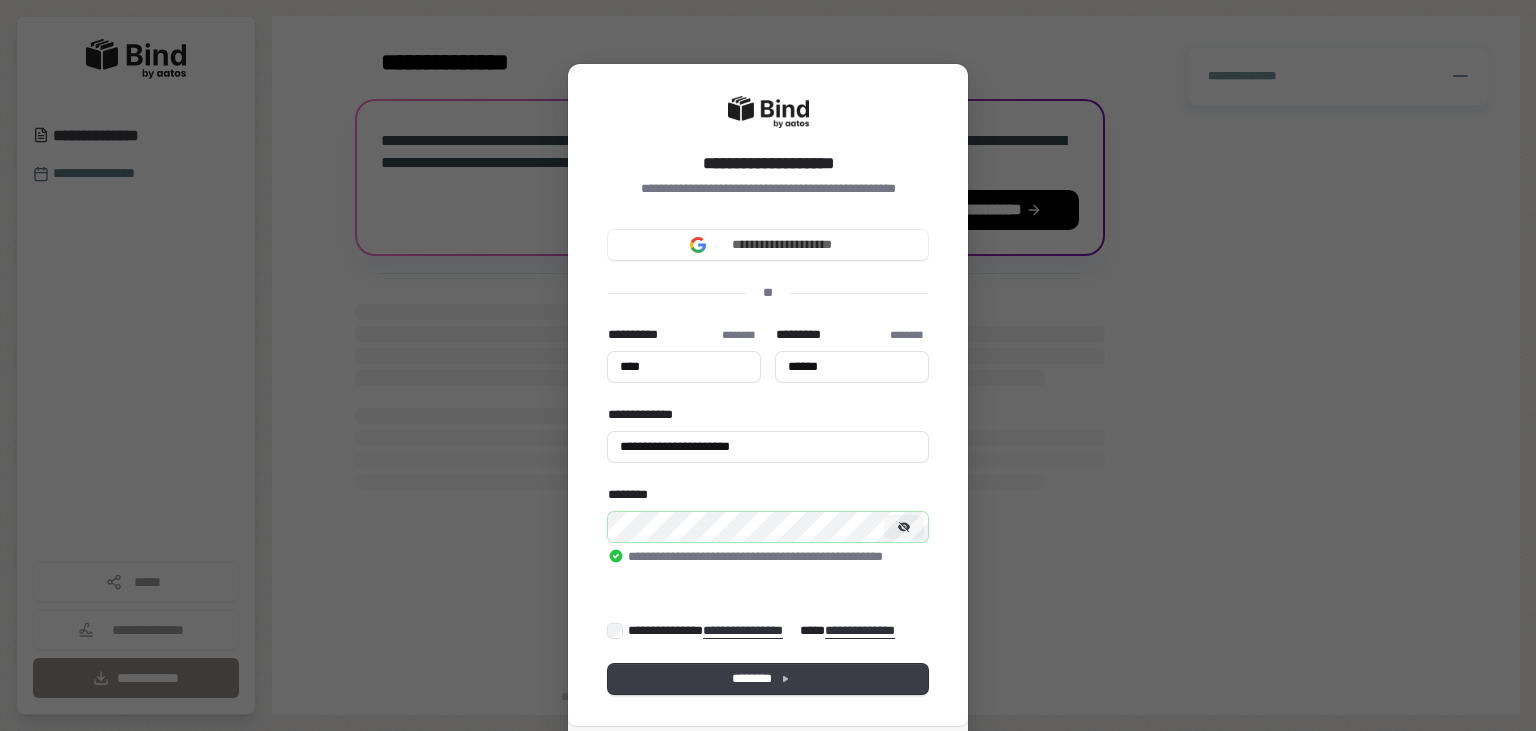 type on "****" 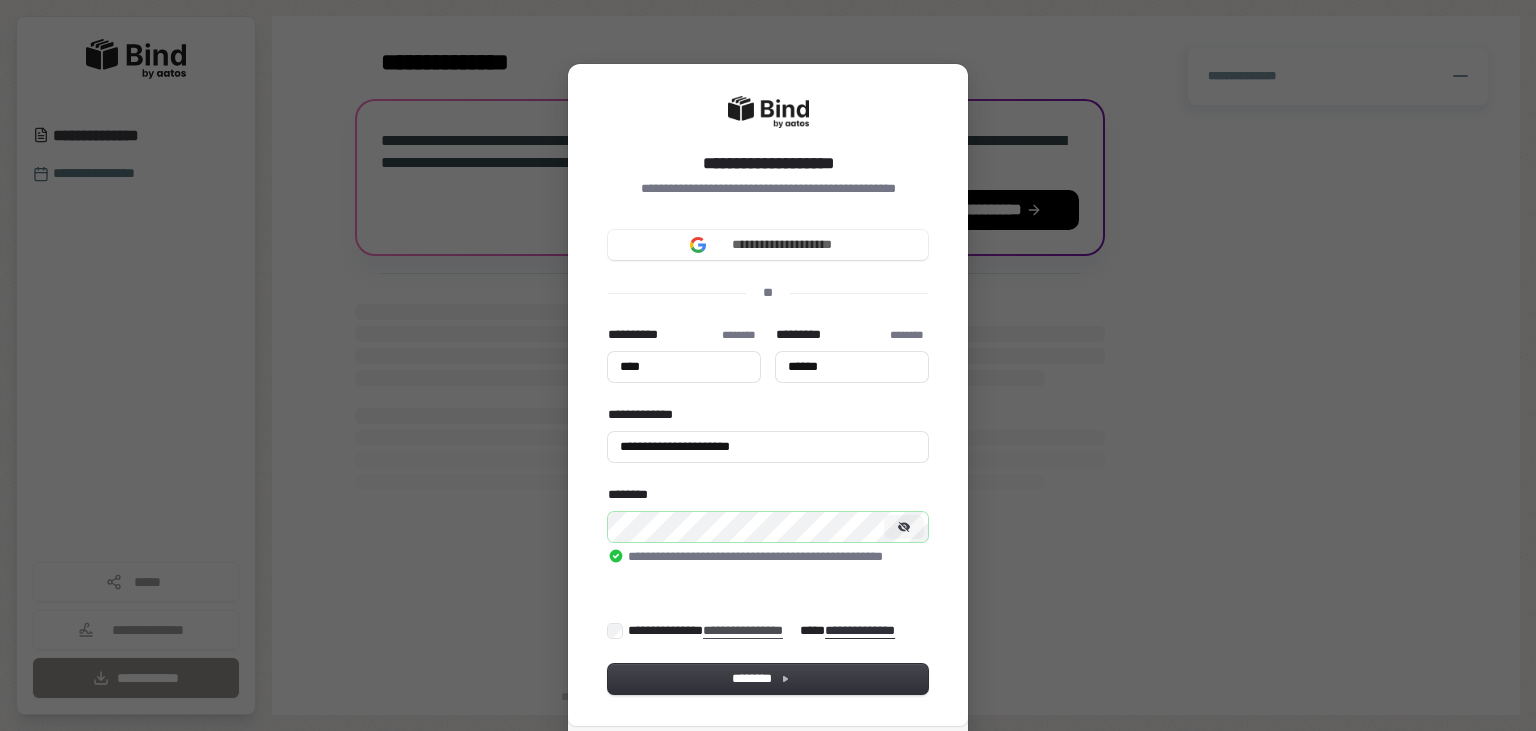 type on "****" 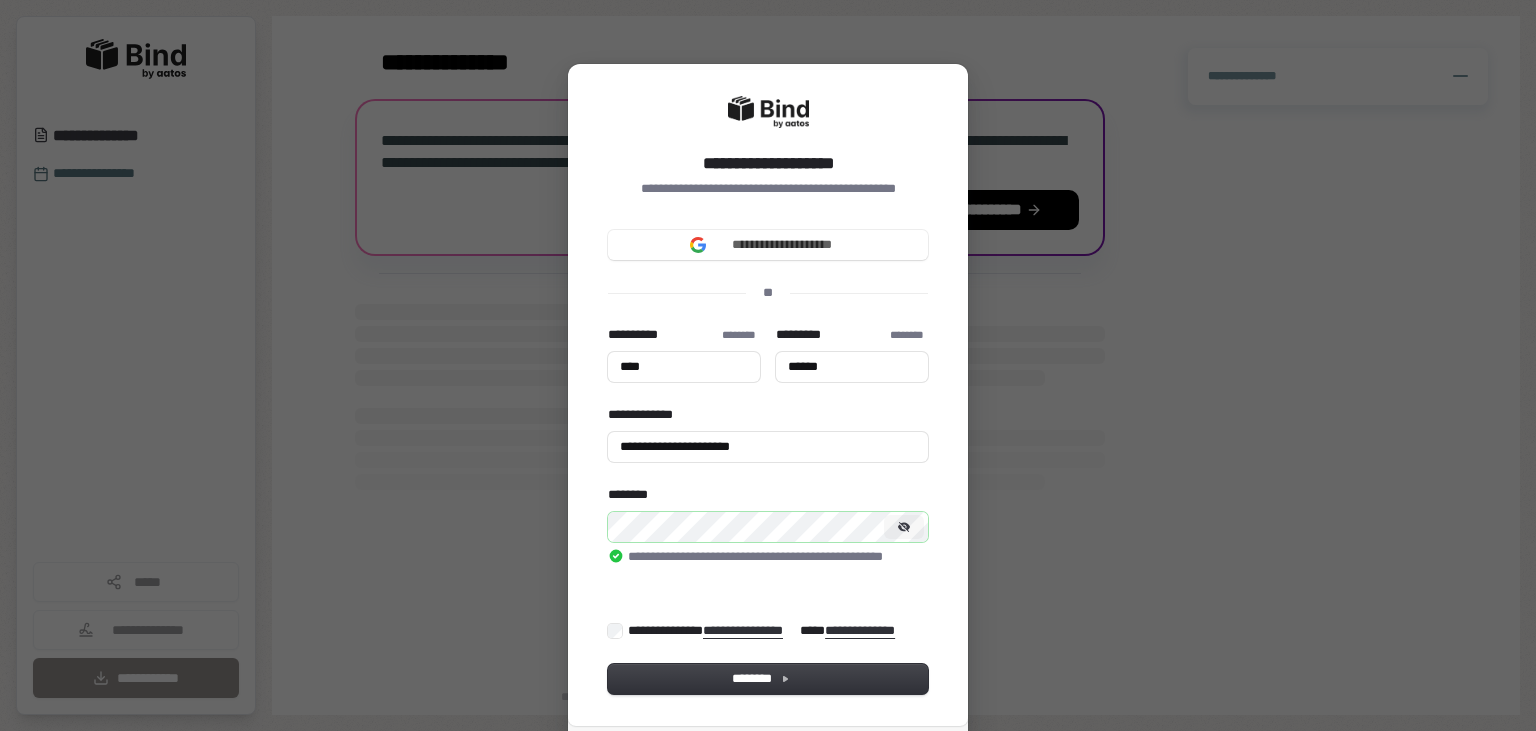 type on "****" 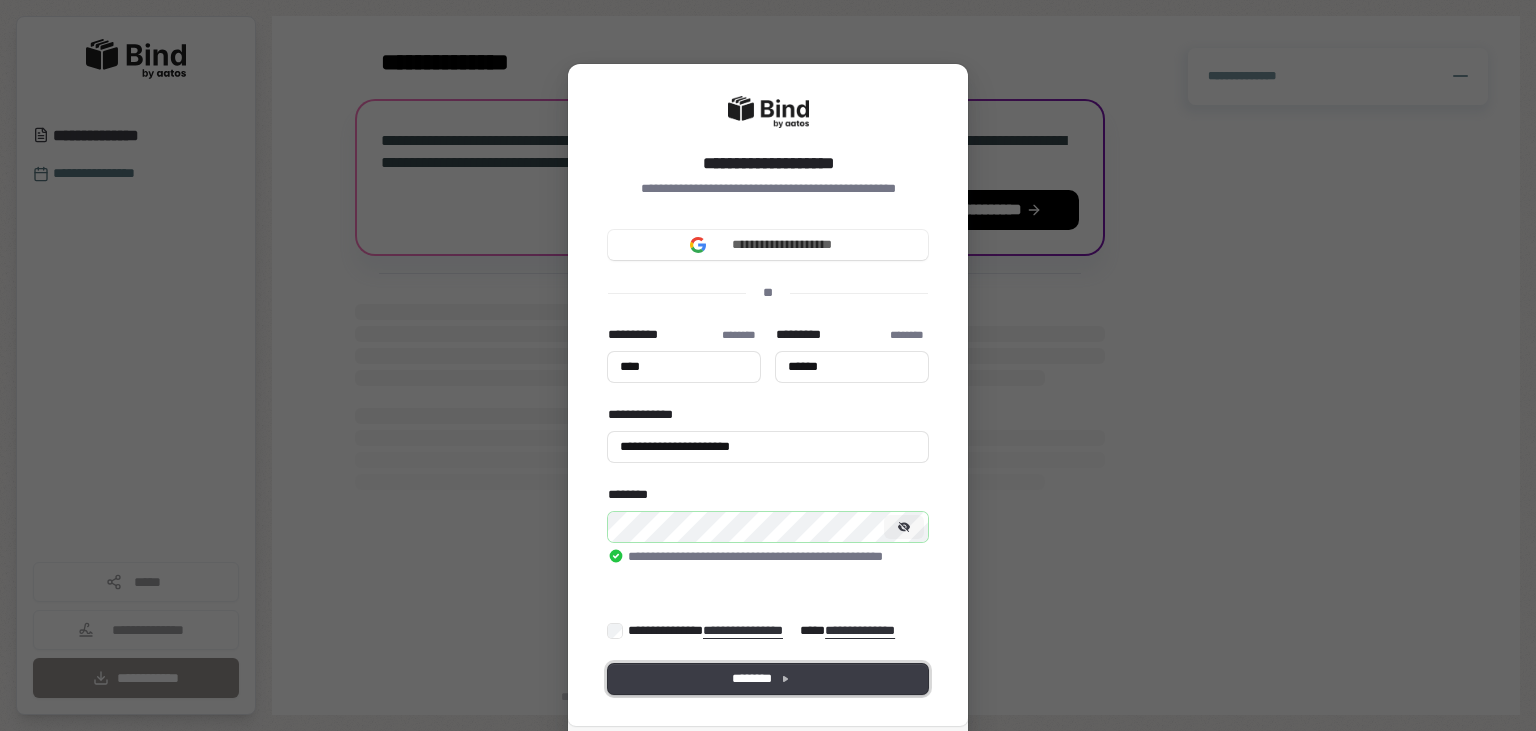type on "****" 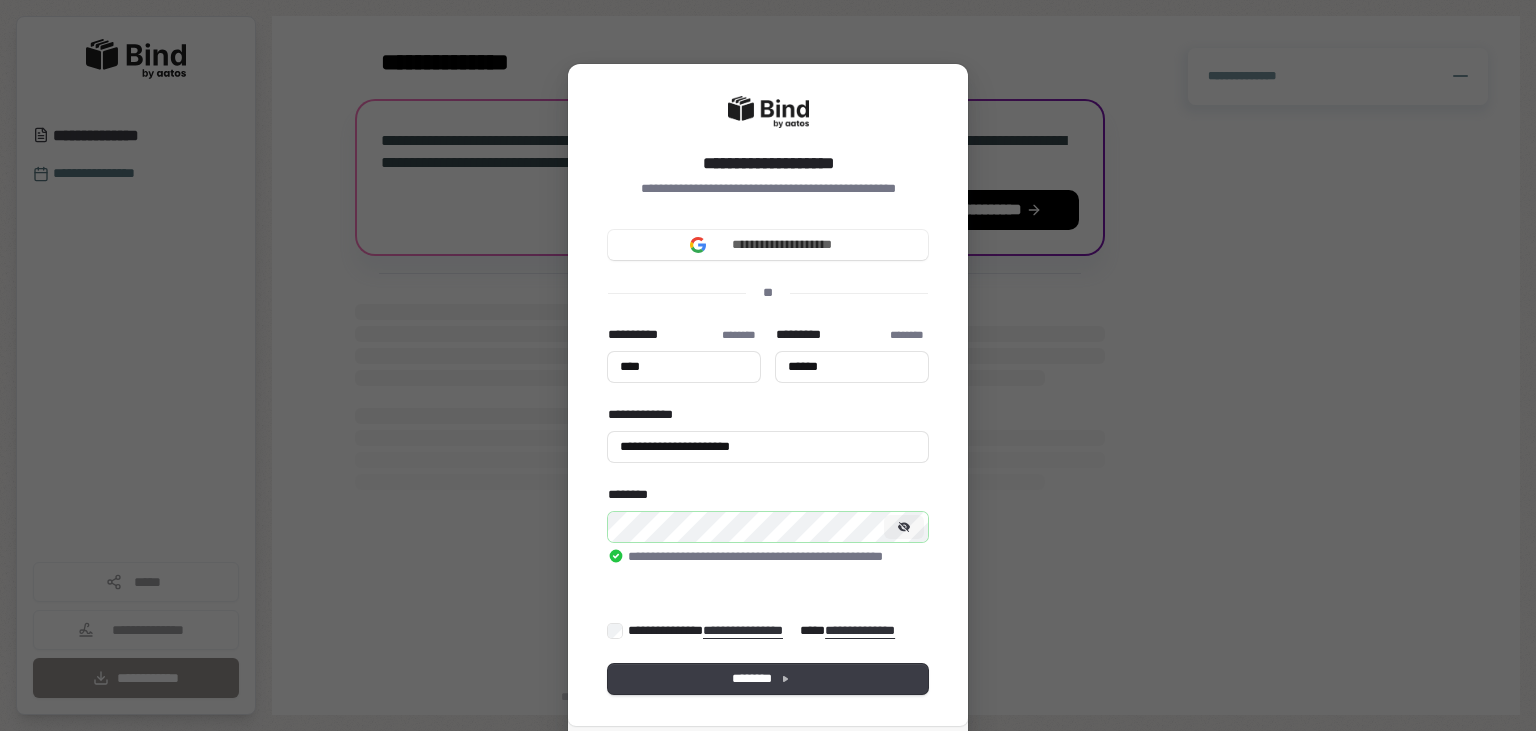type on "****" 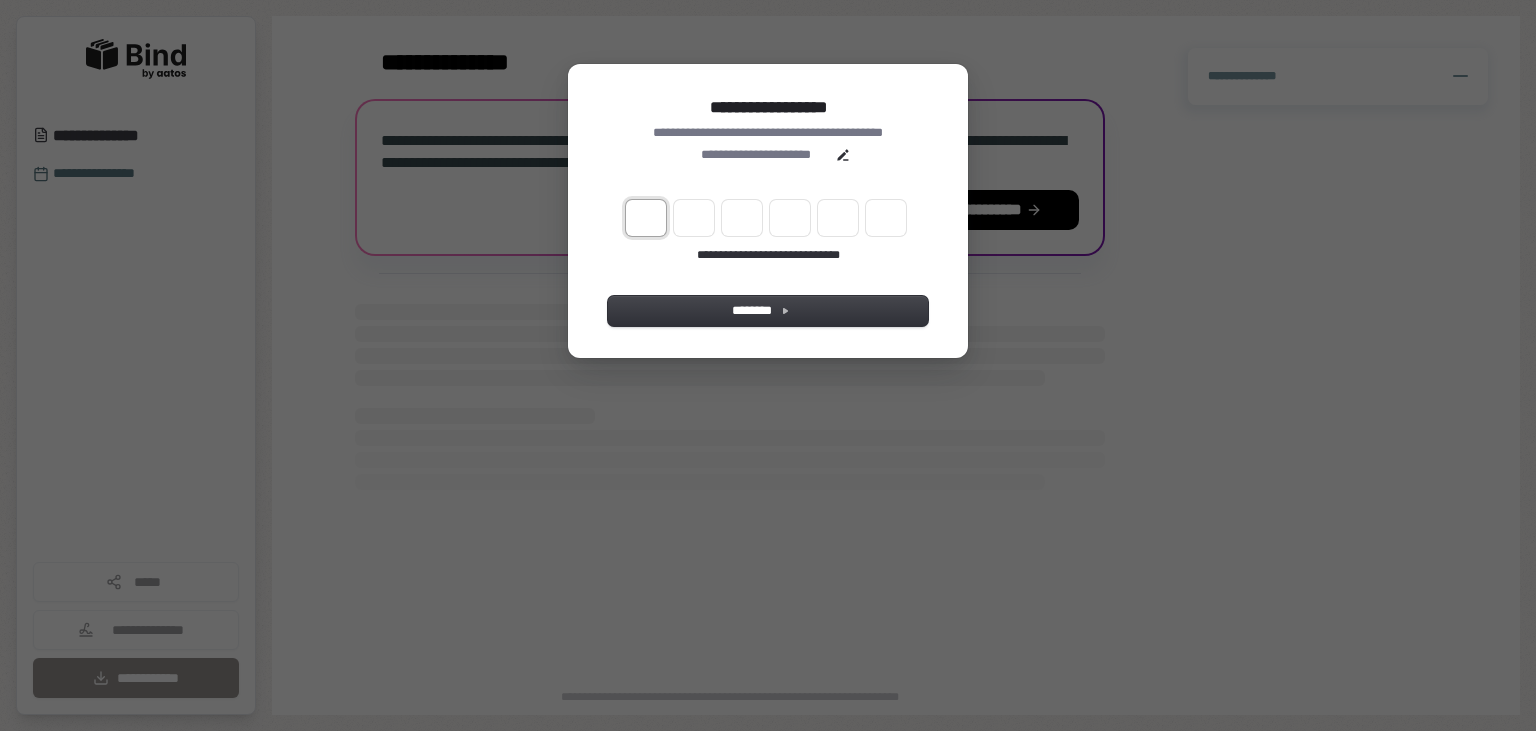 type on "*" 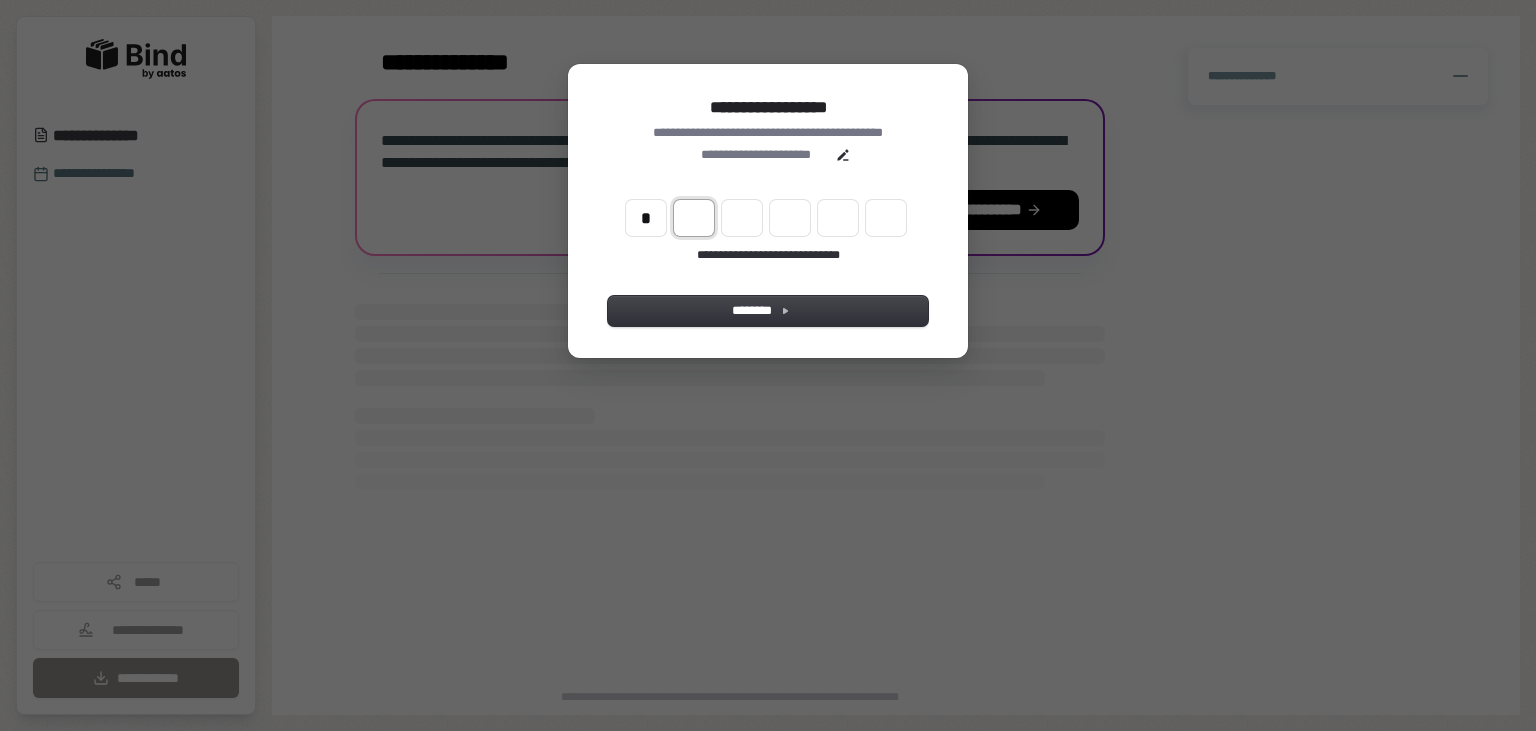 type on "*" 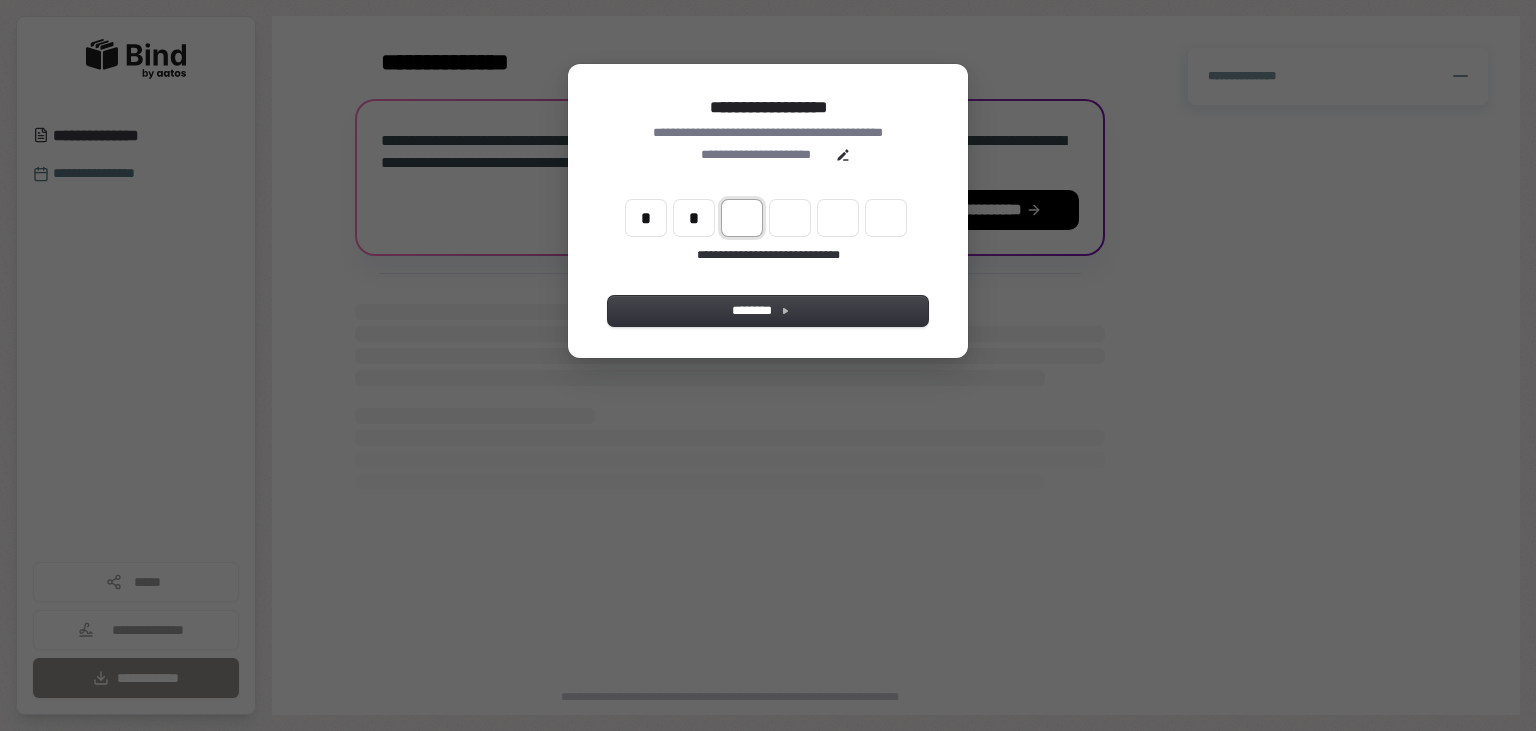 type on "*" 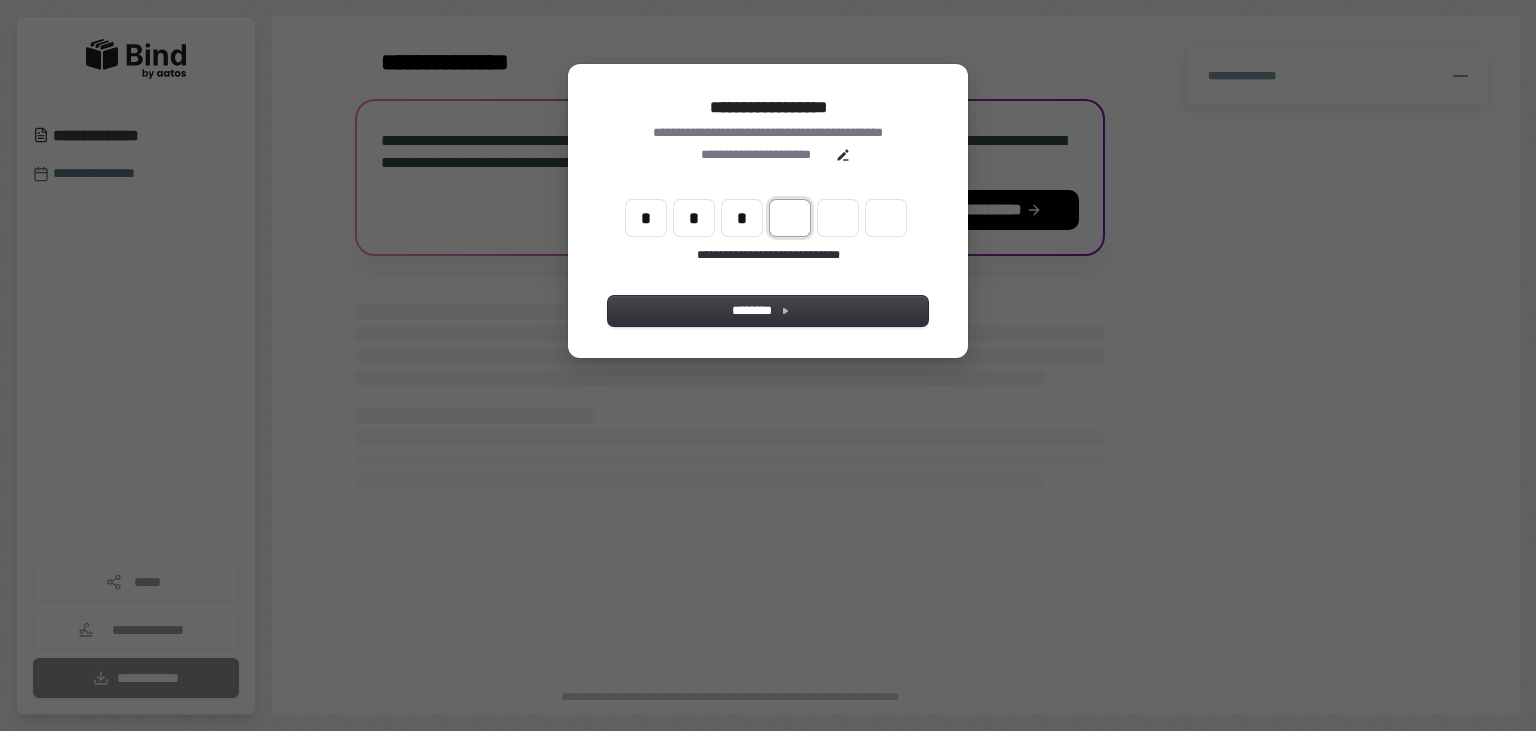 type on "*" 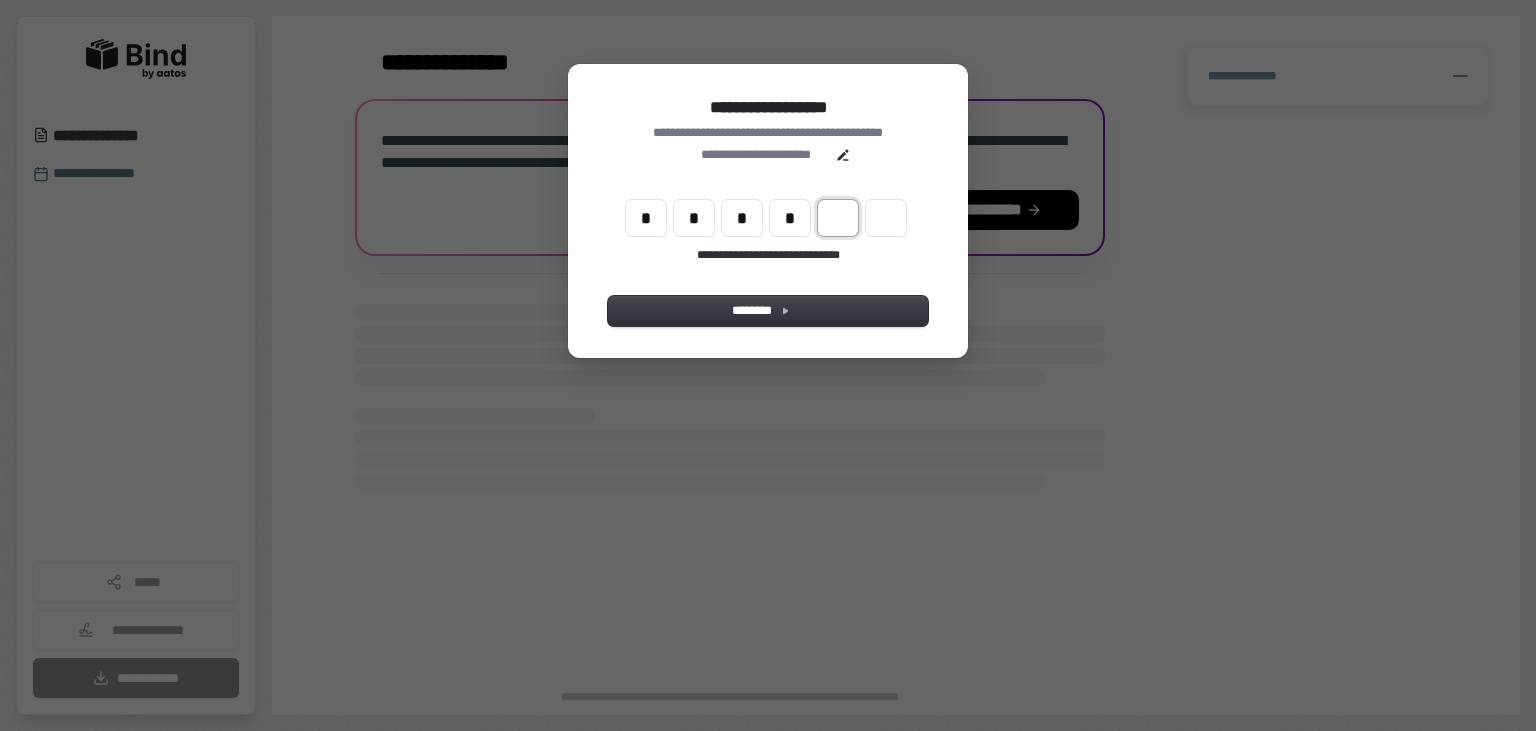 type on "*" 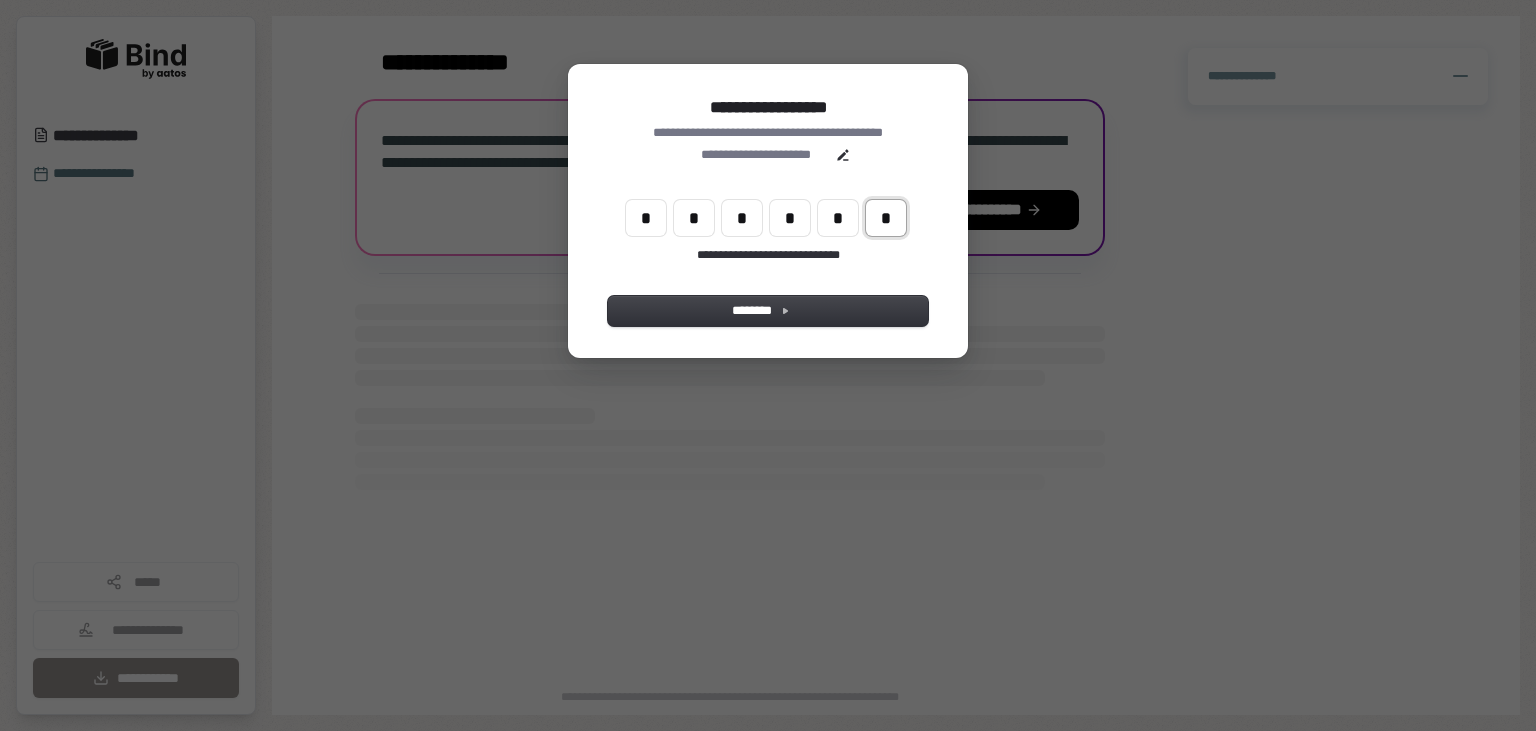 type on "*" 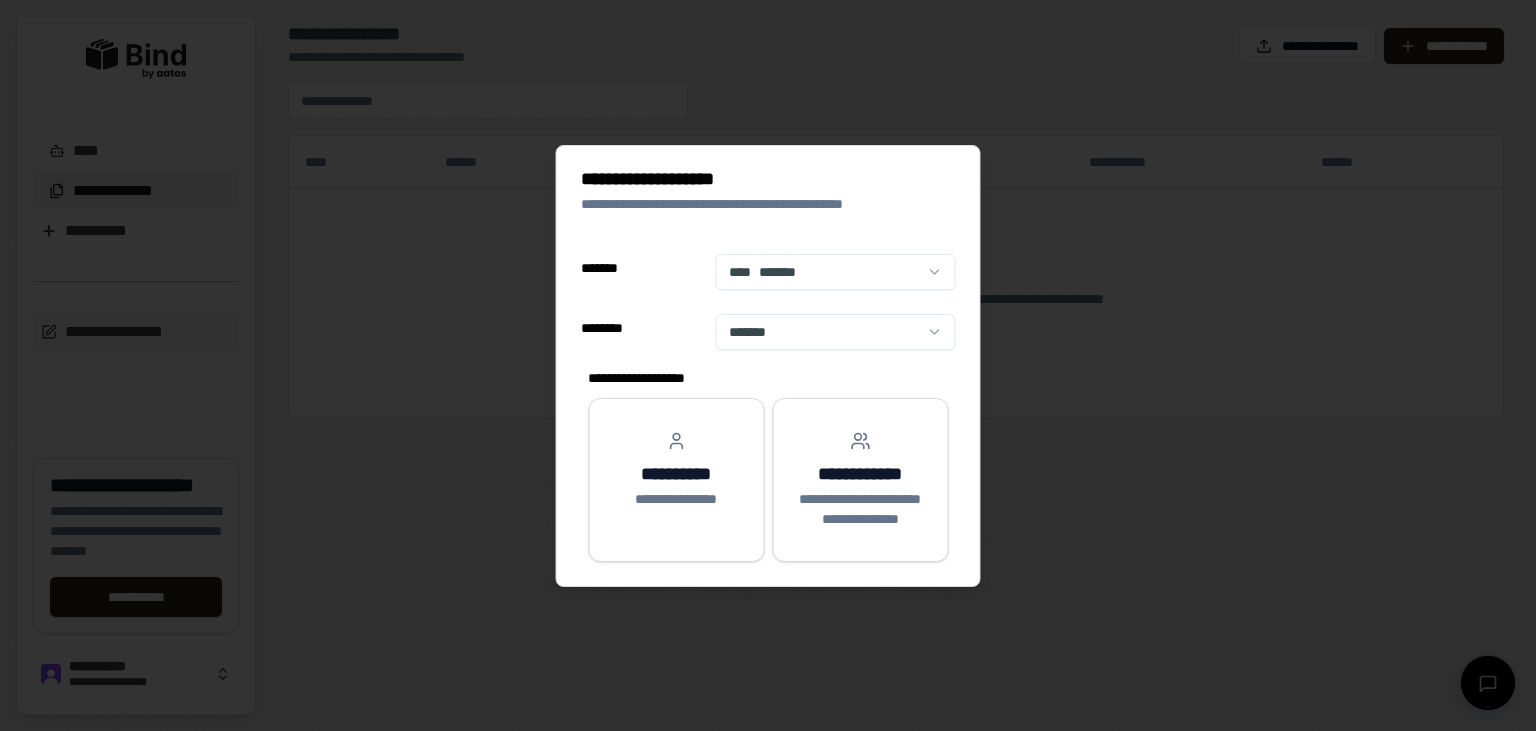 select on "**" 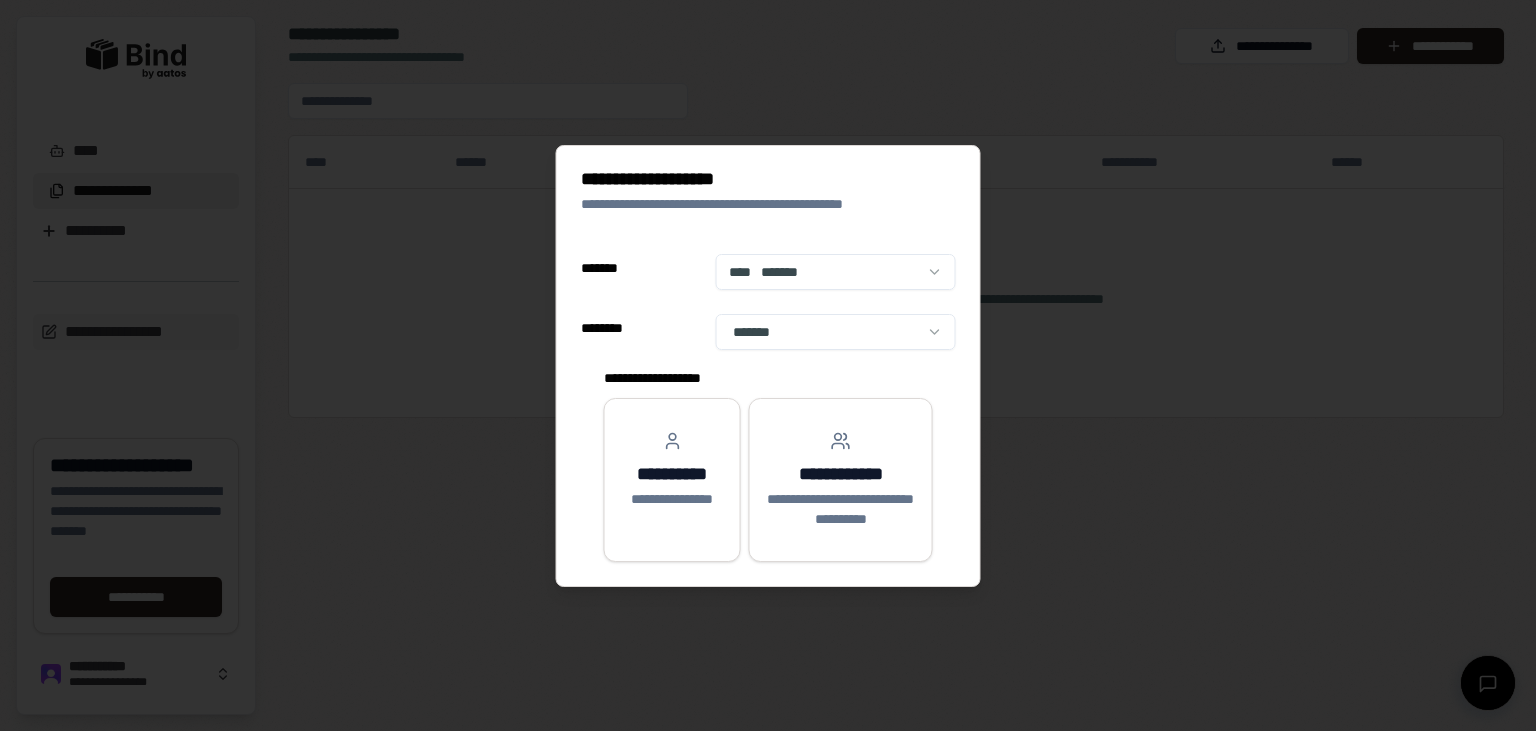 scroll, scrollTop: 0, scrollLeft: 0, axis: both 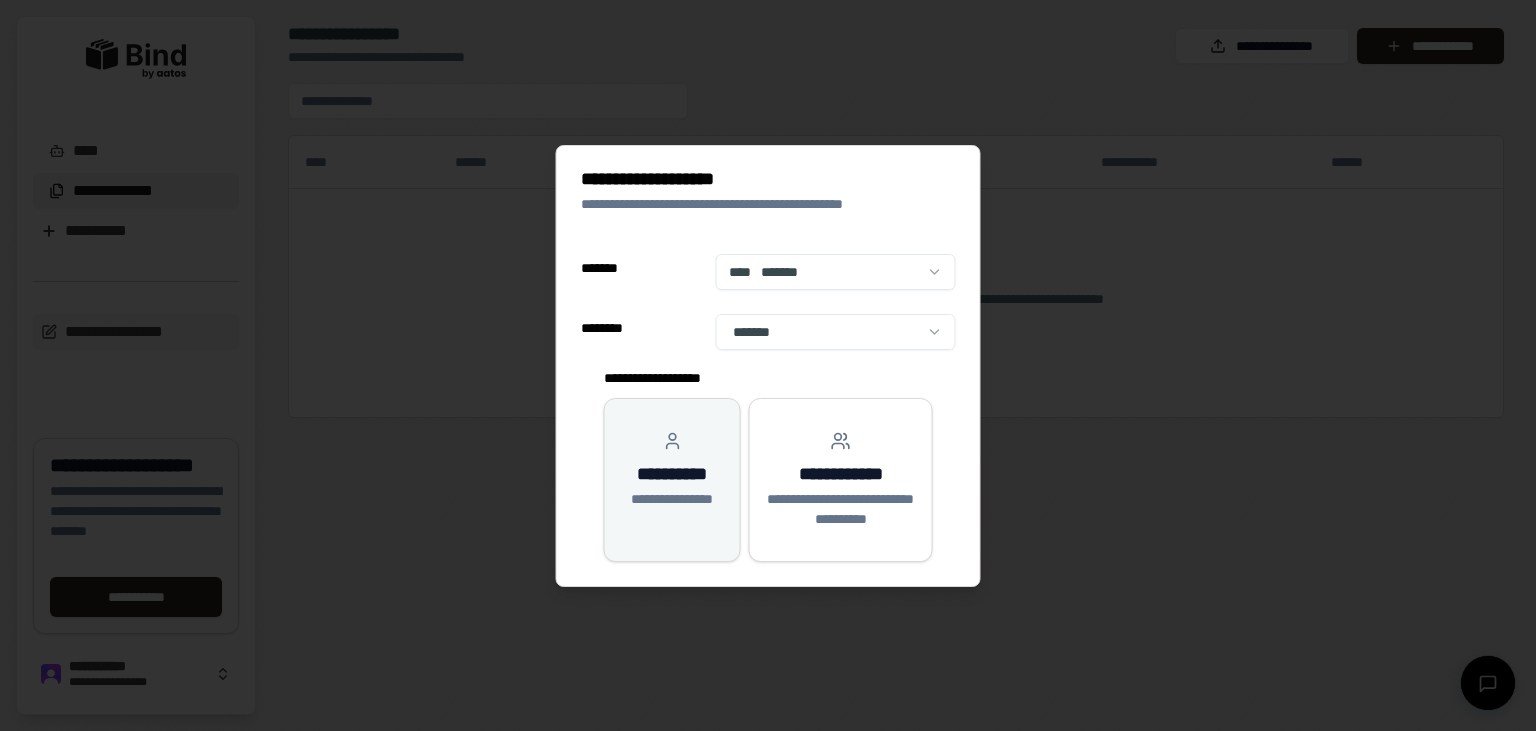 click on "**********" at bounding box center (672, 470) 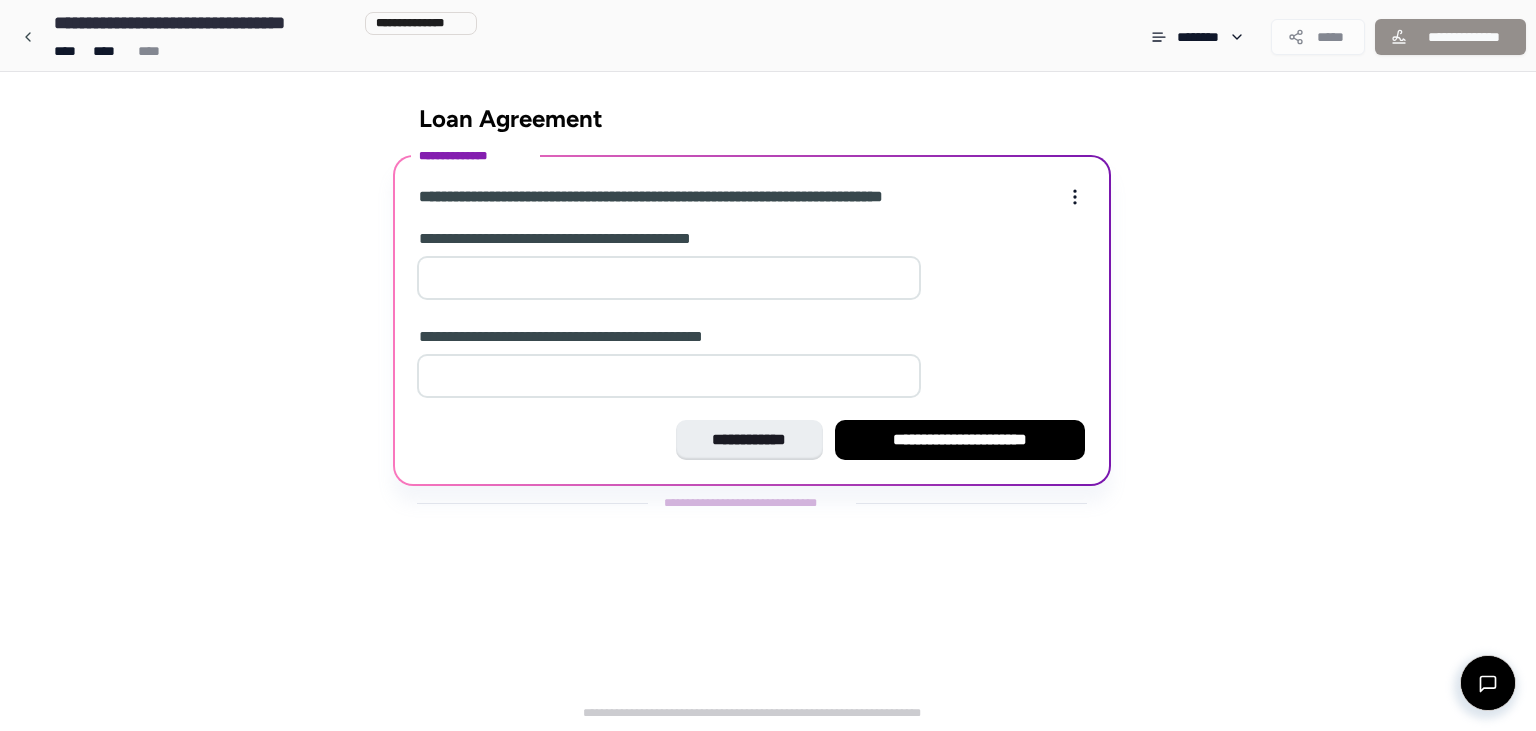 click at bounding box center (669, 278) 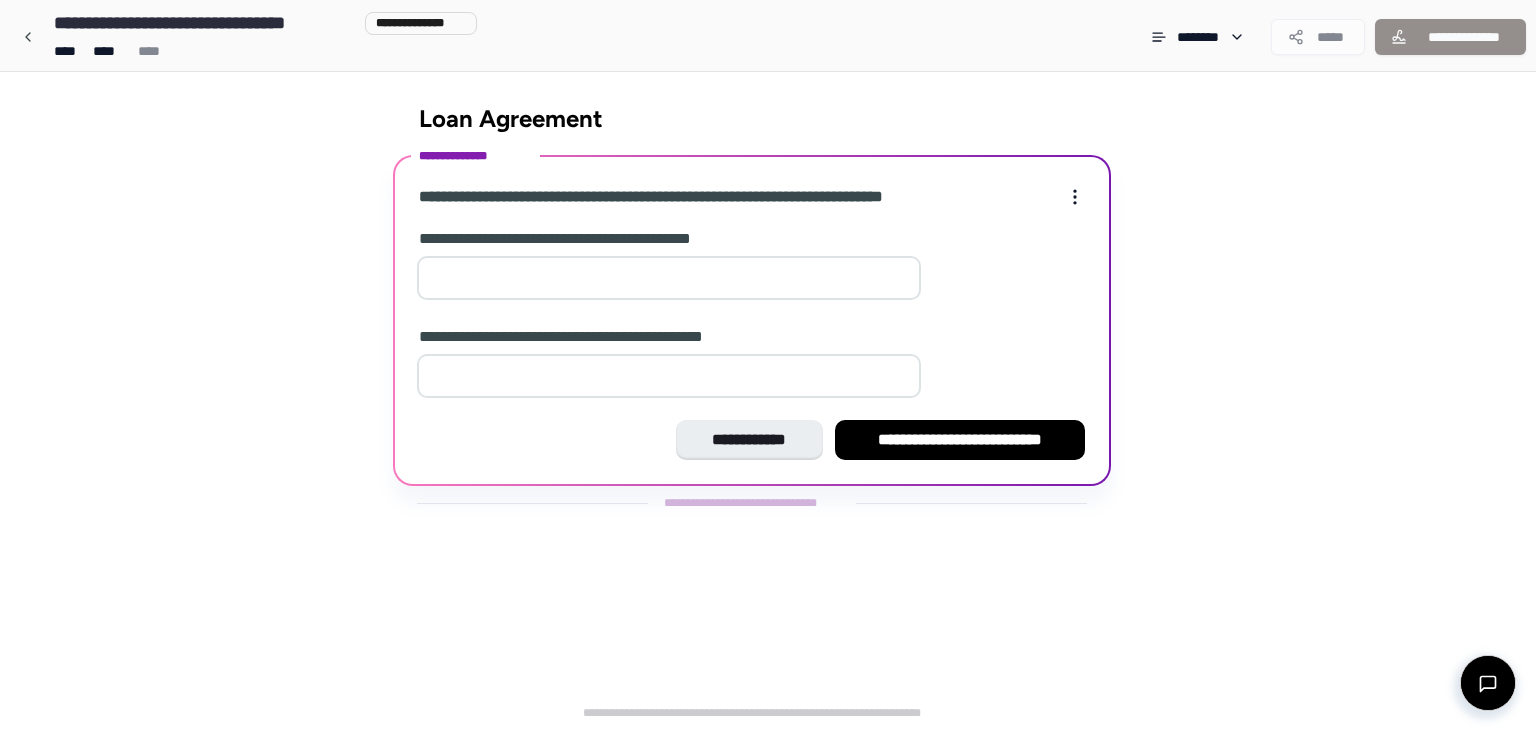 click on "**" at bounding box center (669, 278) 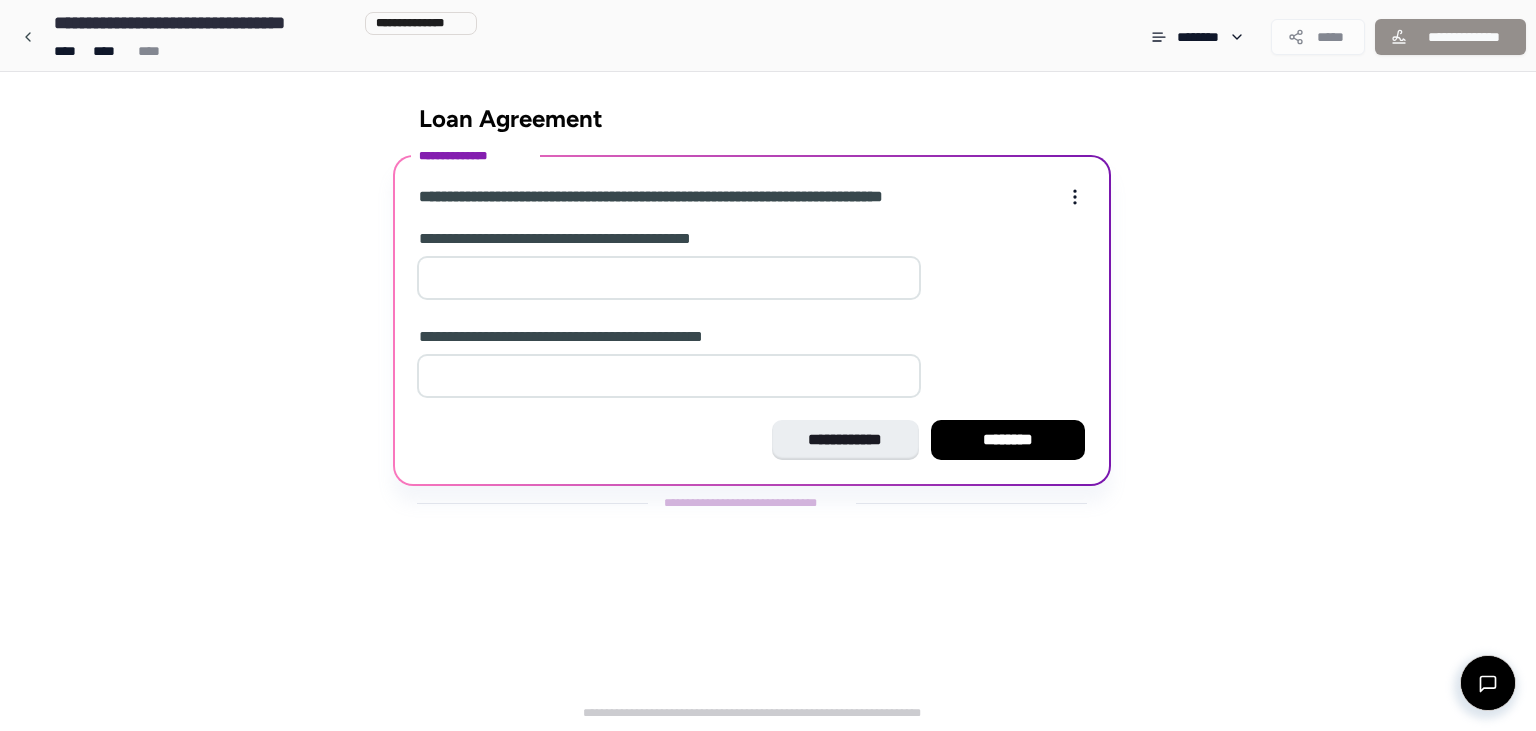 click on "*" at bounding box center (669, 376) 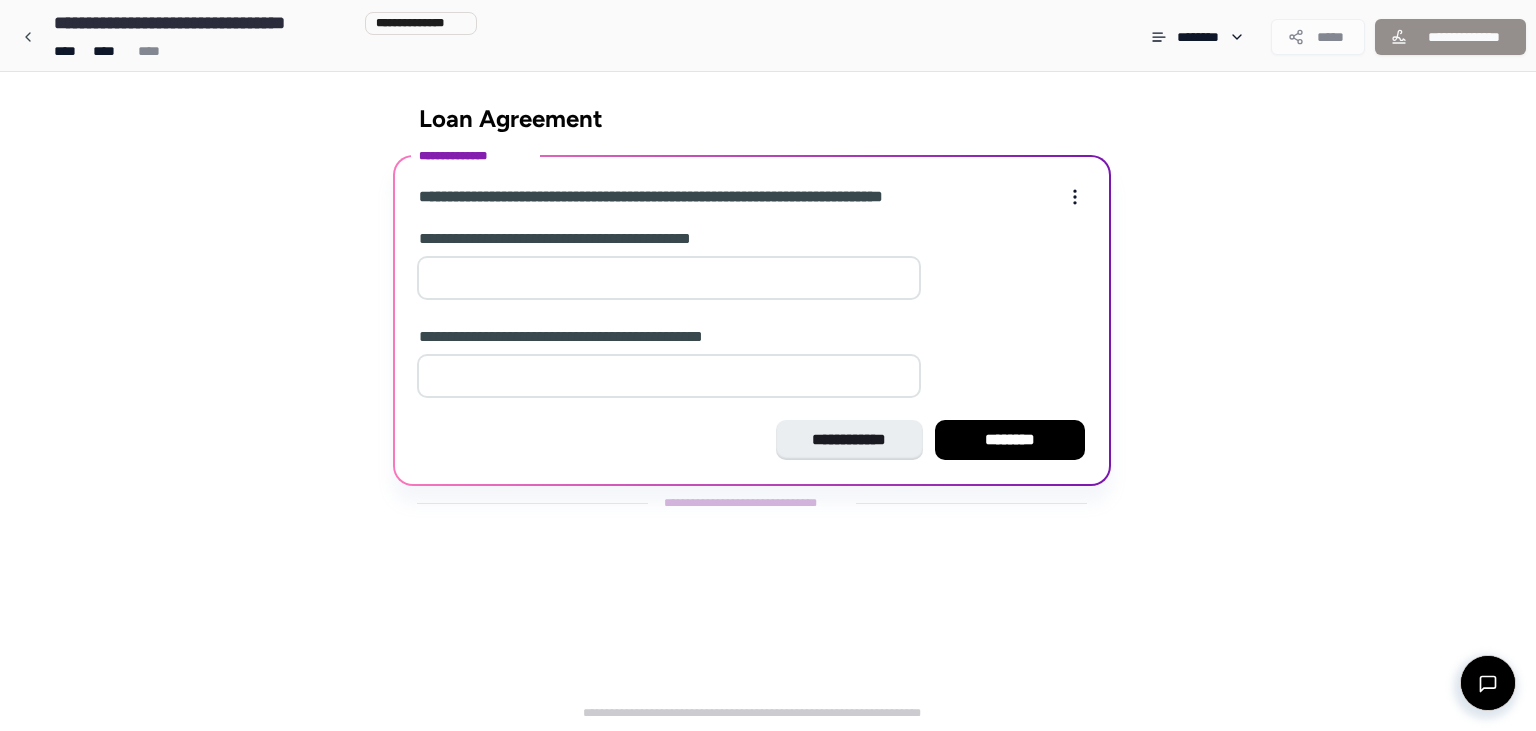 click on "*" at bounding box center (669, 376) 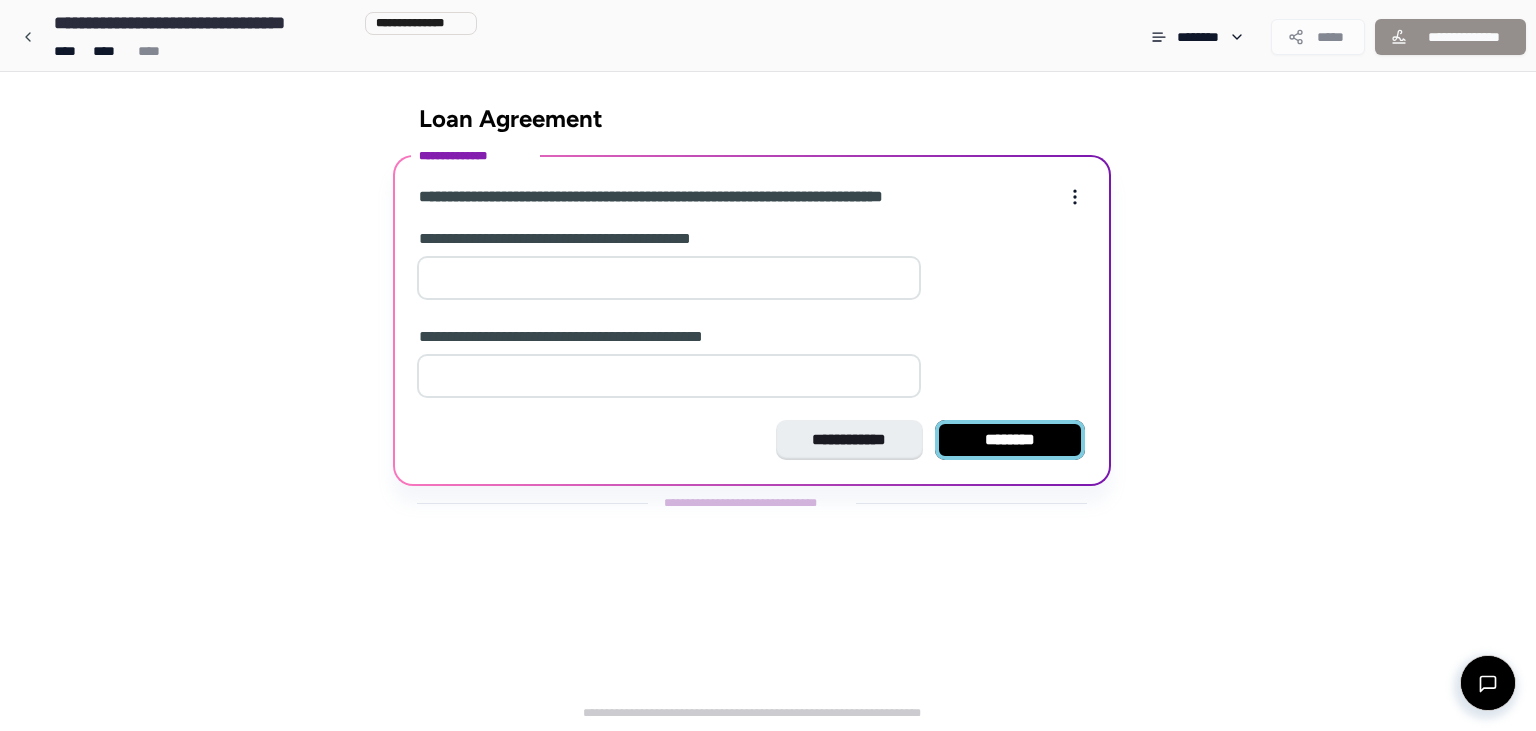 click on "********" at bounding box center (1010, 440) 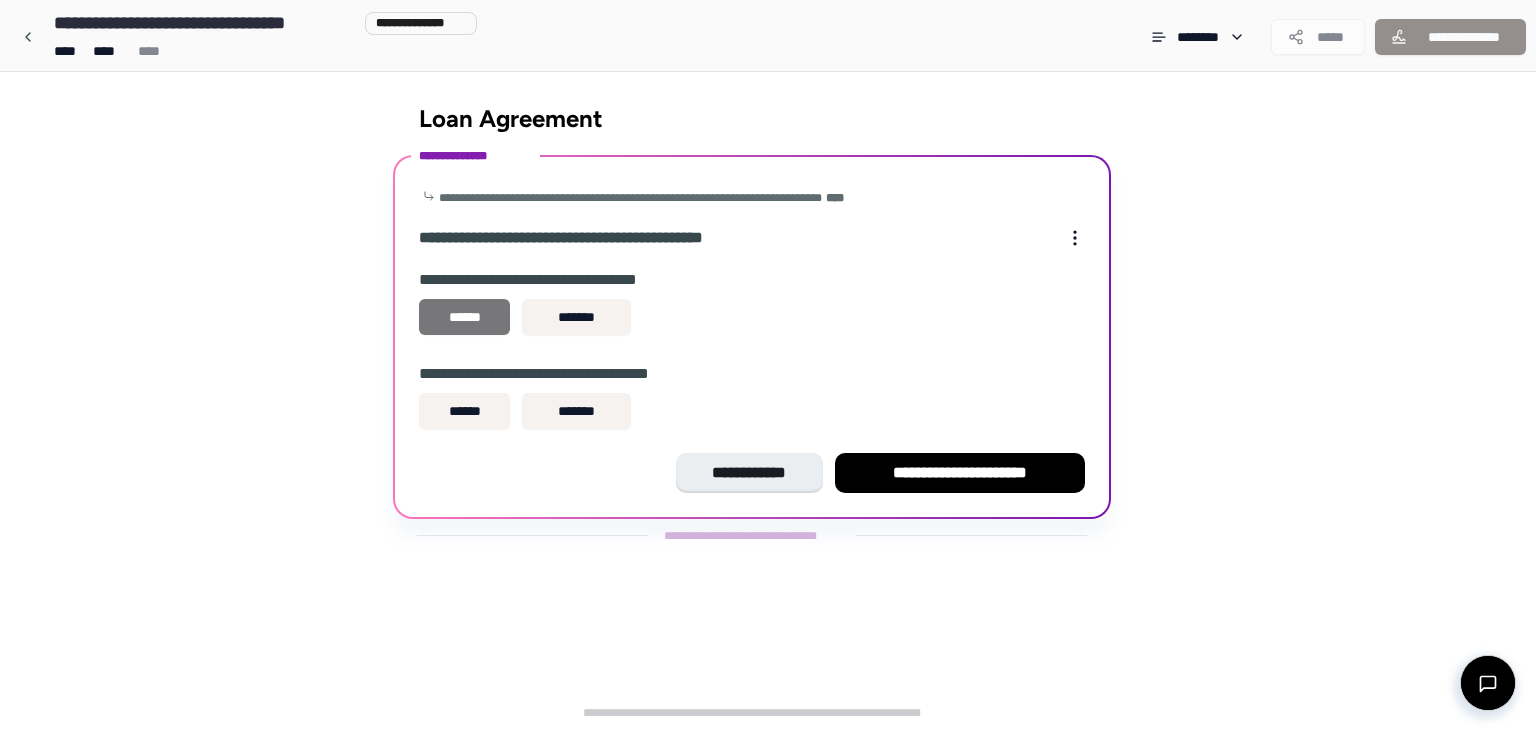 click on "******" at bounding box center (464, 317) 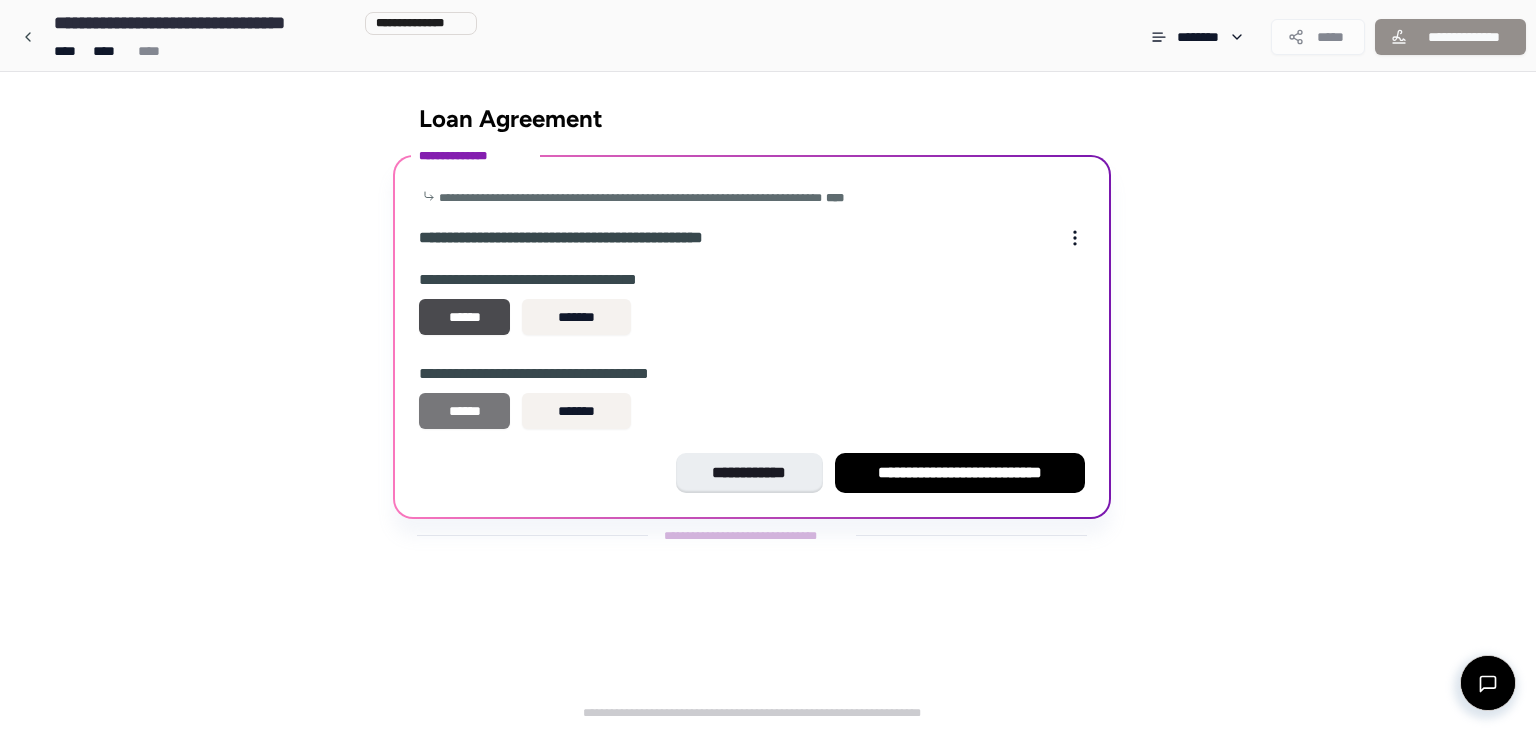 click on "******" at bounding box center (464, 411) 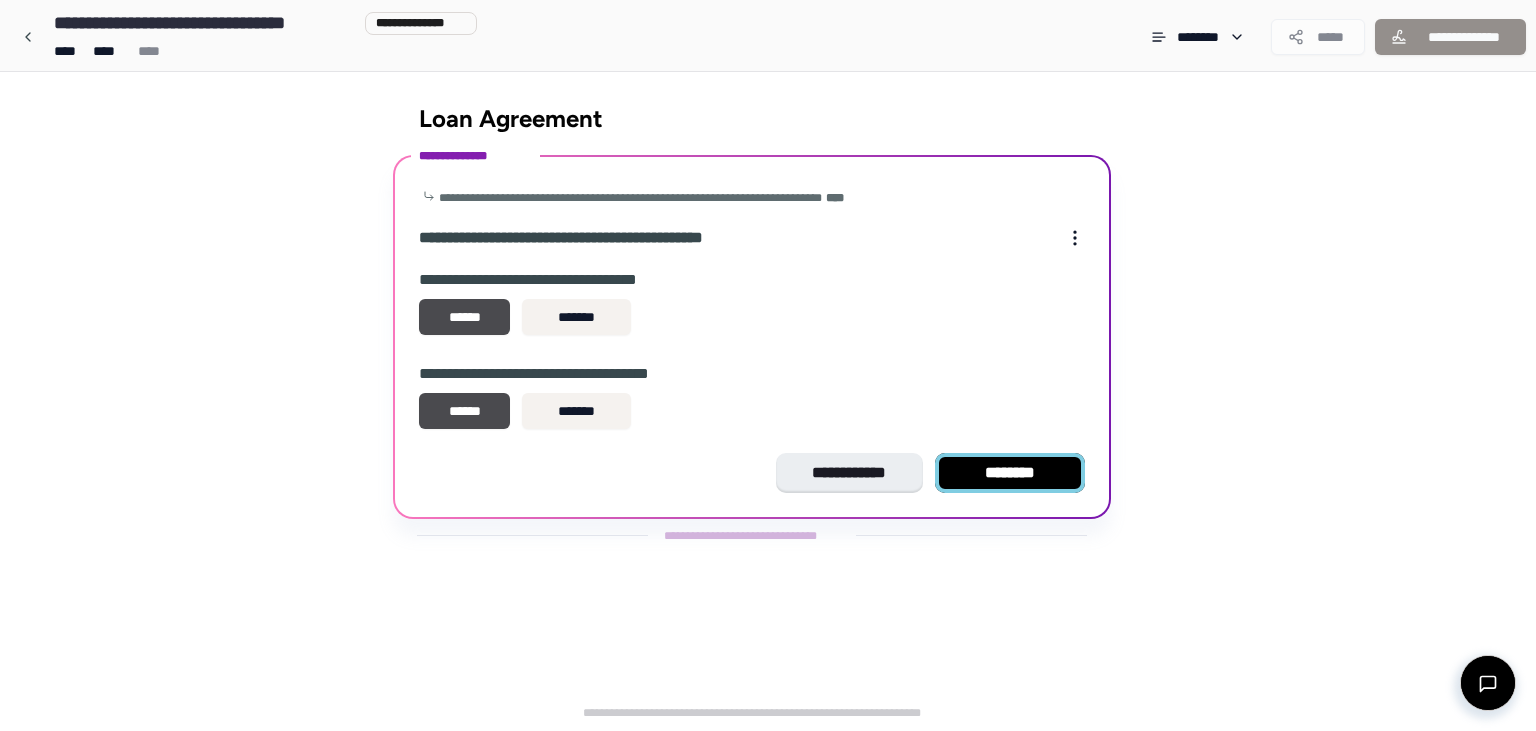 click on "********" at bounding box center (1010, 473) 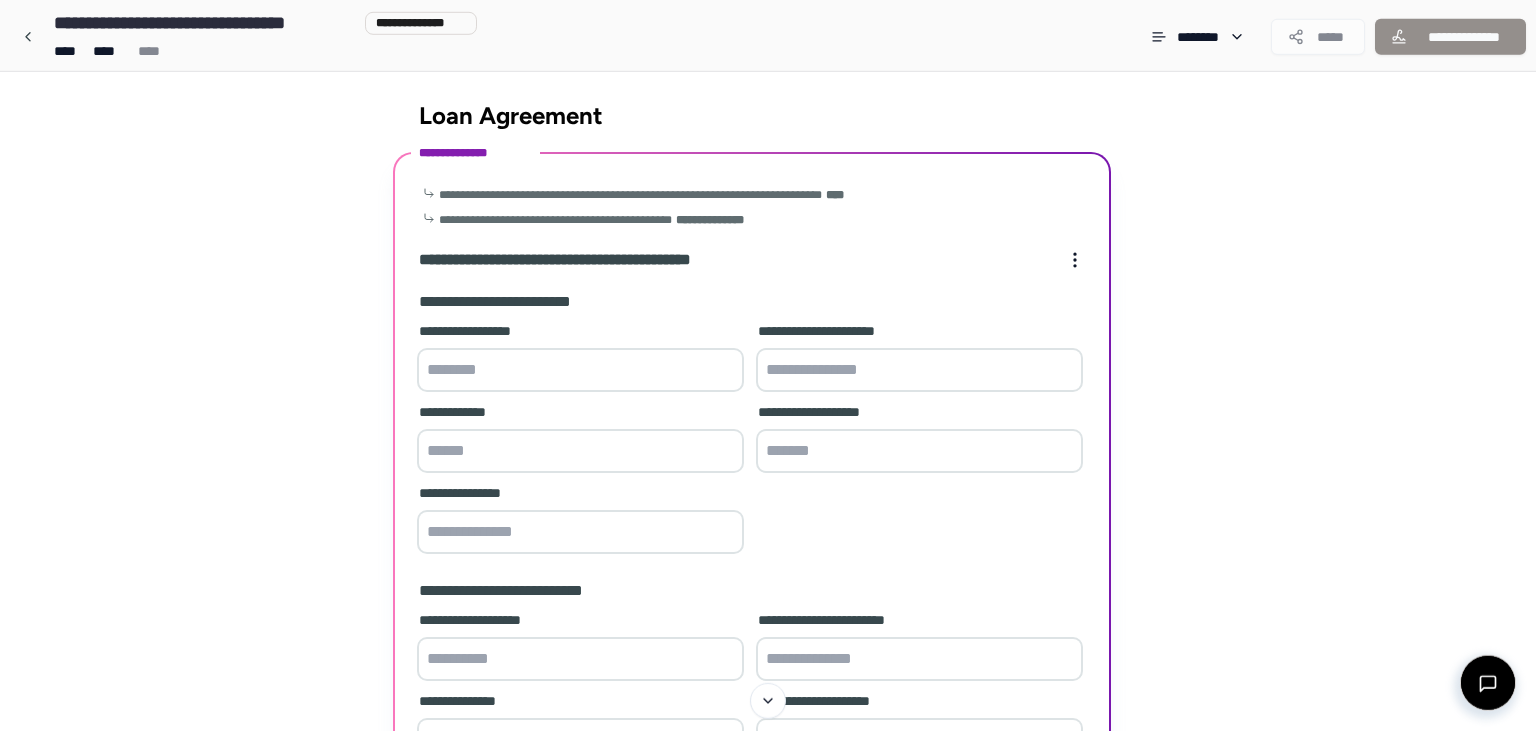 scroll, scrollTop: 0, scrollLeft: 0, axis: both 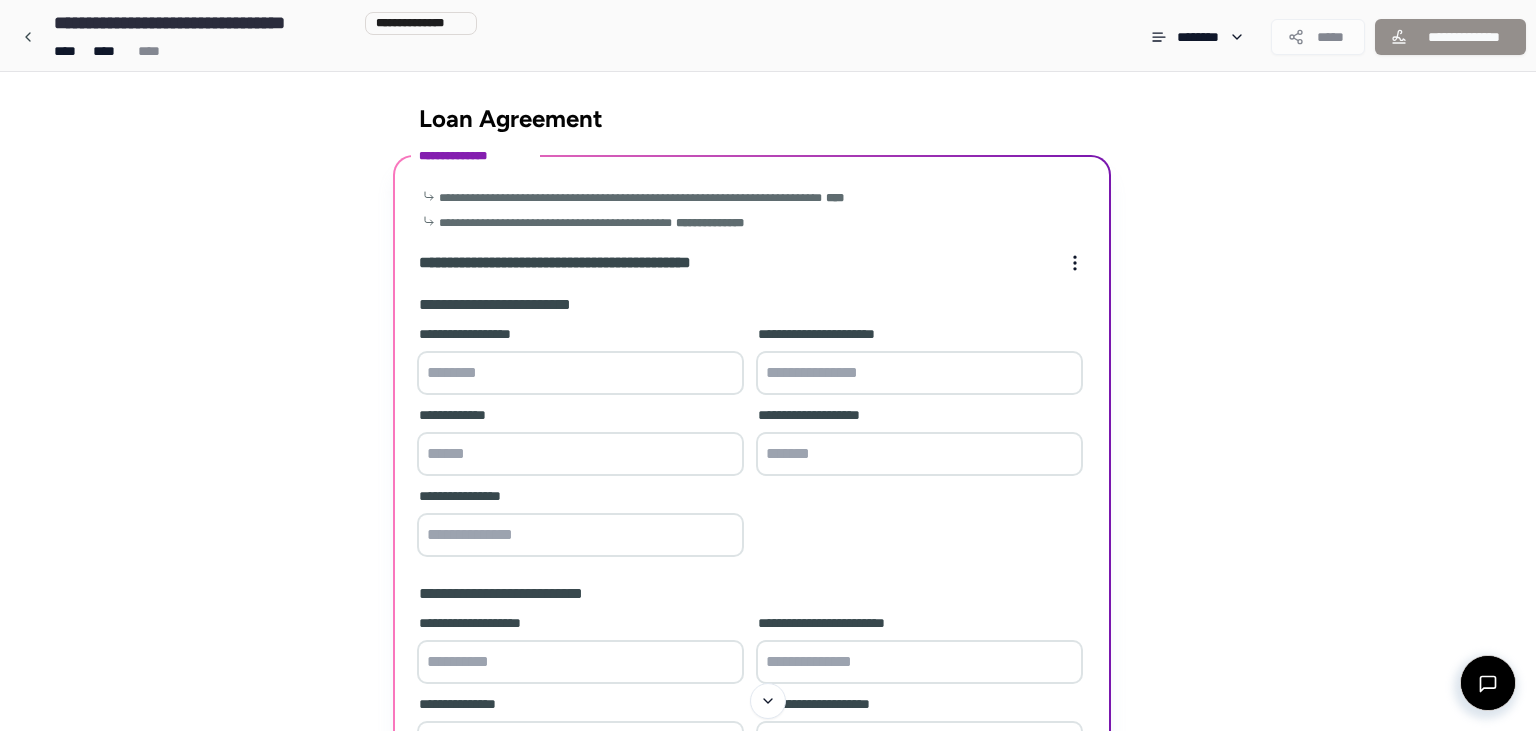click at bounding box center [580, 373] 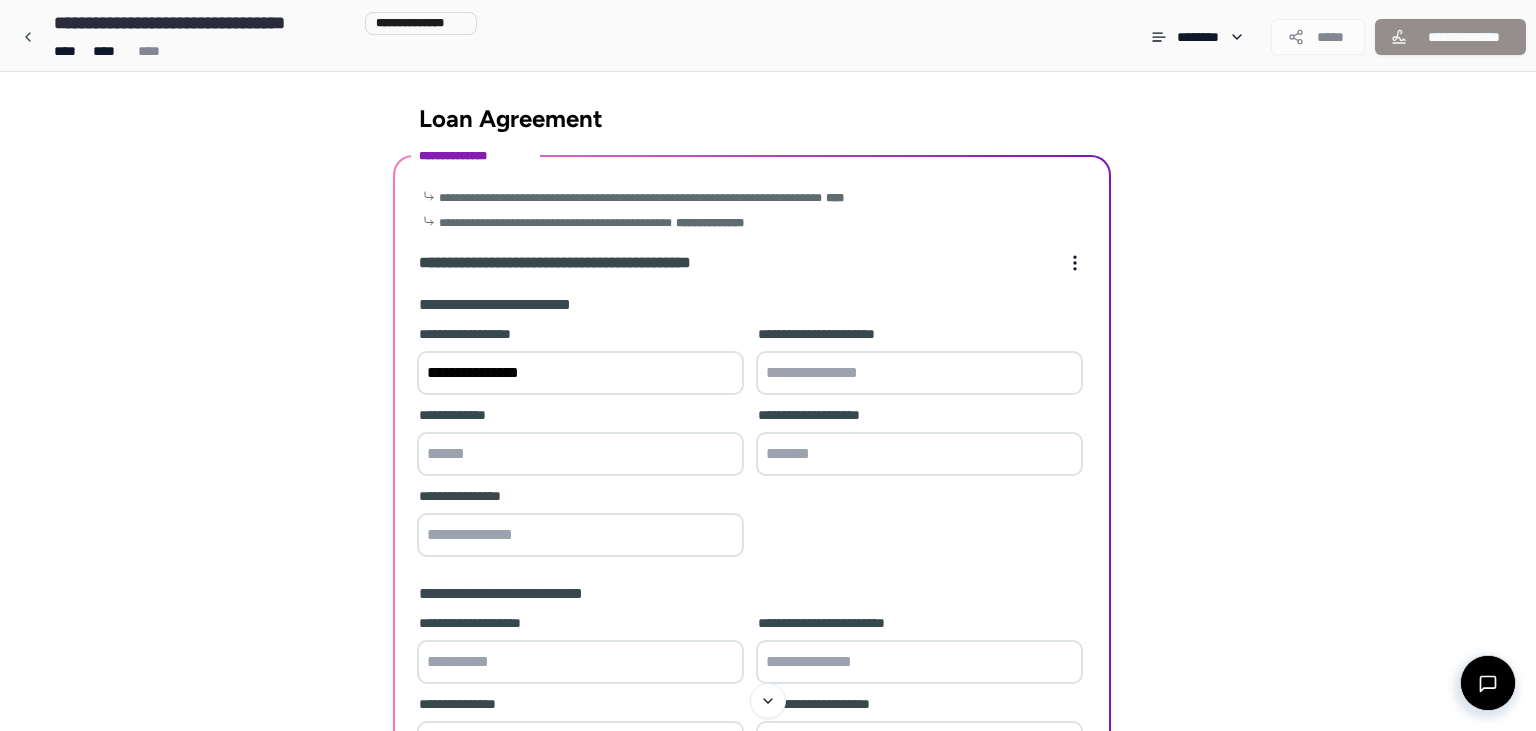 type on "**********" 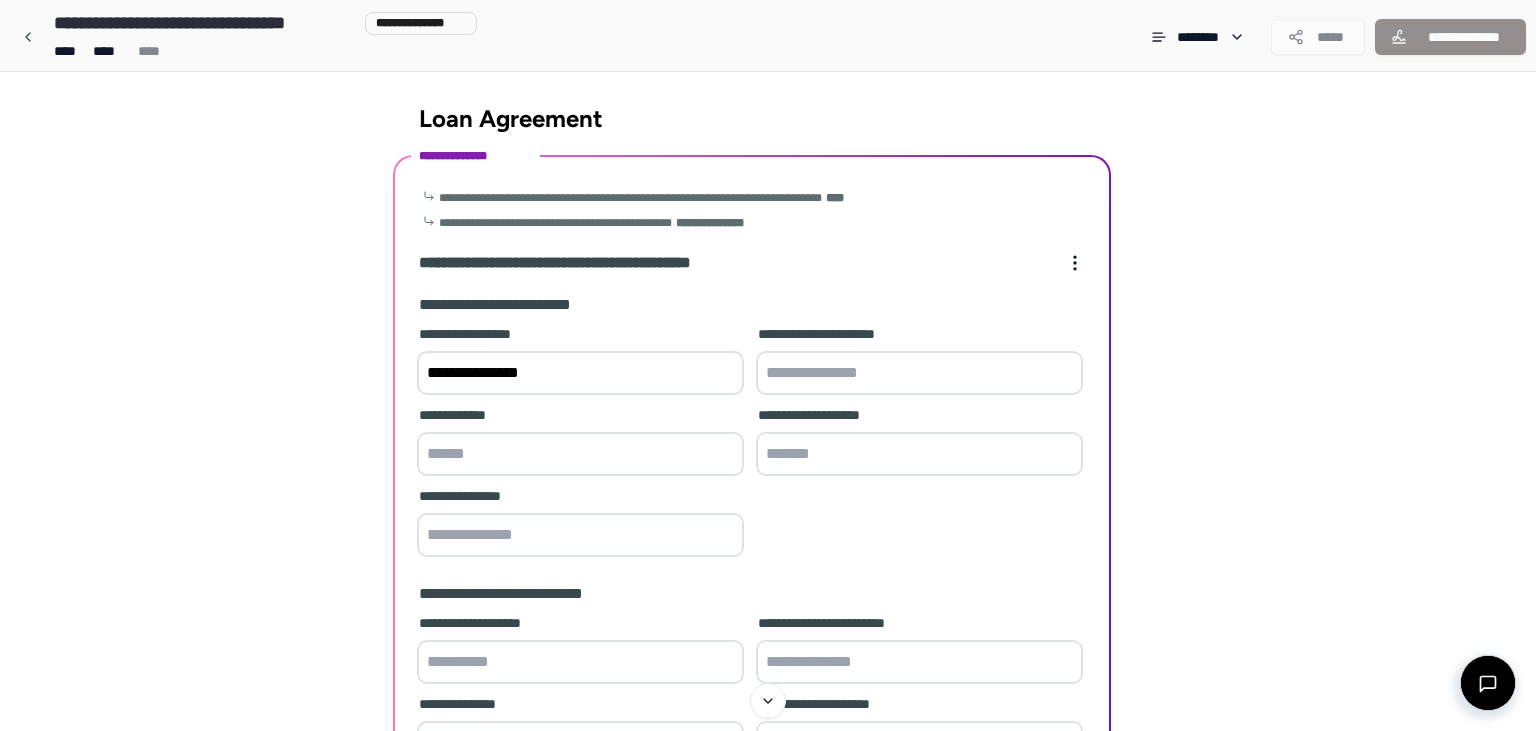 click at bounding box center (919, 373) 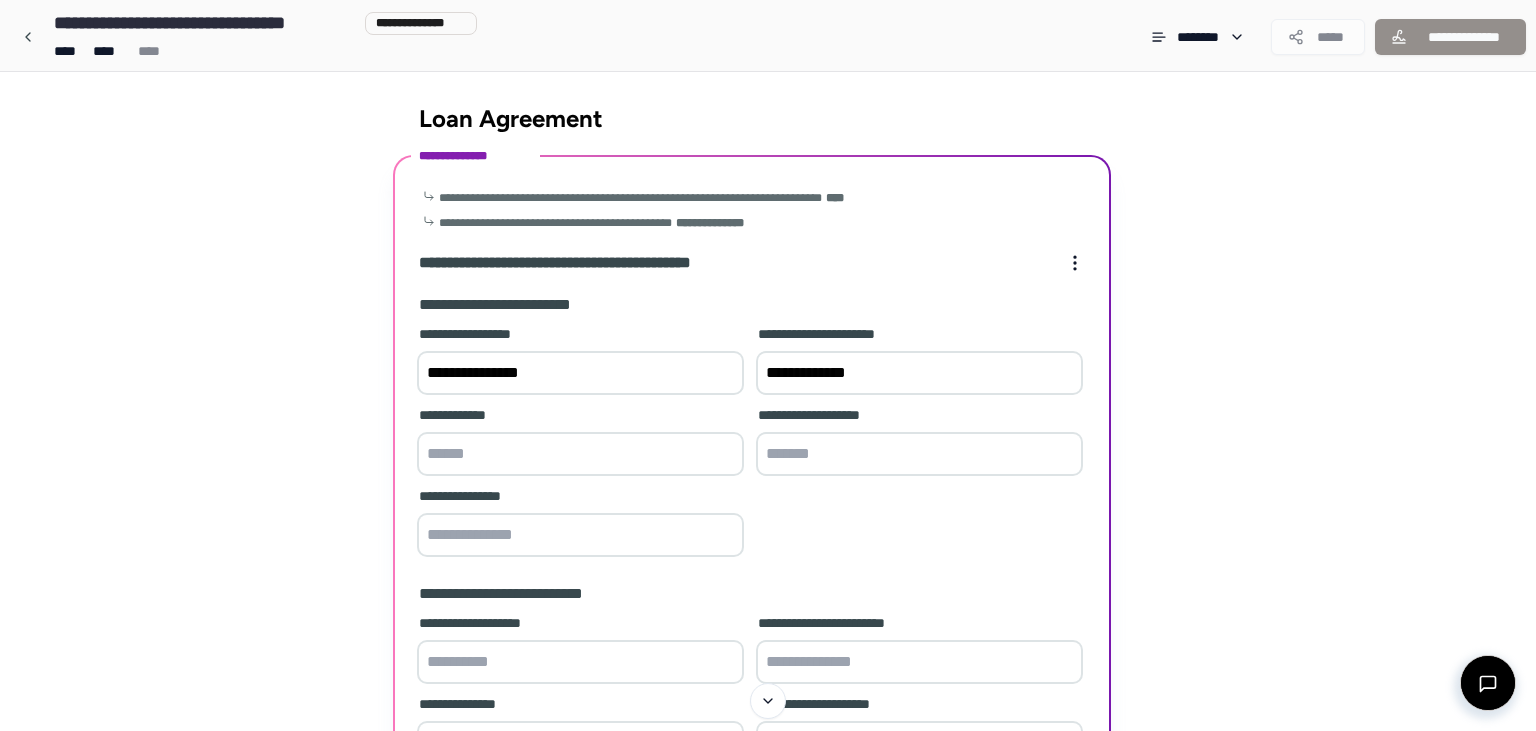 type on "**********" 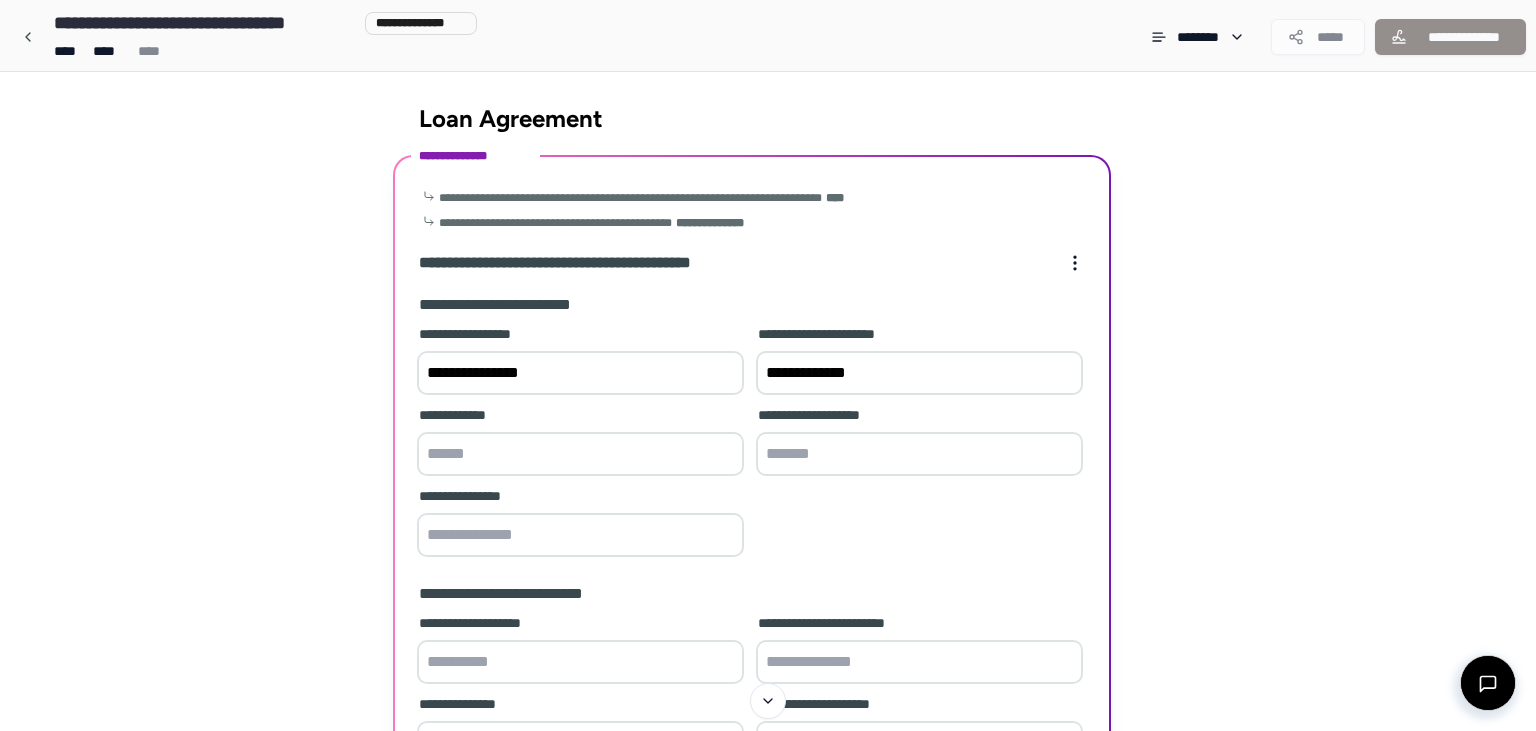 click at bounding box center (580, 454) 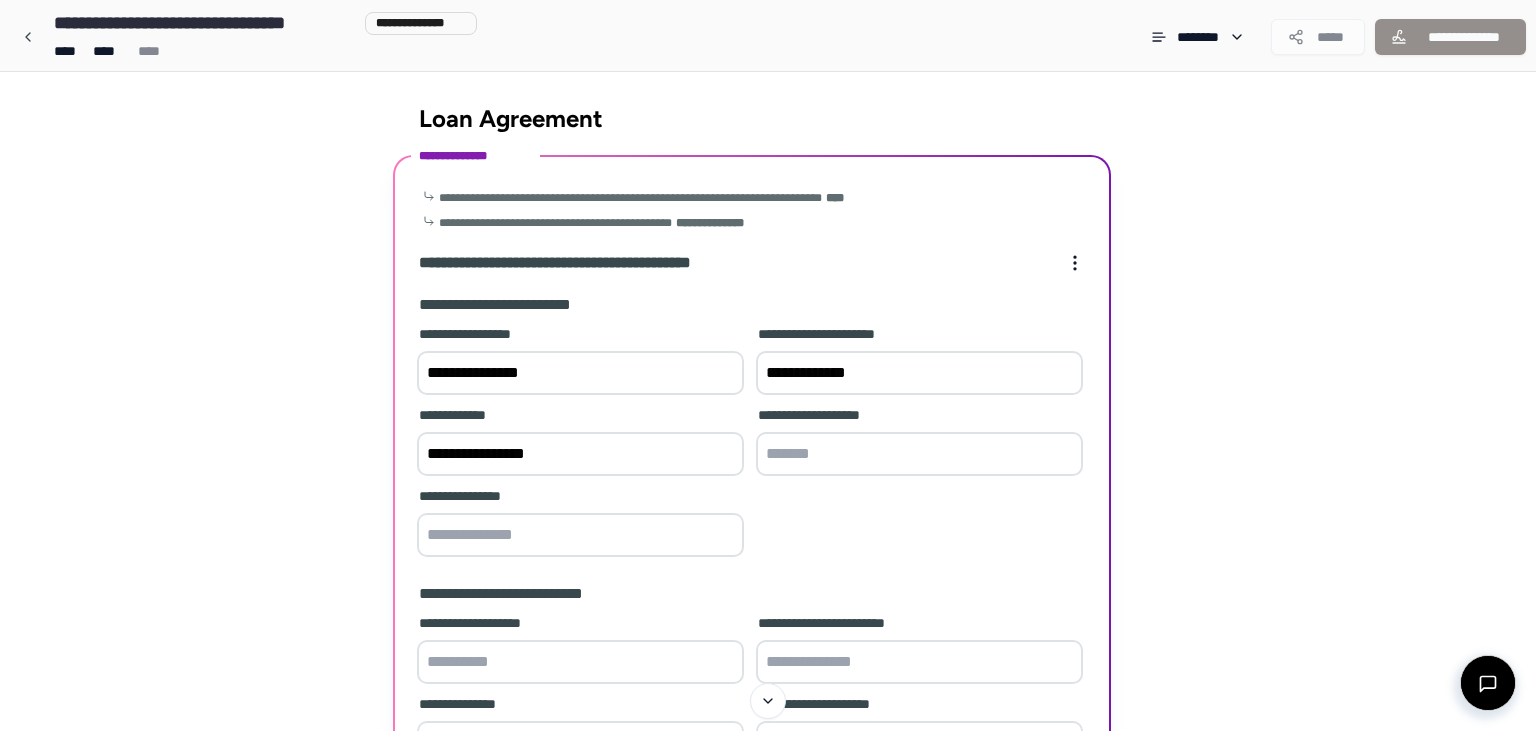 type on "**********" 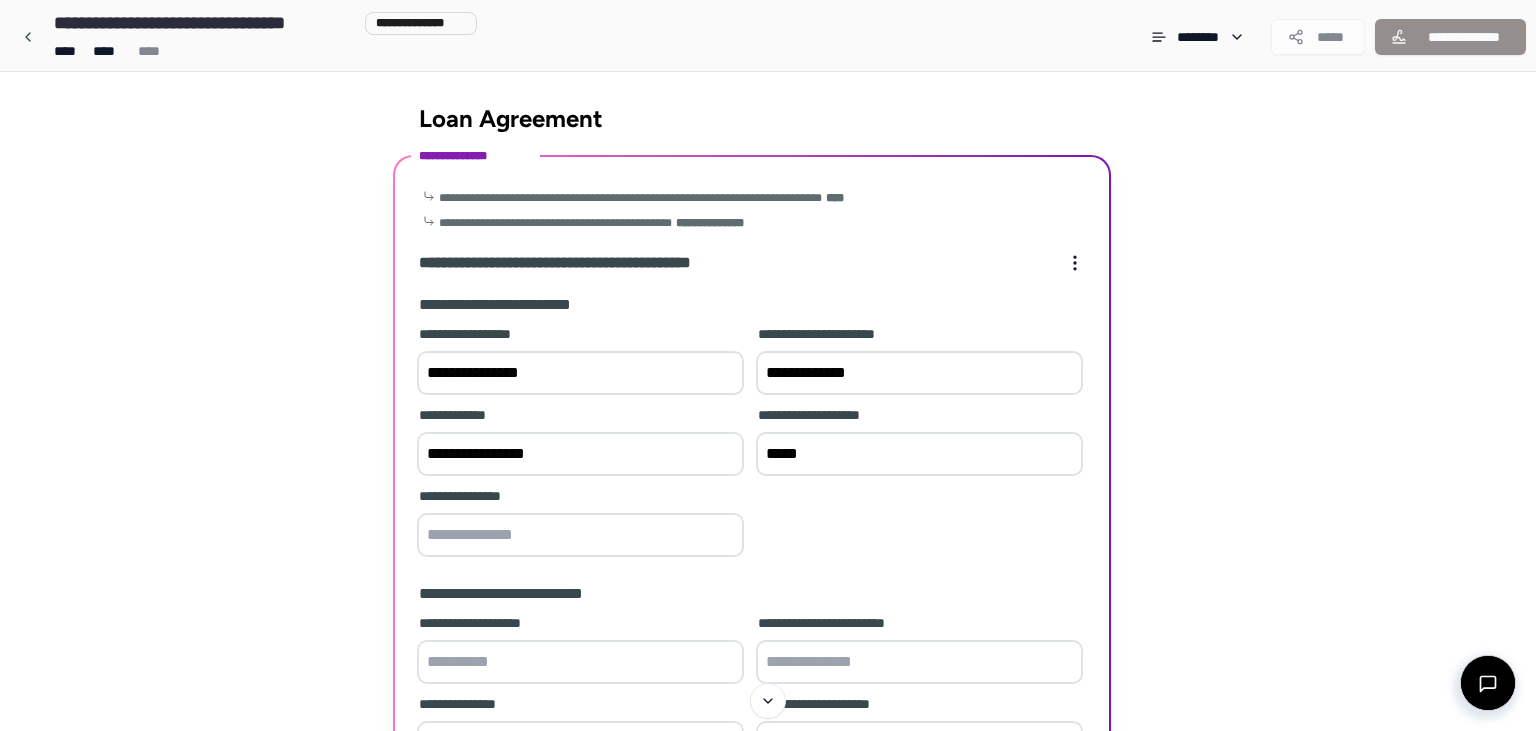 type on "*****" 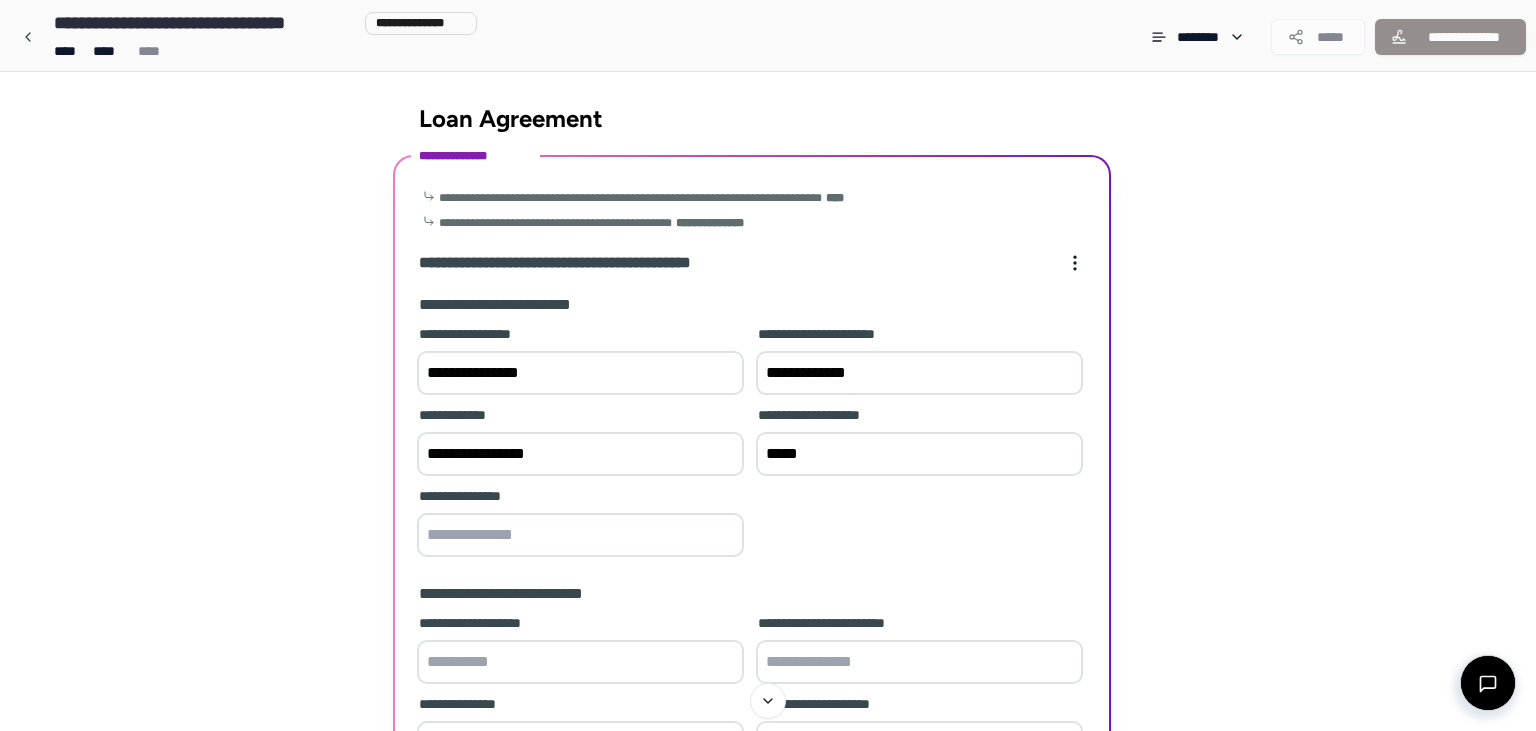 click at bounding box center (580, 535) 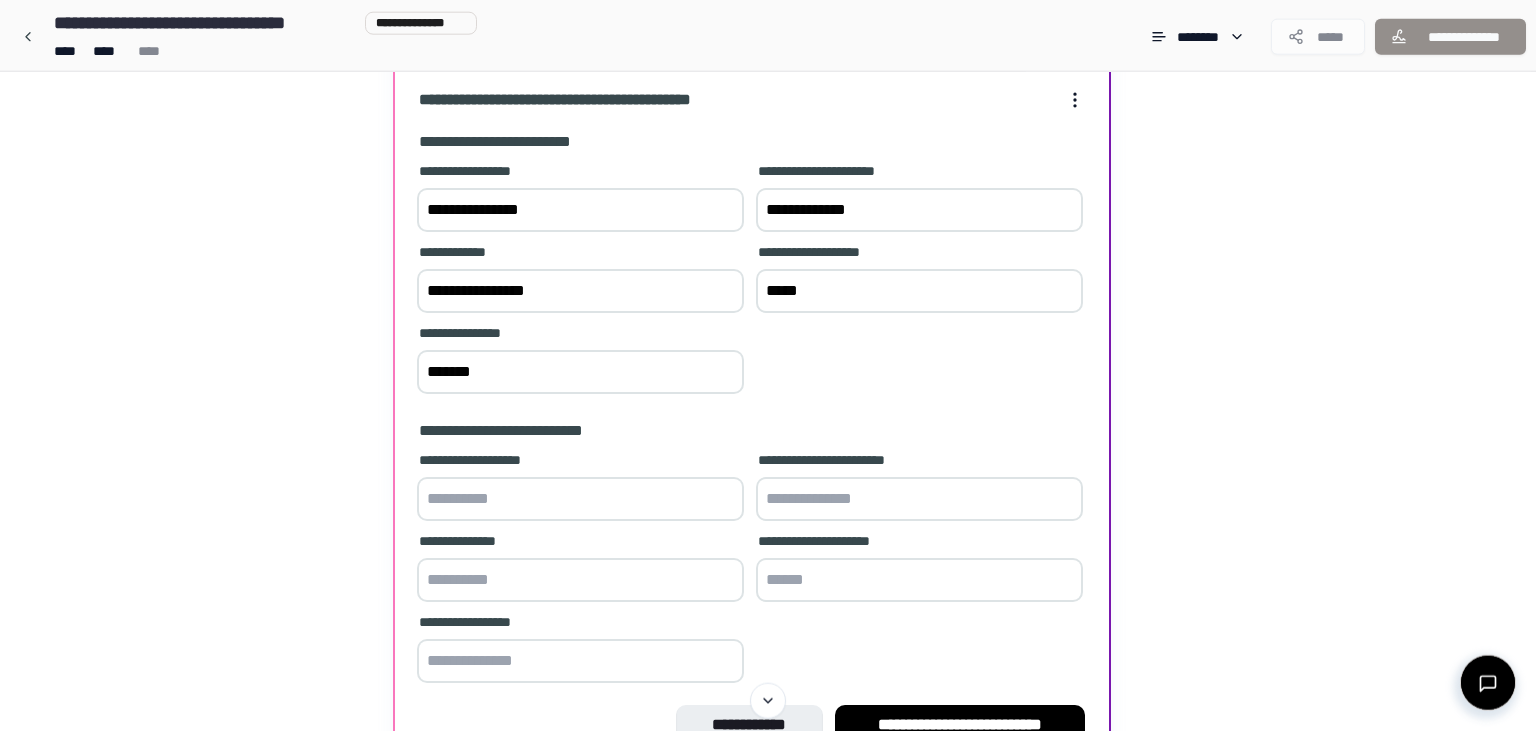 scroll, scrollTop: 211, scrollLeft: 0, axis: vertical 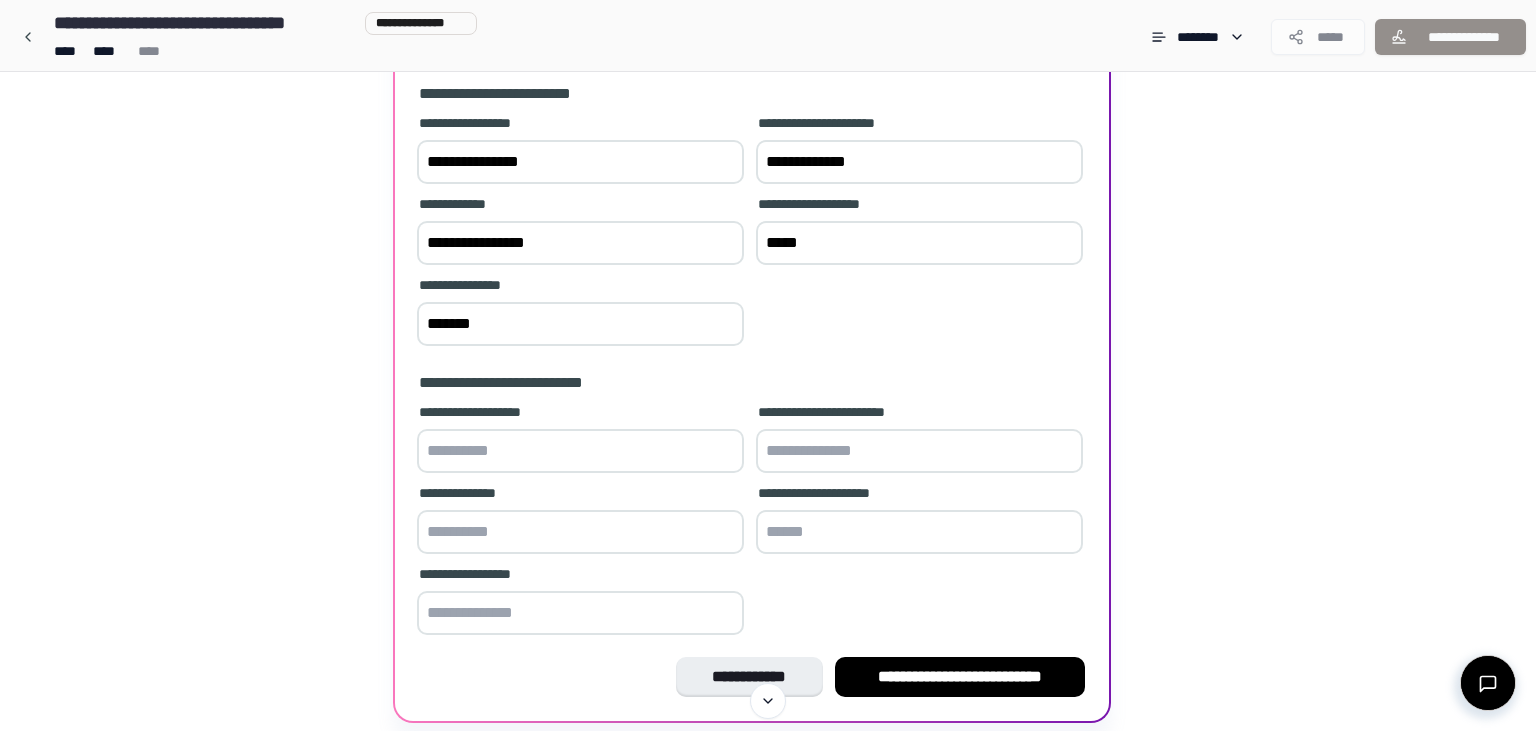 type on "*******" 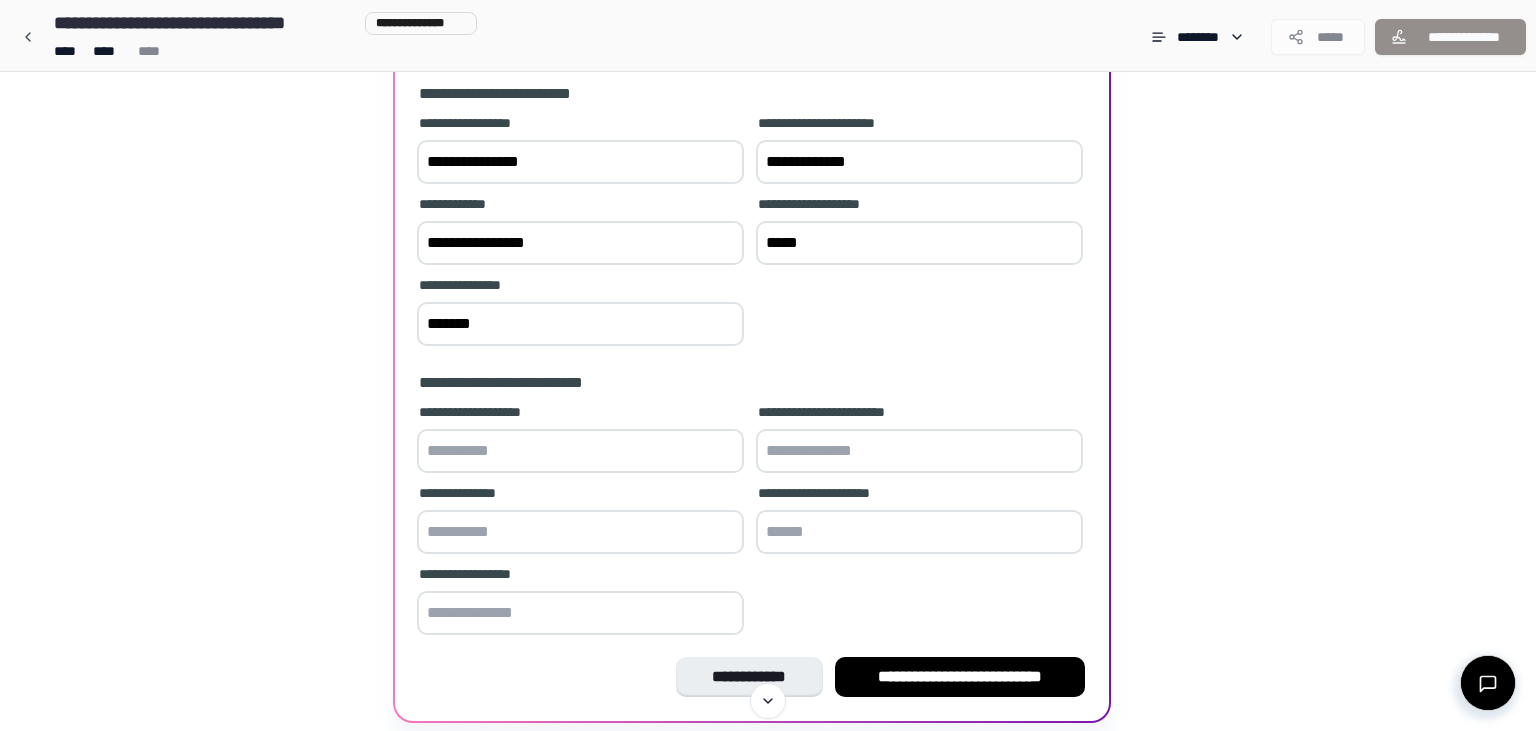 click at bounding box center (580, 451) 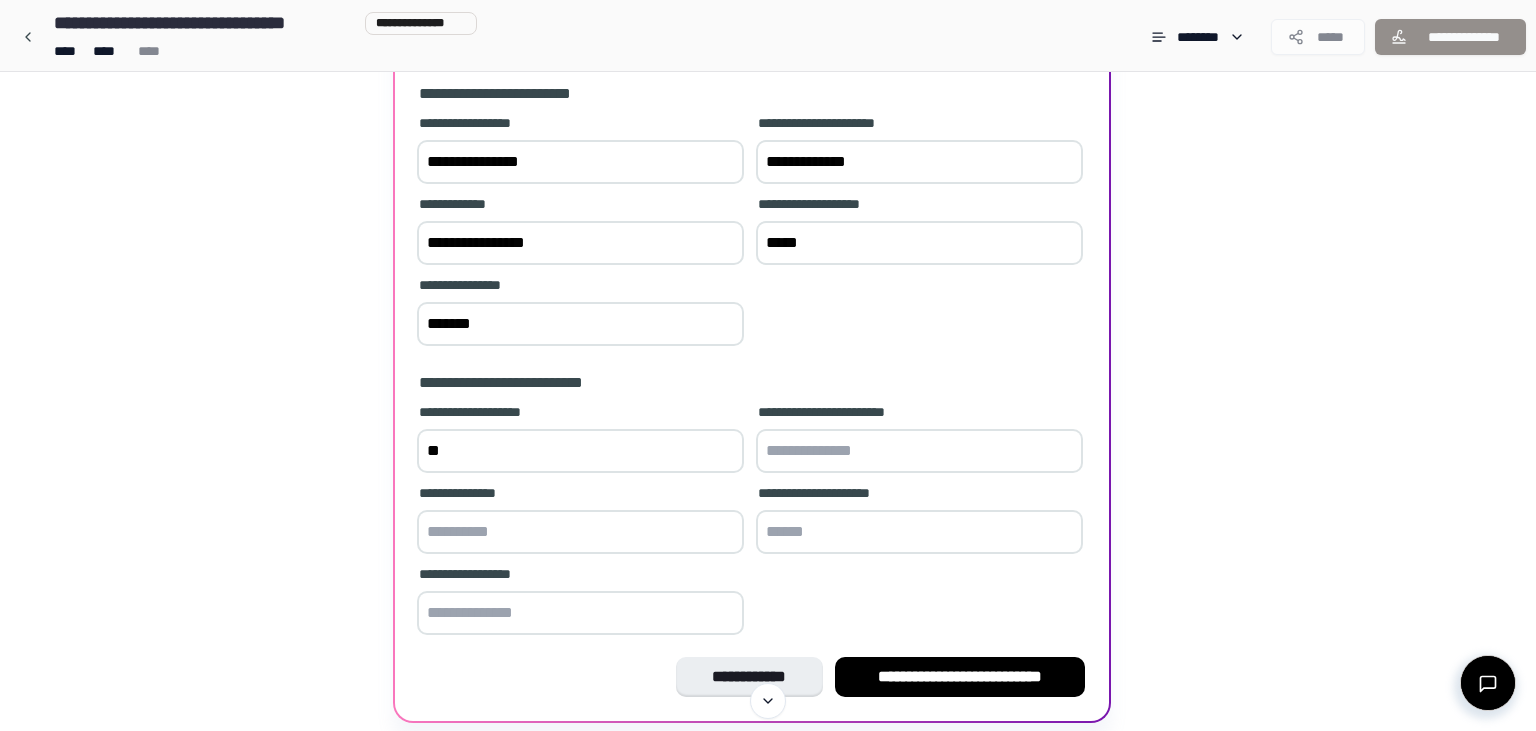 type on "*" 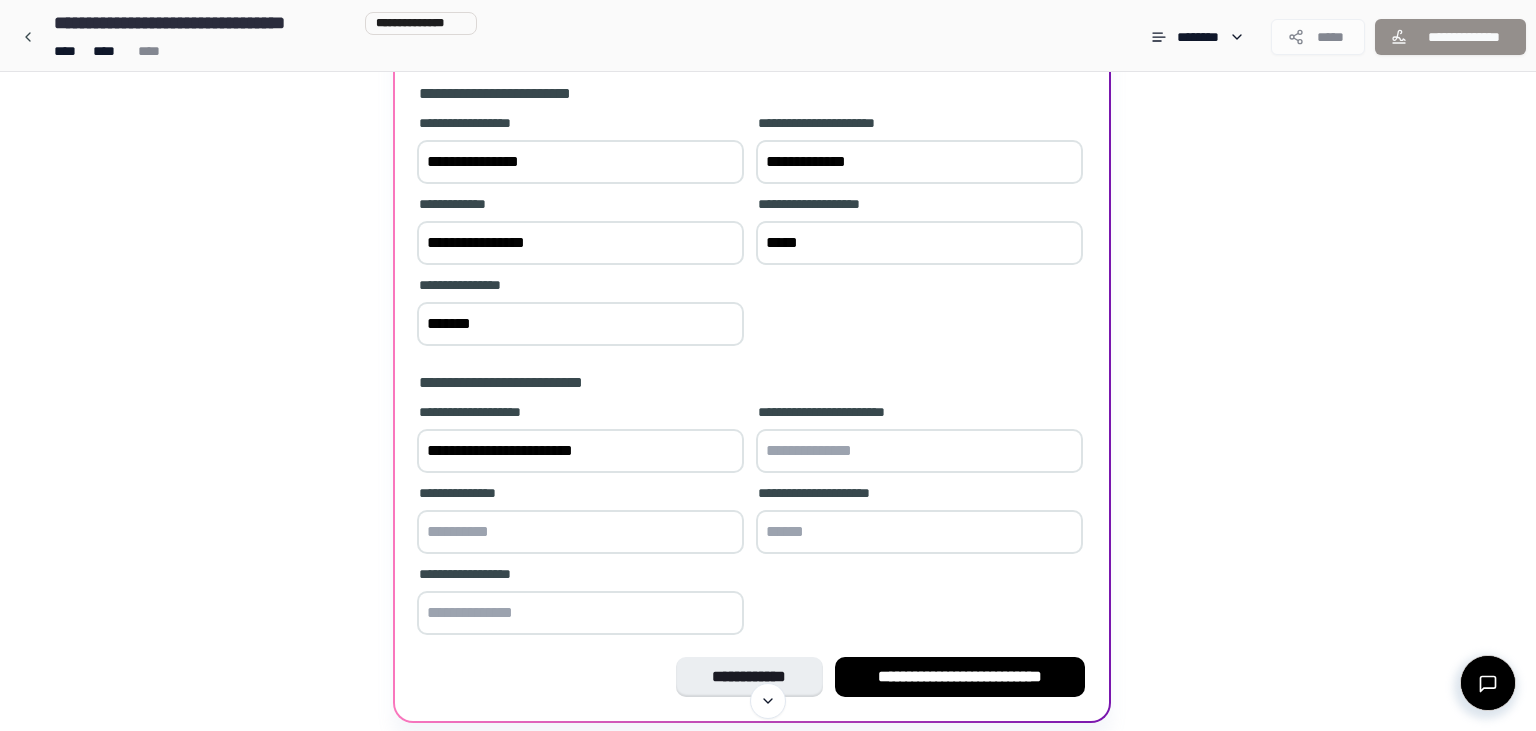 type on "**********" 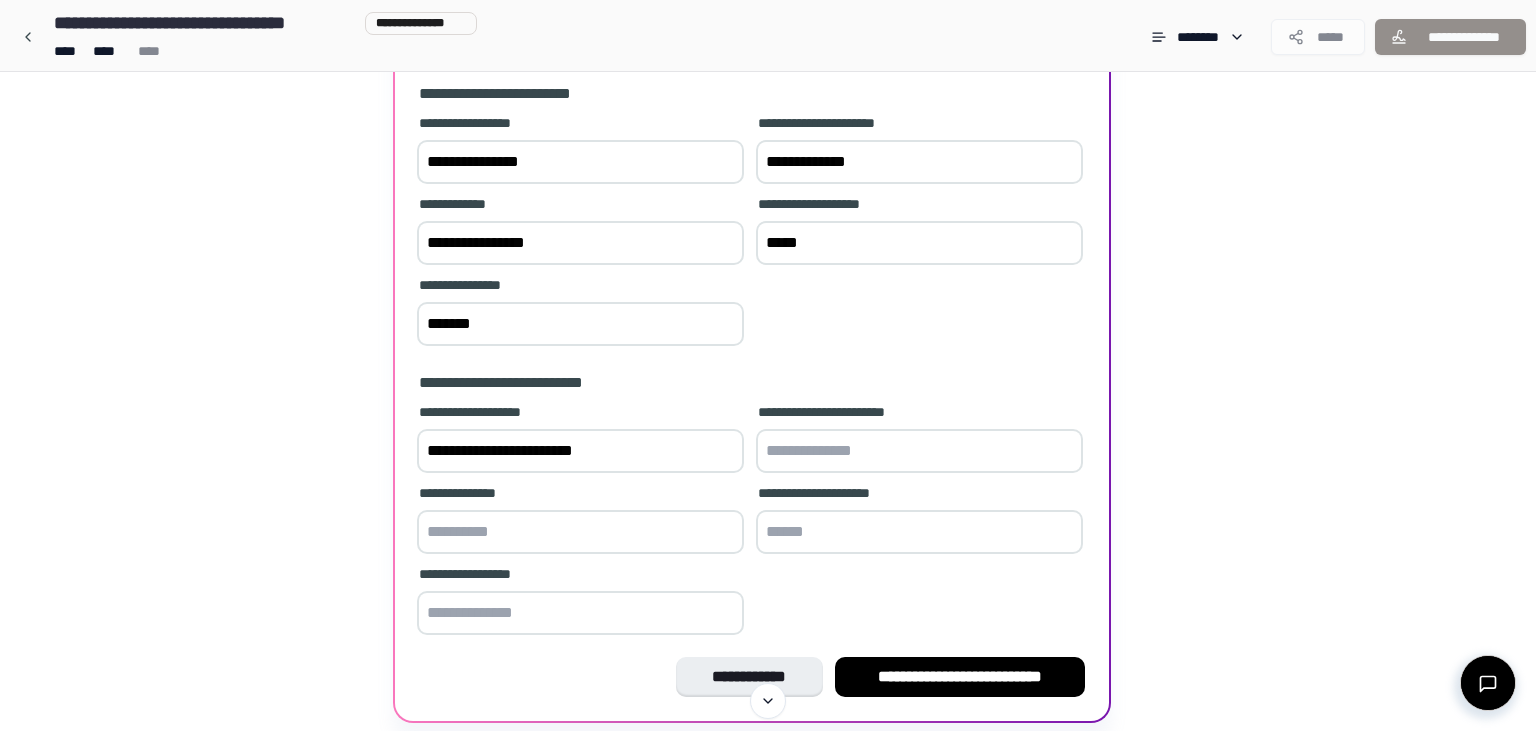 click at bounding box center [580, 532] 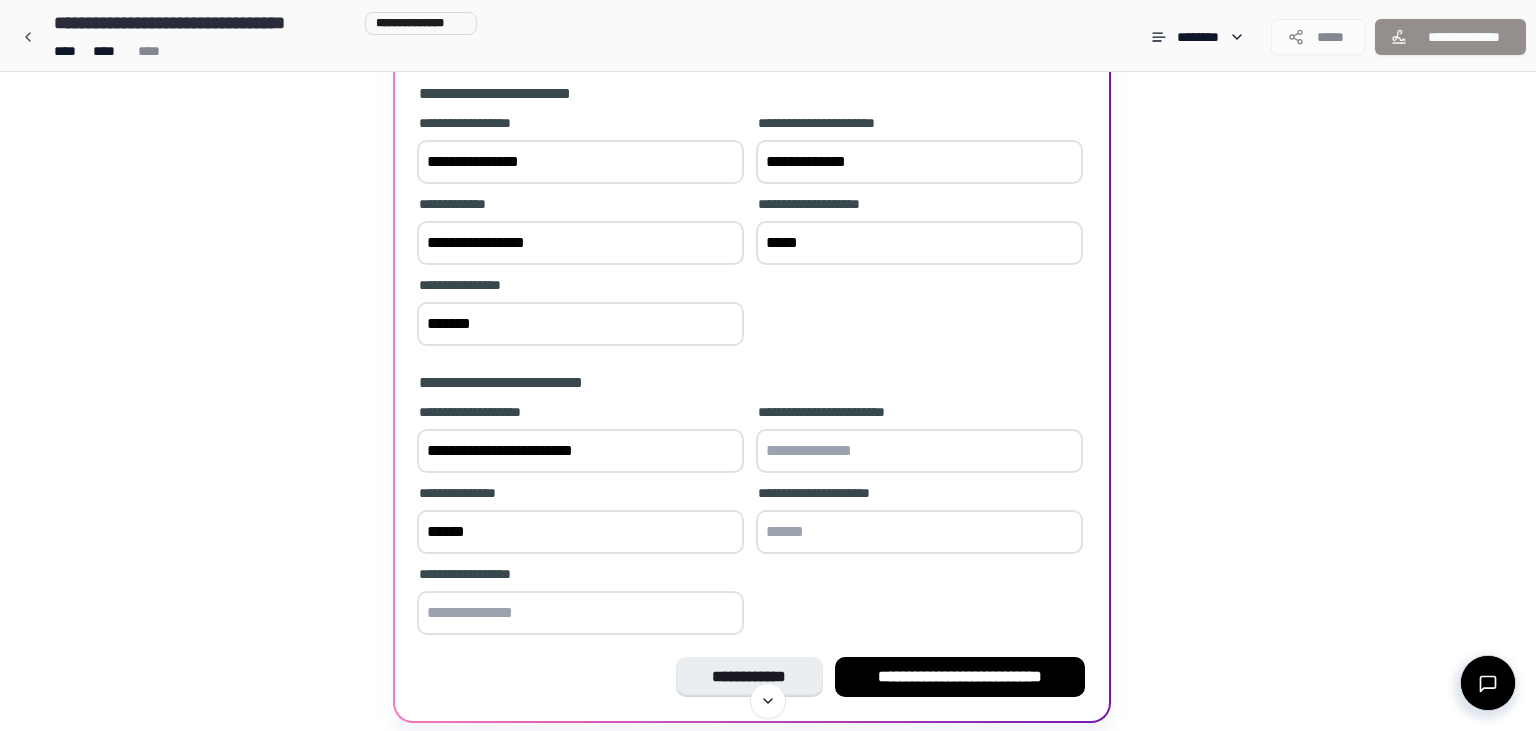 type on "******" 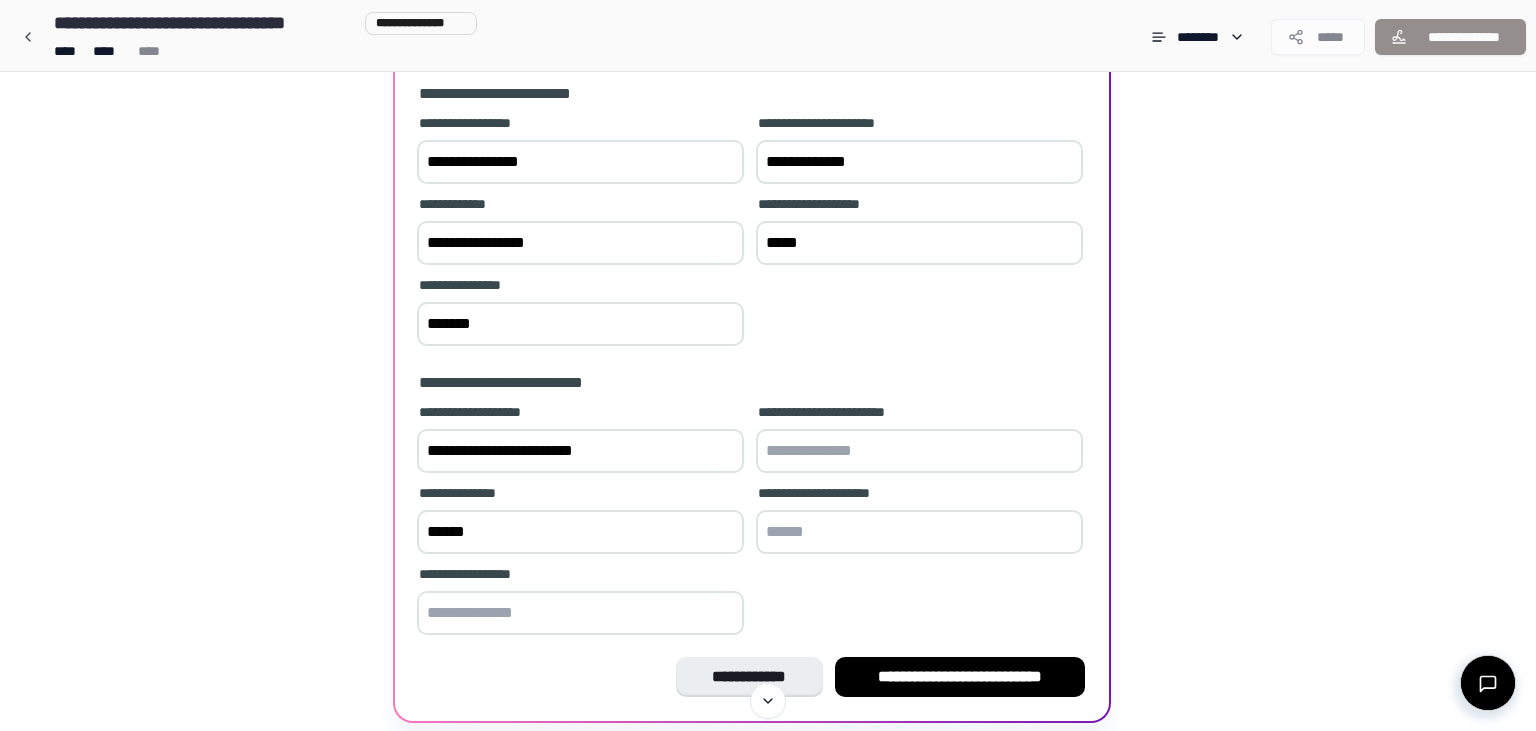 click at bounding box center (580, 613) 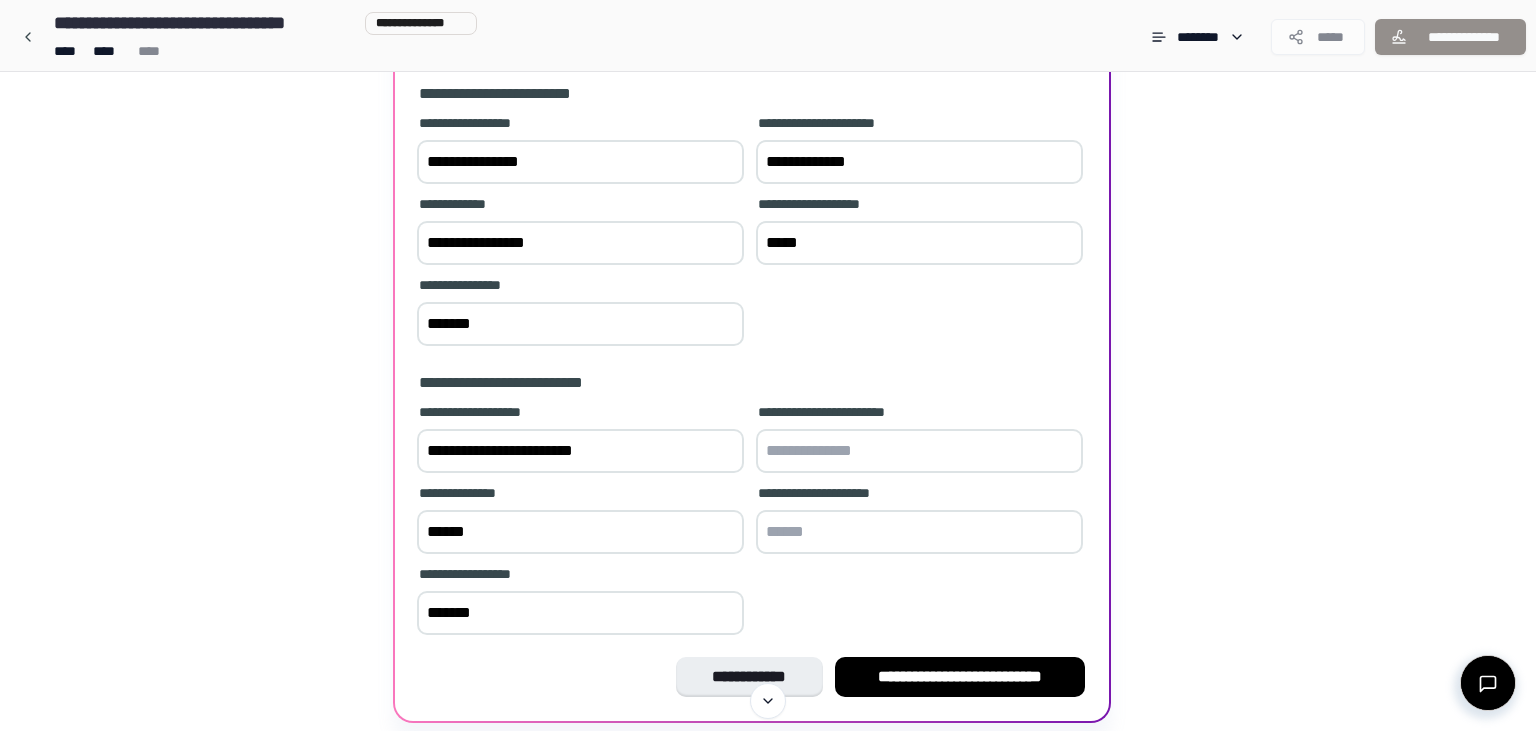 type on "*******" 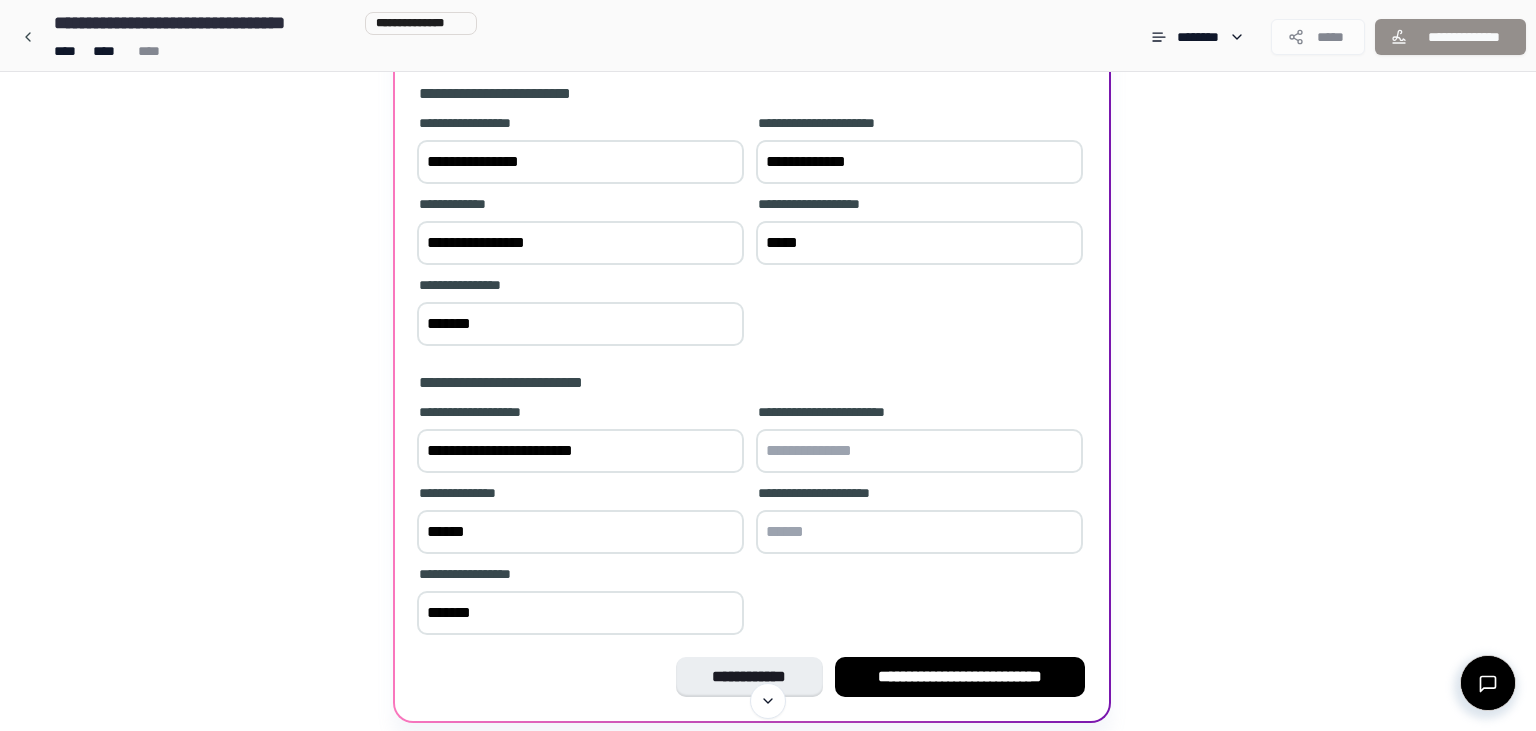 click at bounding box center [919, 451] 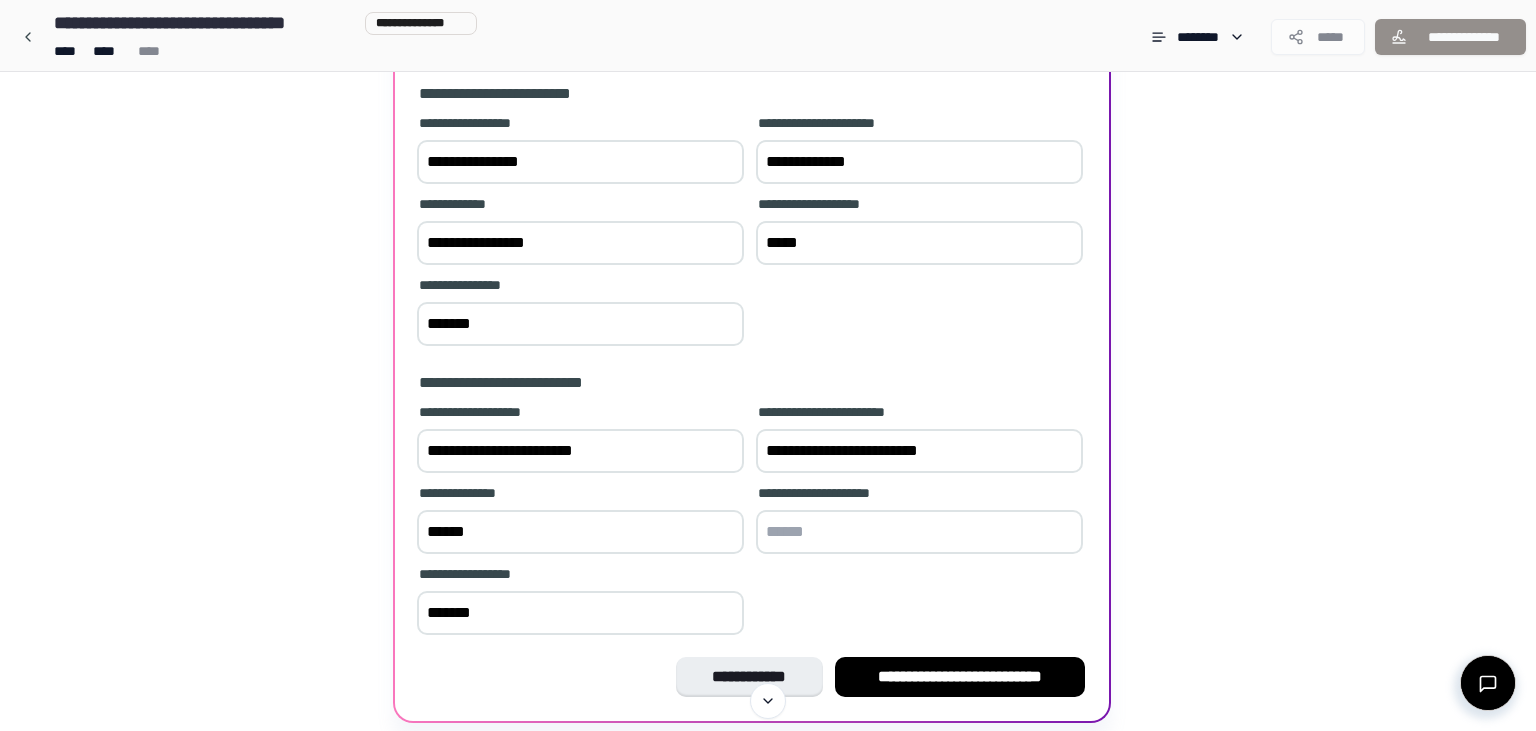 type on "**********" 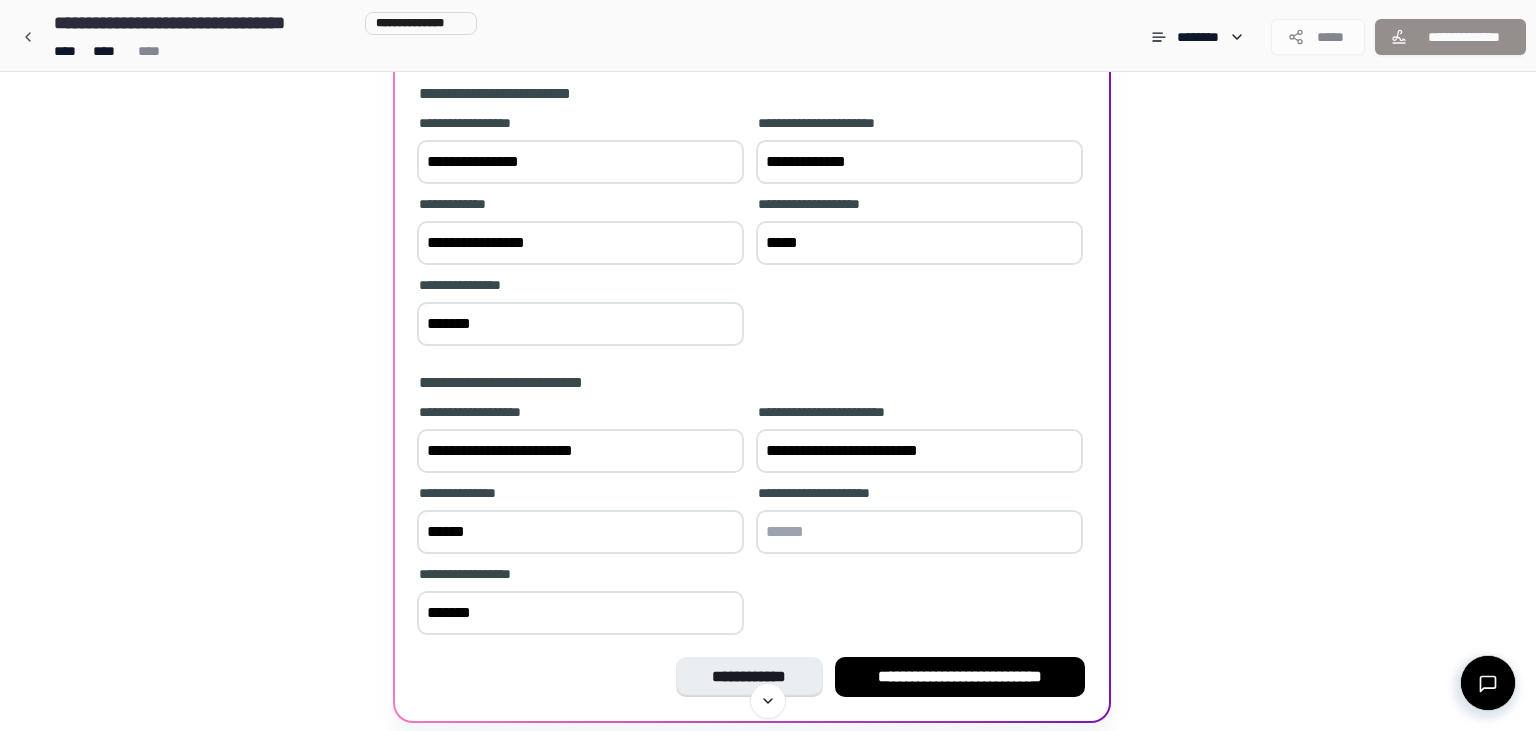 click at bounding box center [919, 532] 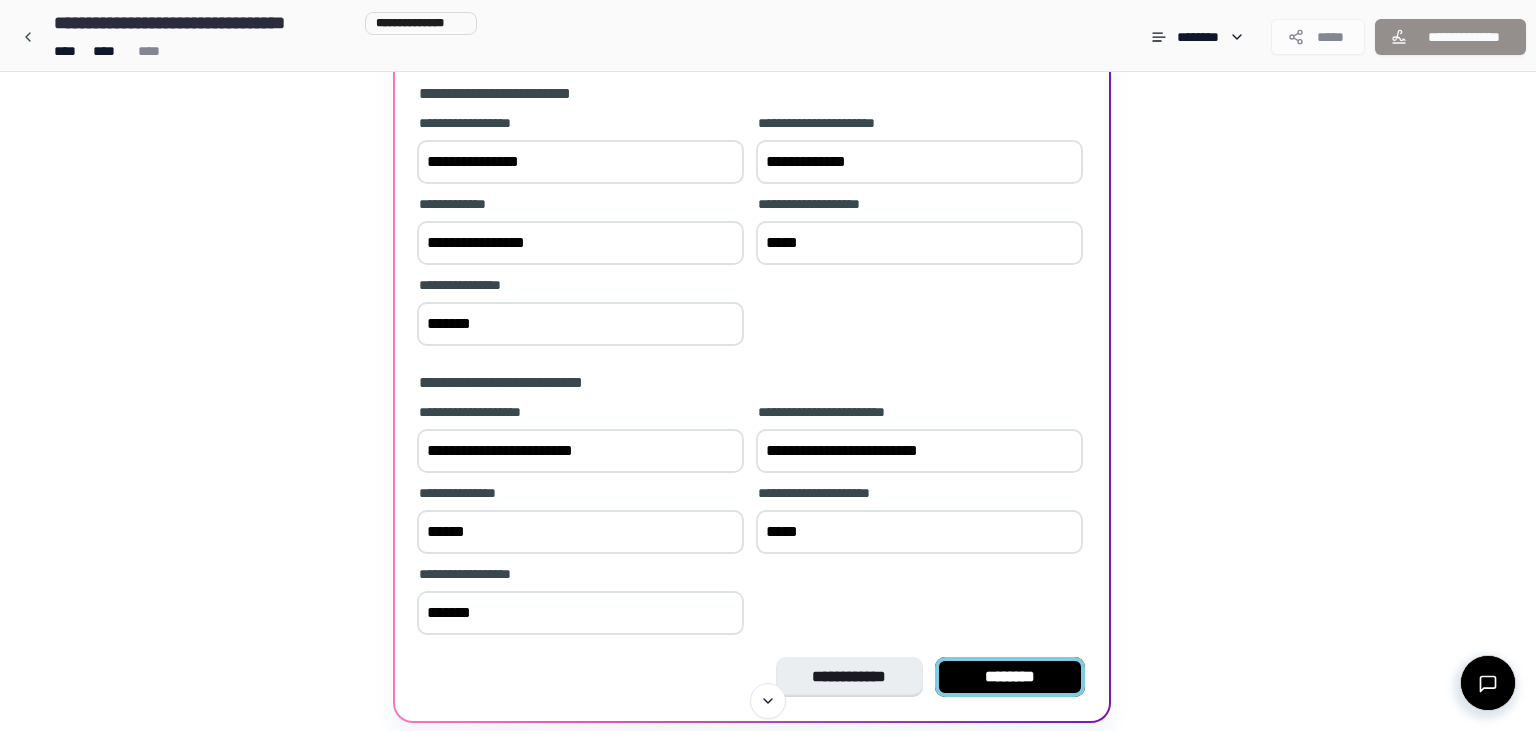type on "*****" 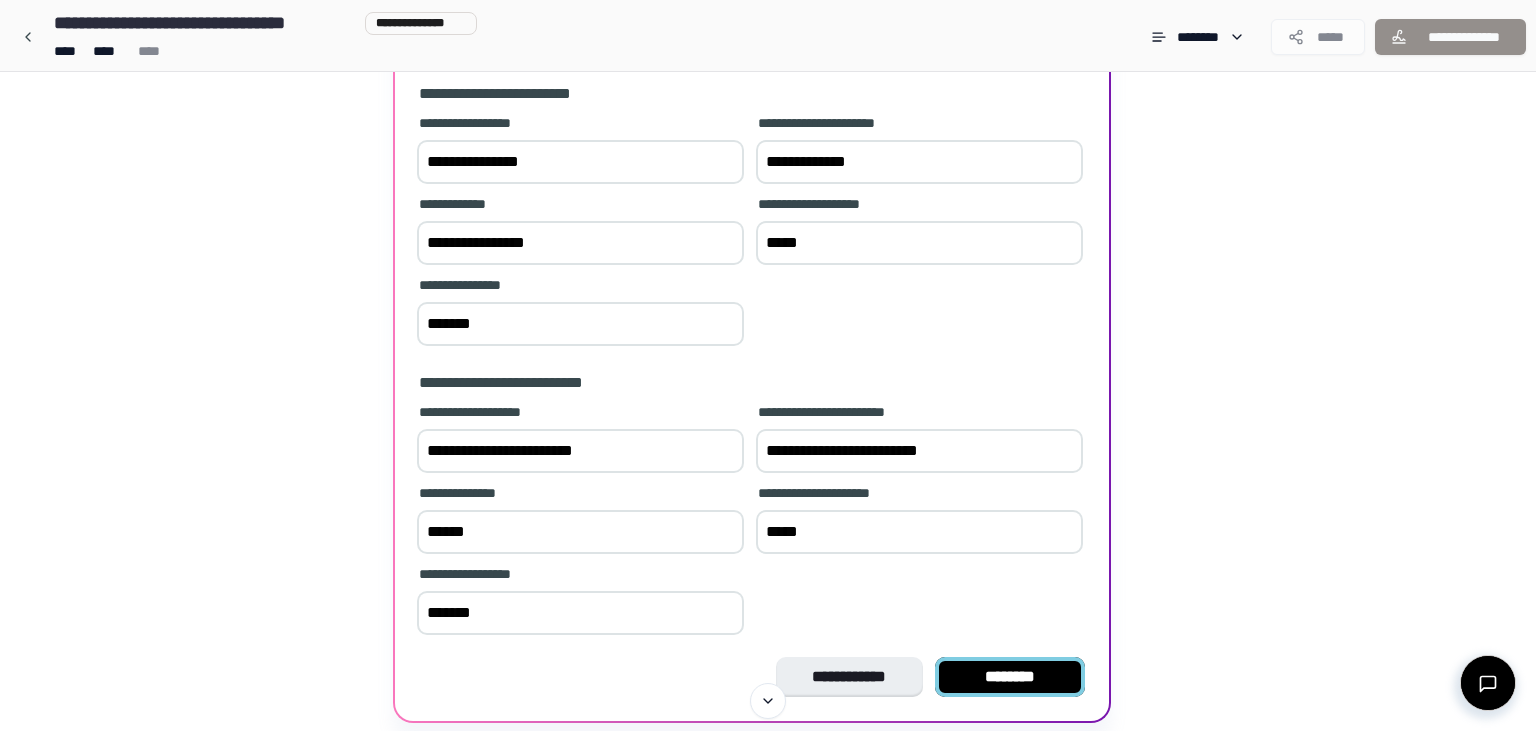 click on "********" at bounding box center [1010, 677] 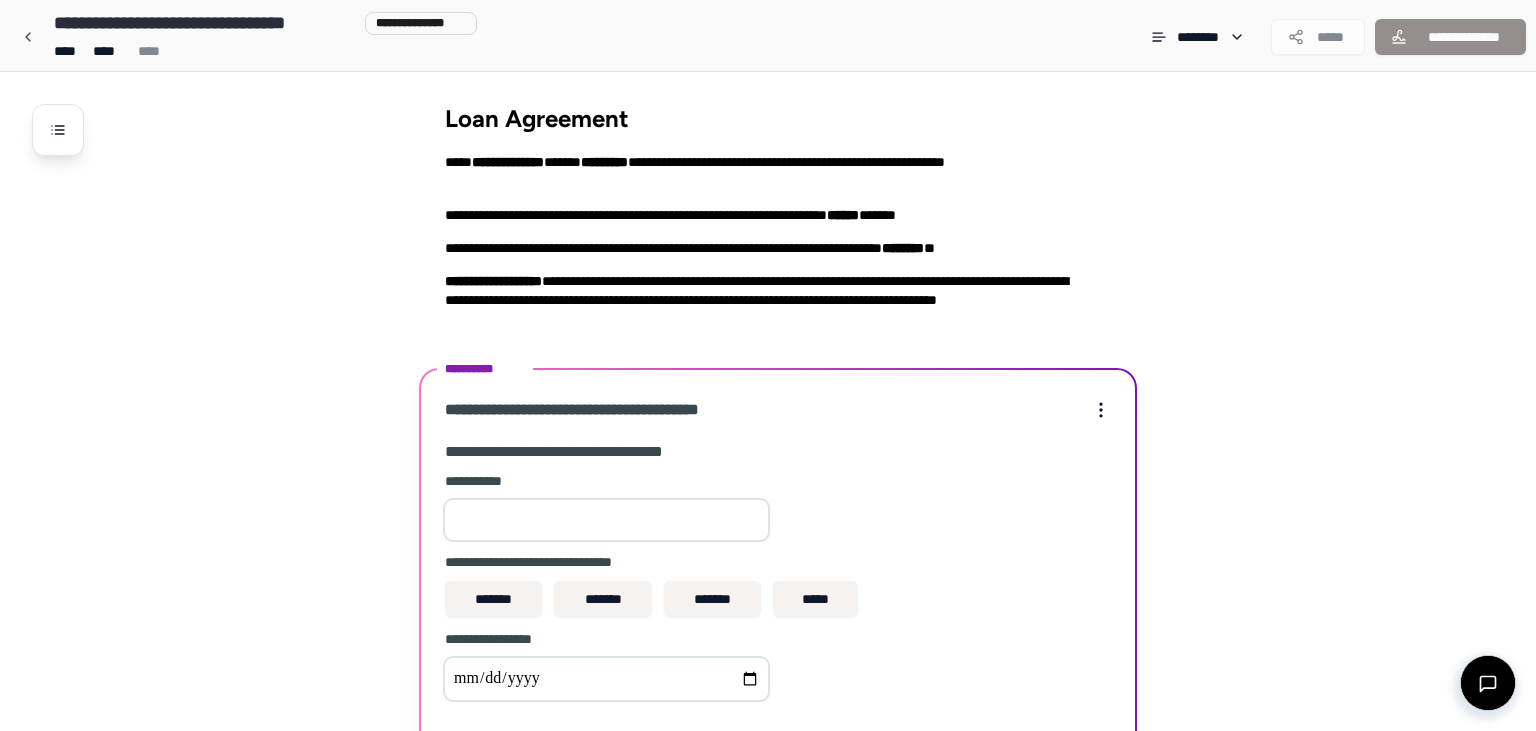 scroll, scrollTop: 227, scrollLeft: 0, axis: vertical 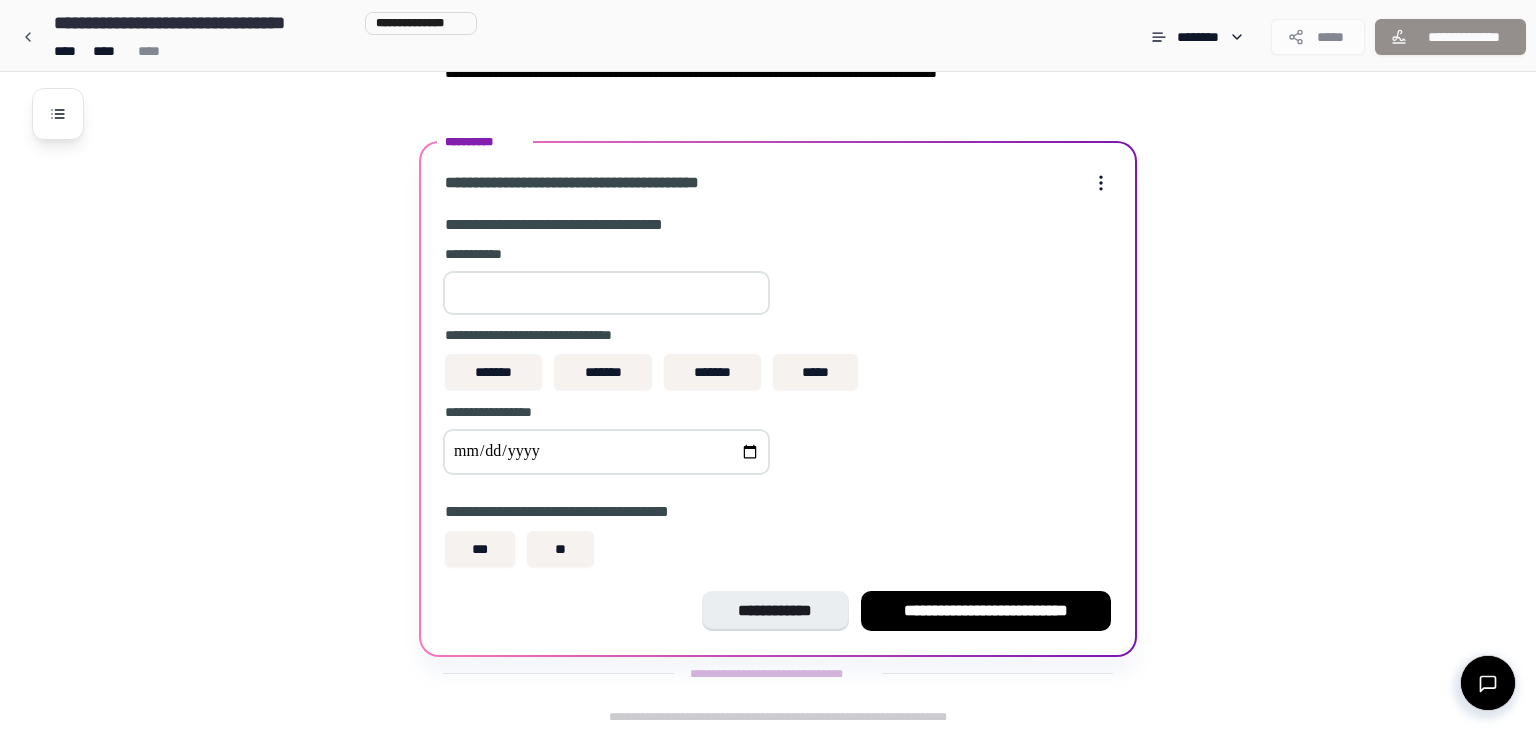 click on "*" at bounding box center [606, 293] 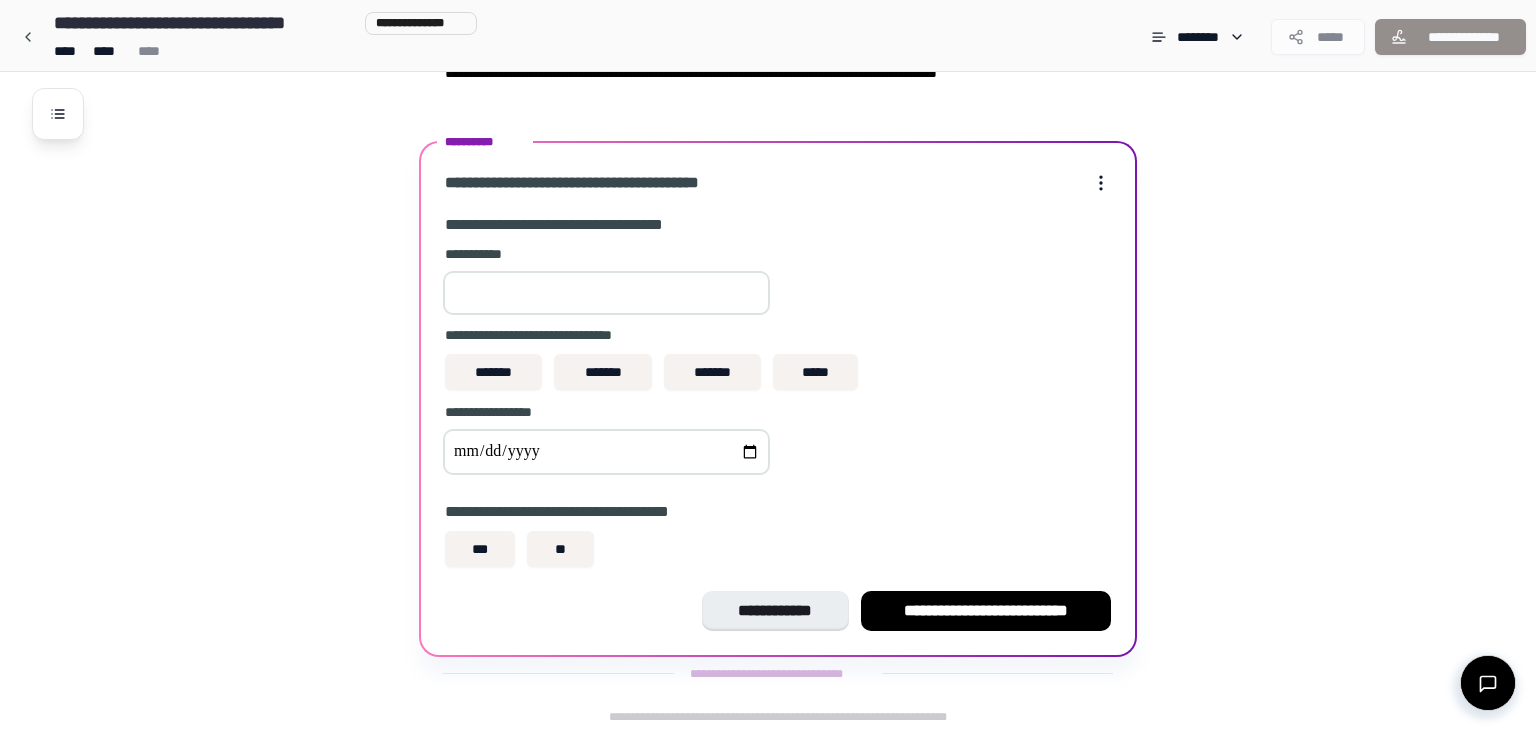 click on "*" at bounding box center (606, 293) 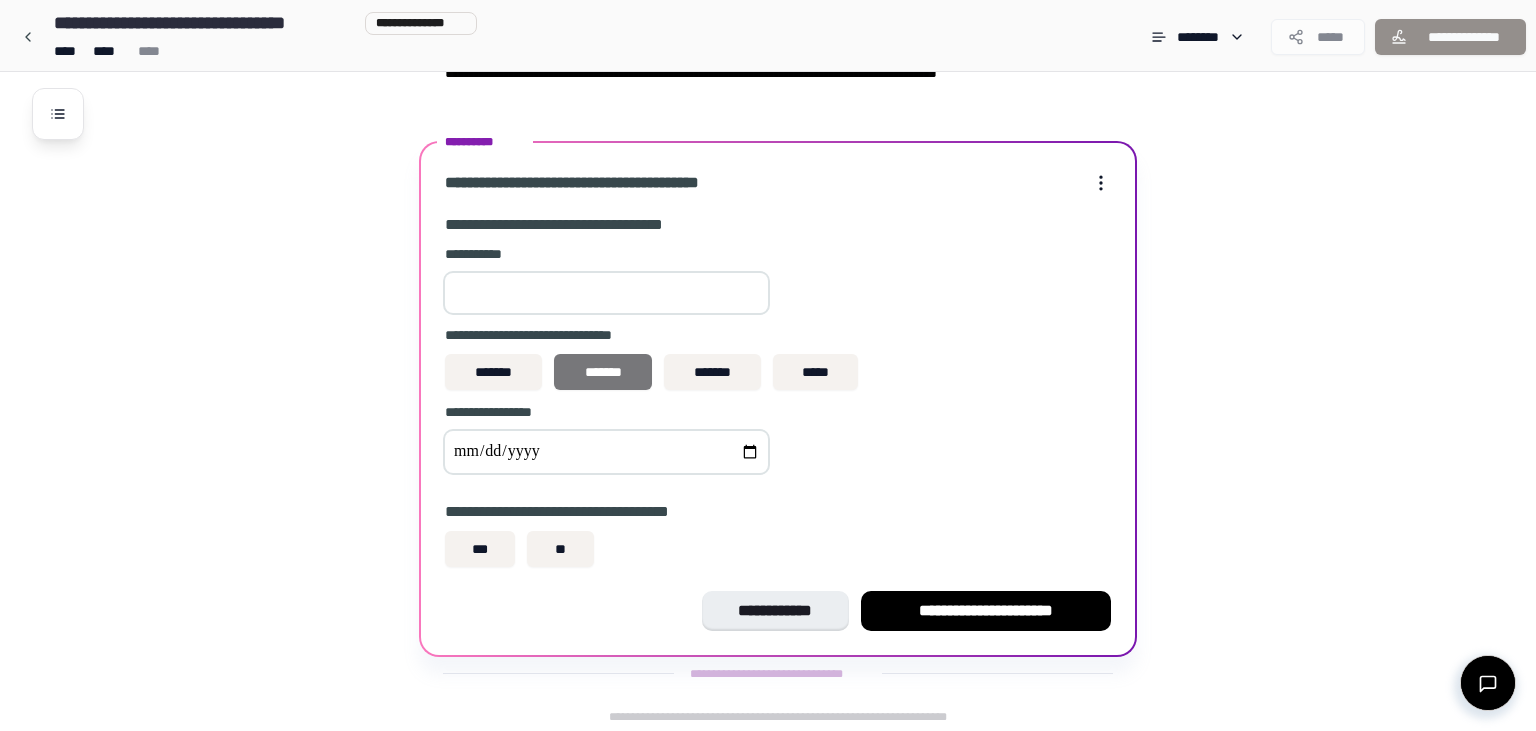 type 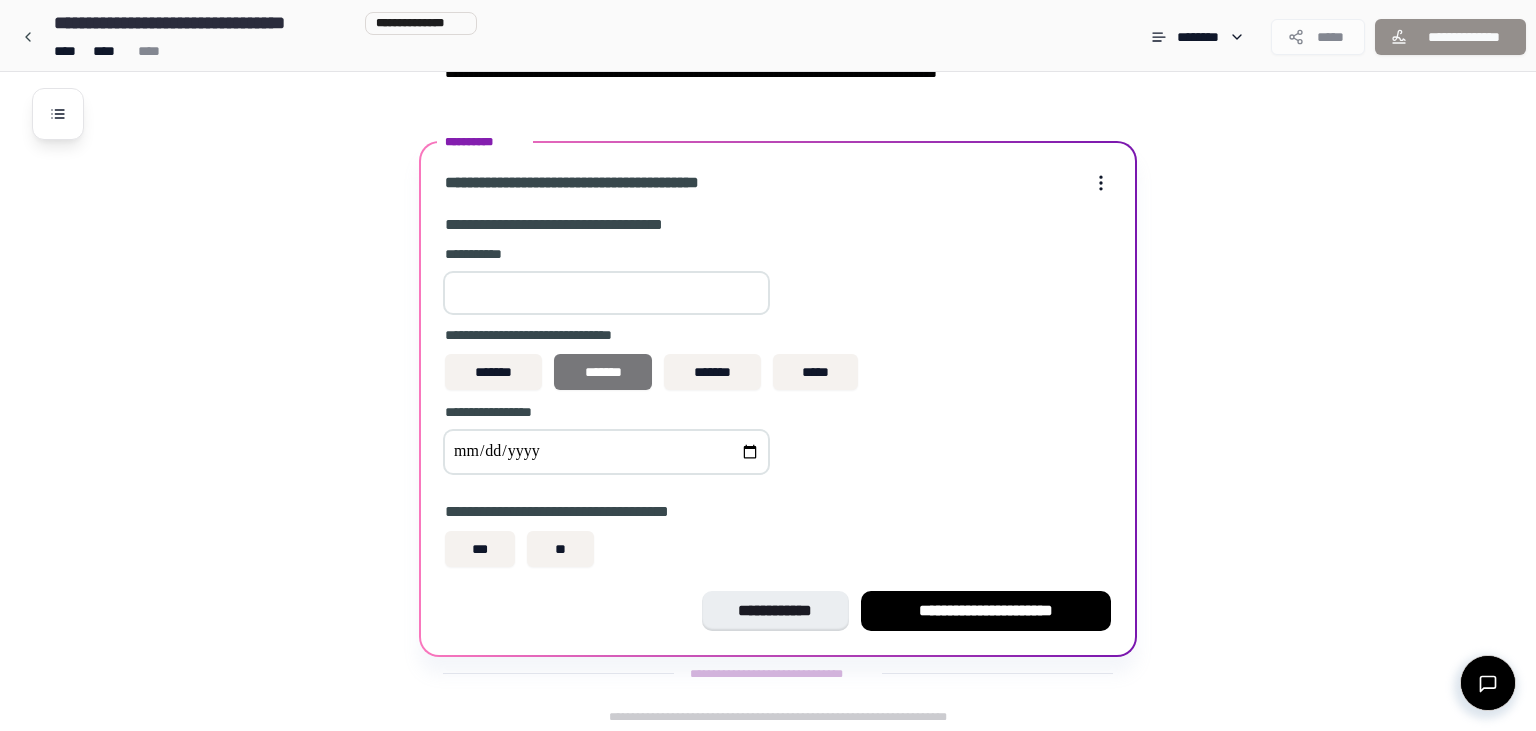 click on "*******" at bounding box center (603, 372) 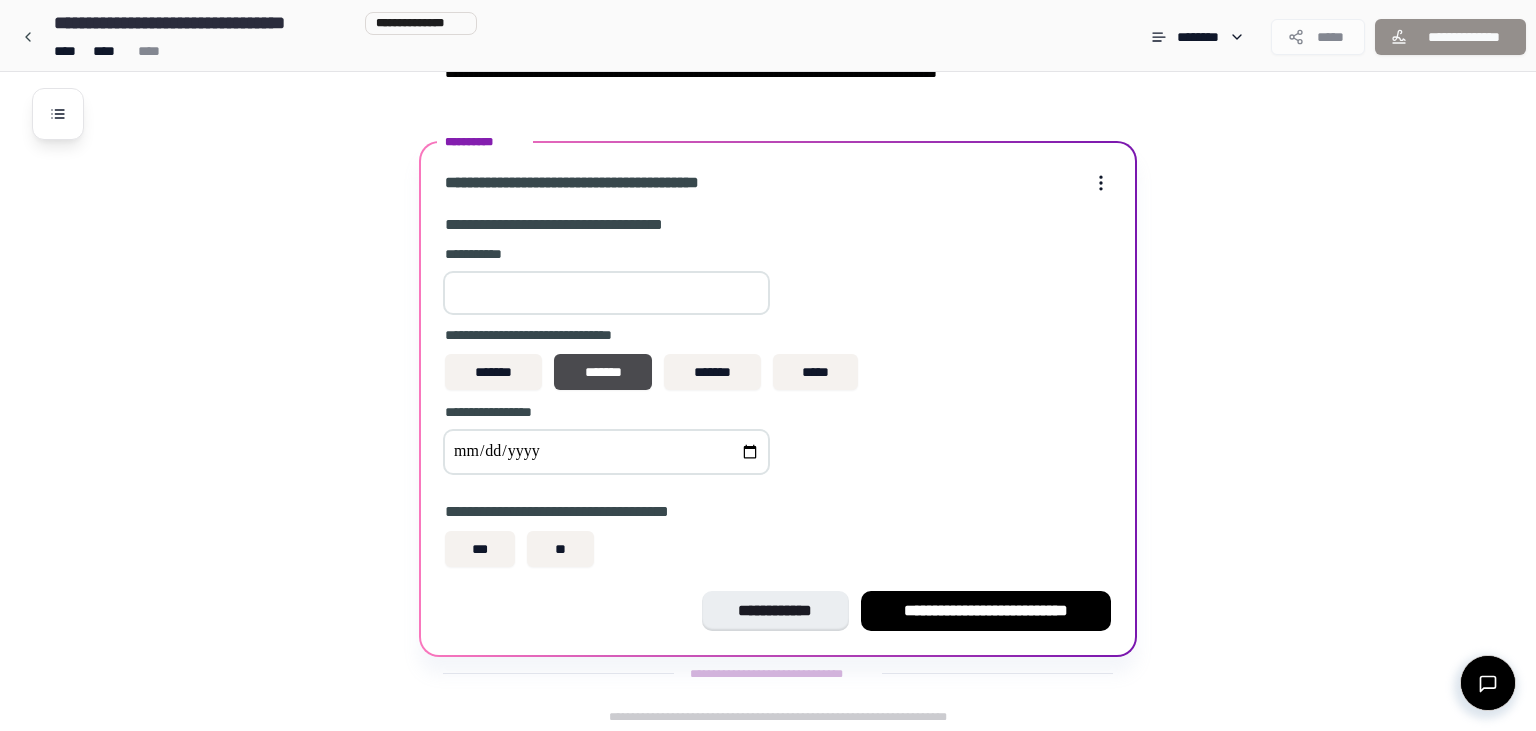 click at bounding box center (606, 452) 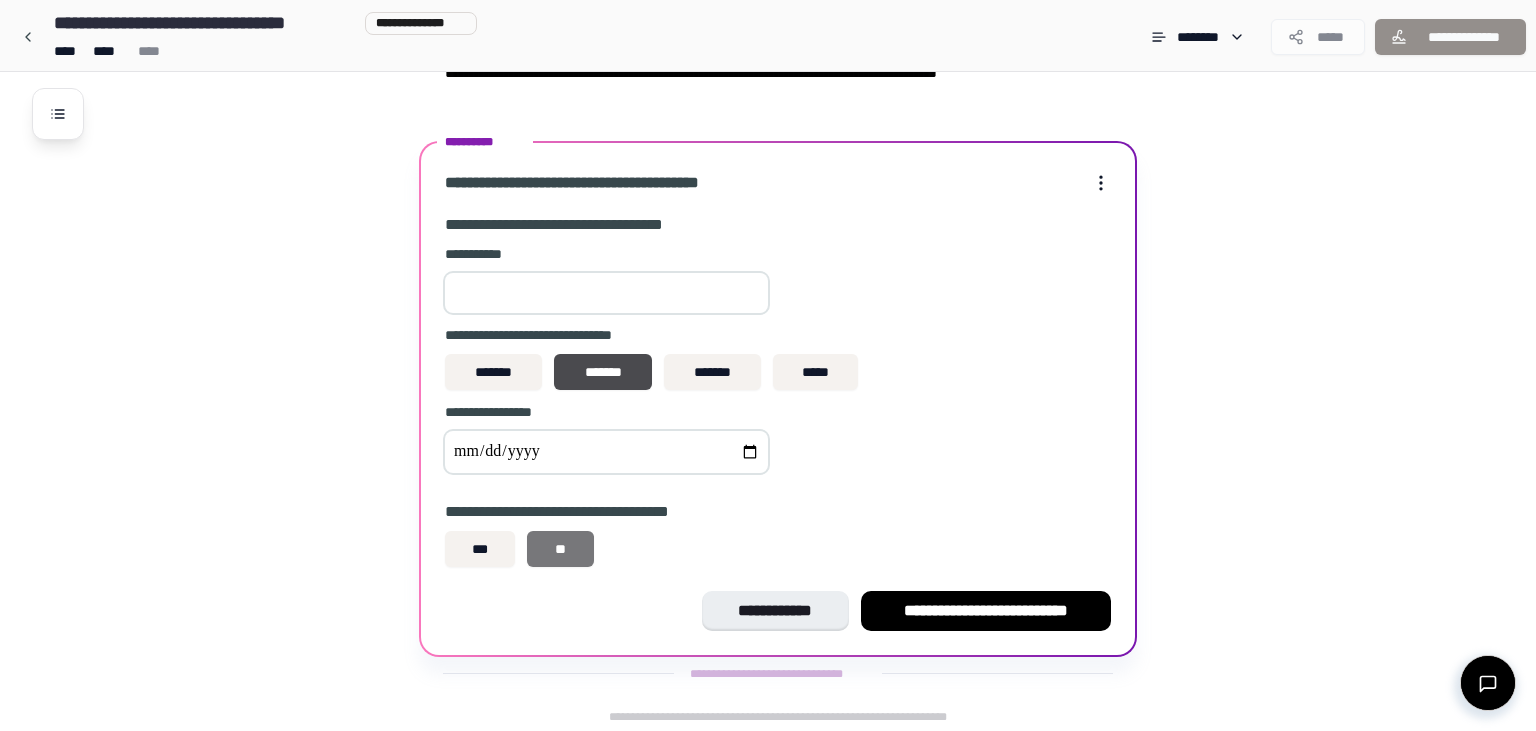 click on "**" at bounding box center [560, 549] 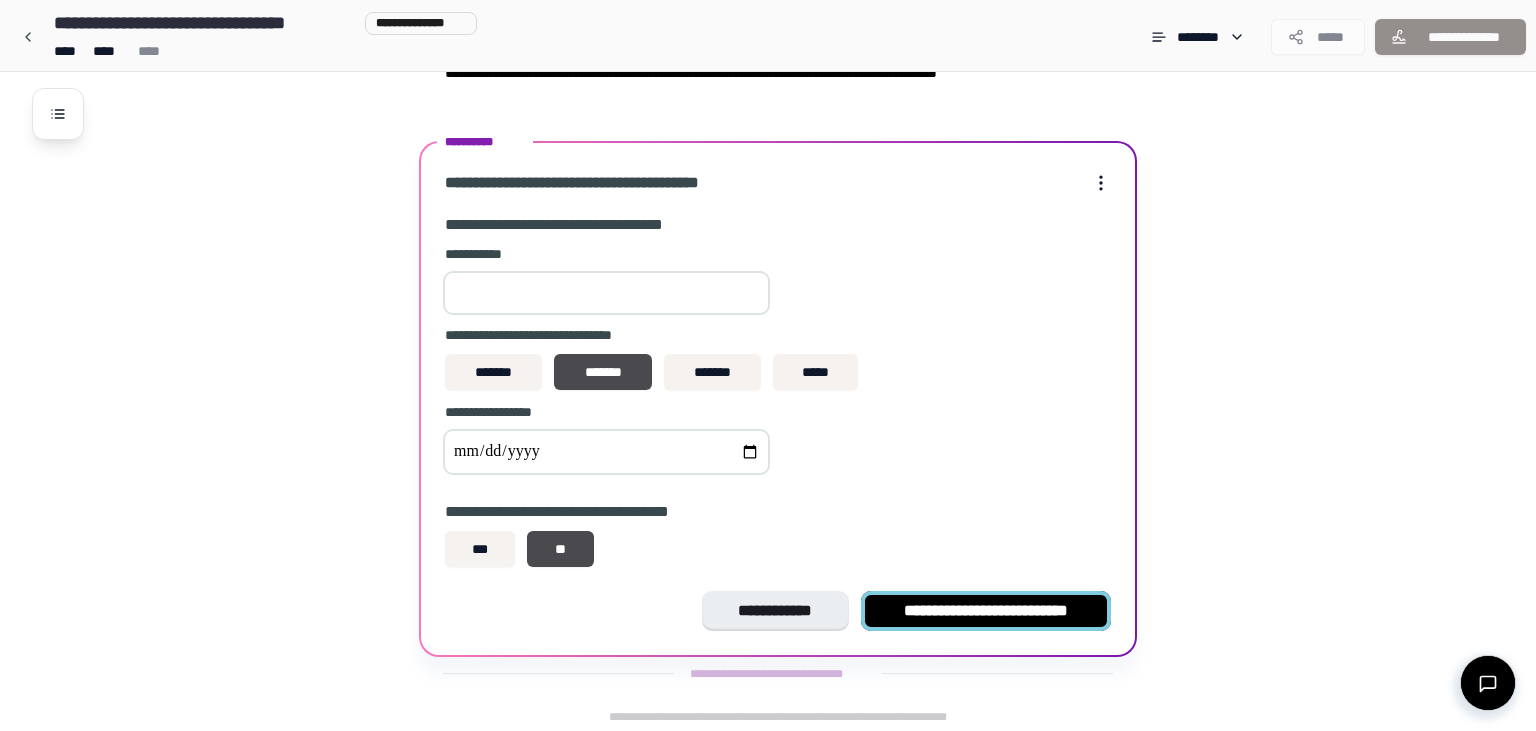 click on "**********" at bounding box center (986, 611) 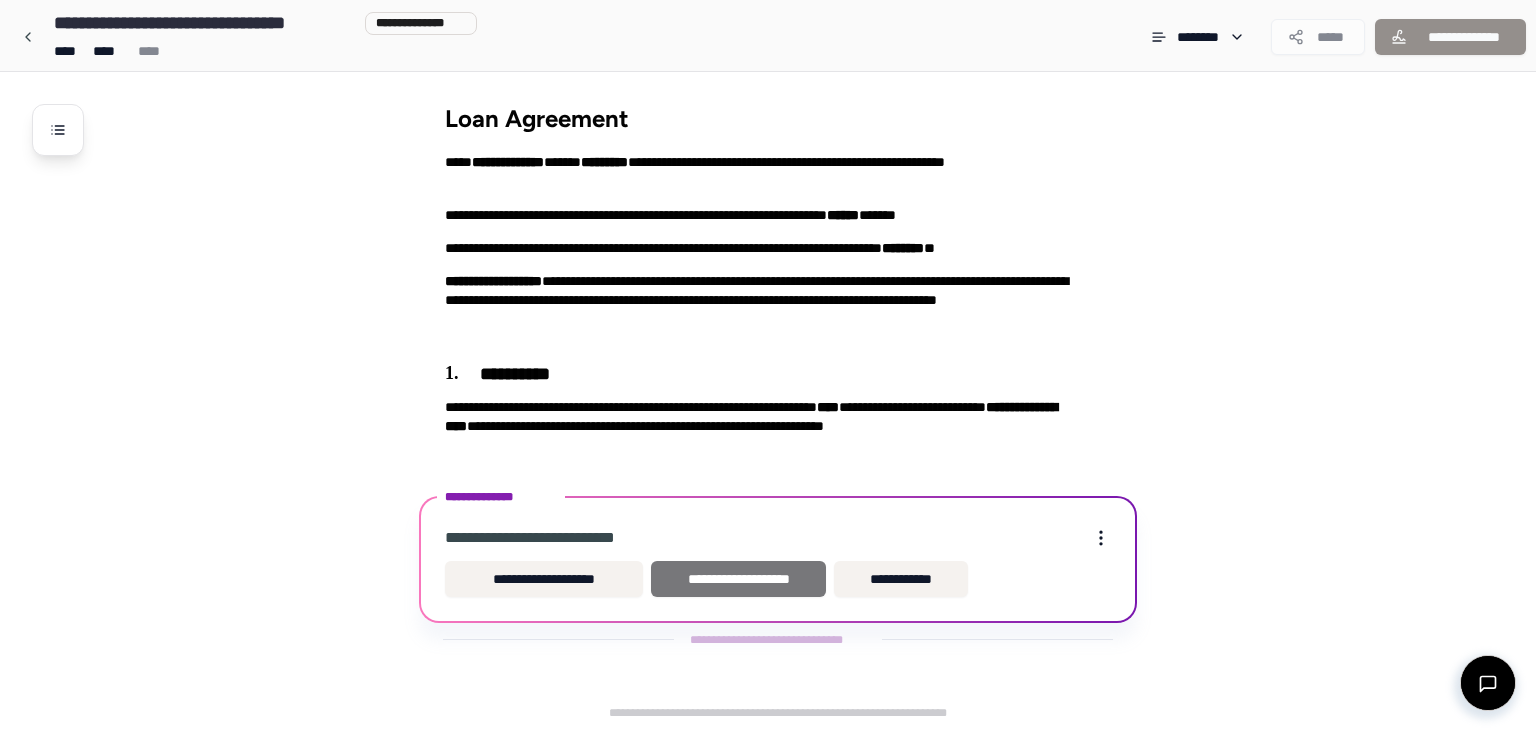click on "**********" at bounding box center [738, 579] 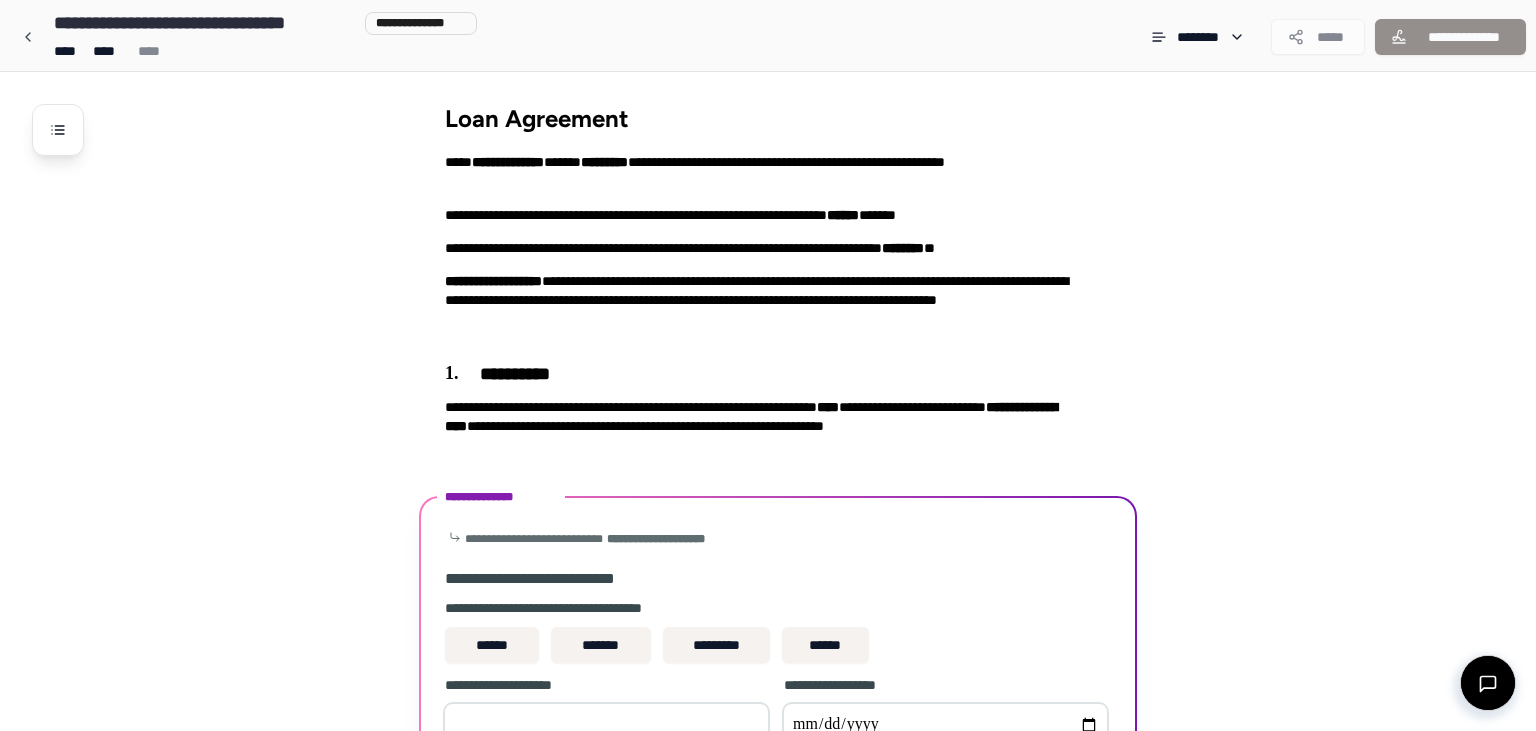 scroll, scrollTop: 178, scrollLeft: 0, axis: vertical 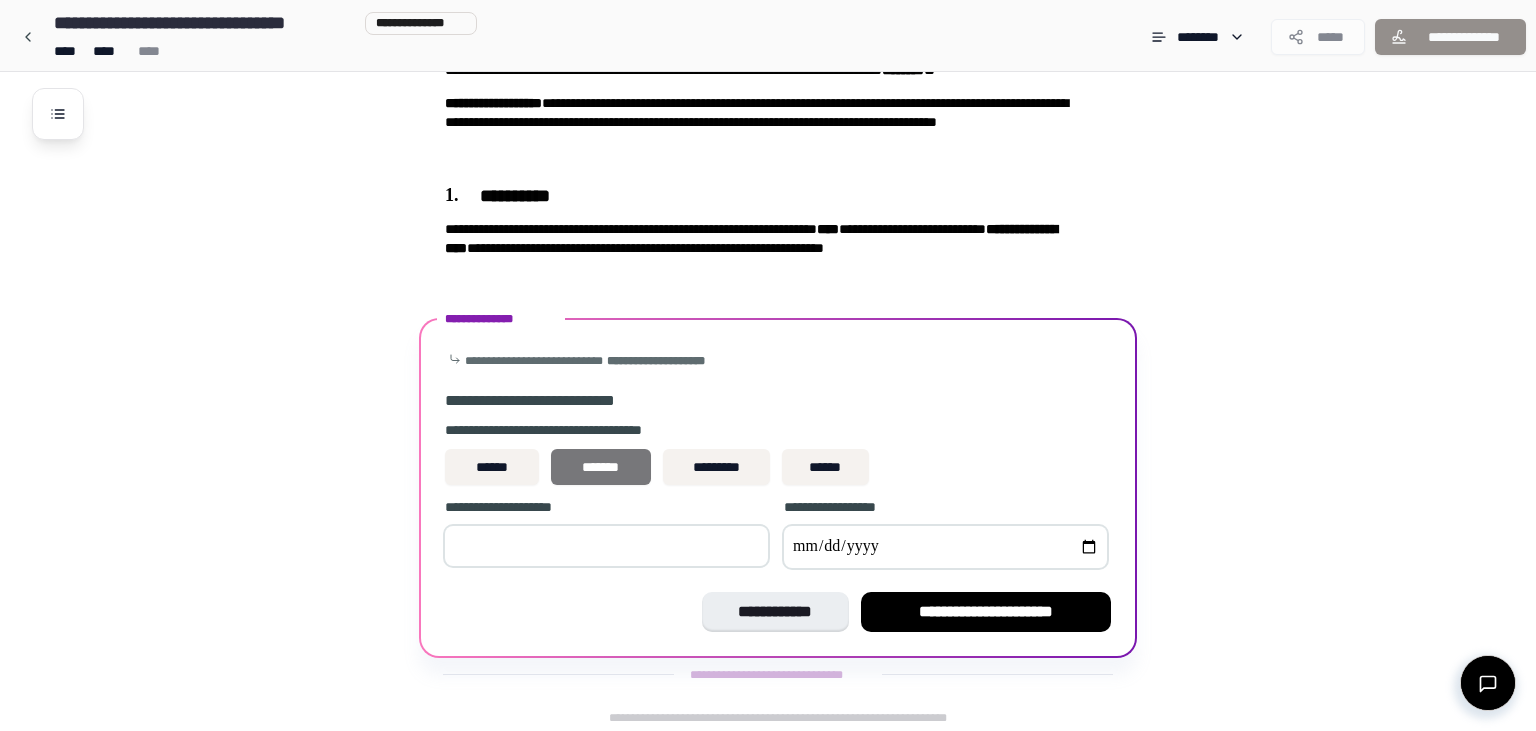 click on "*******" at bounding box center [601, 467] 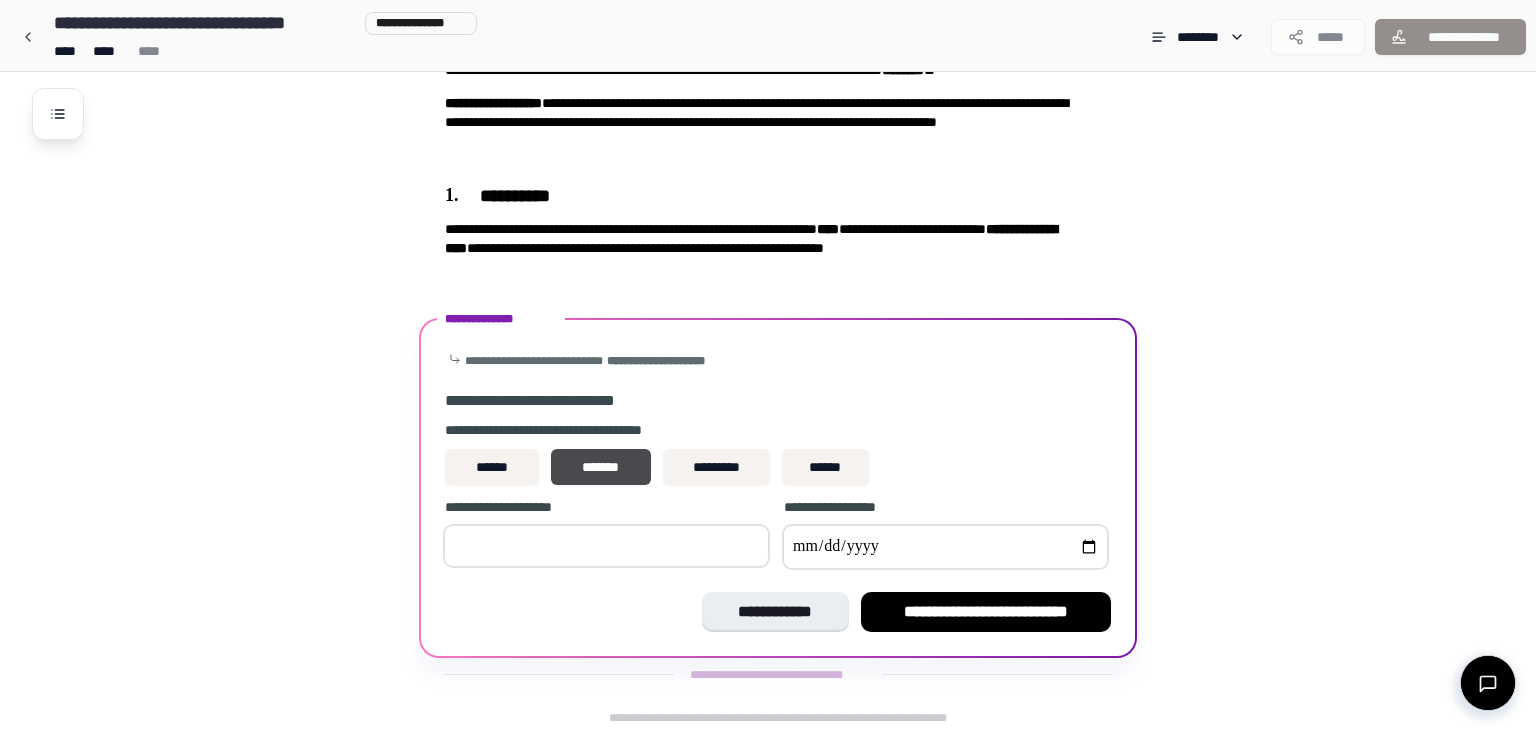click at bounding box center [606, 546] 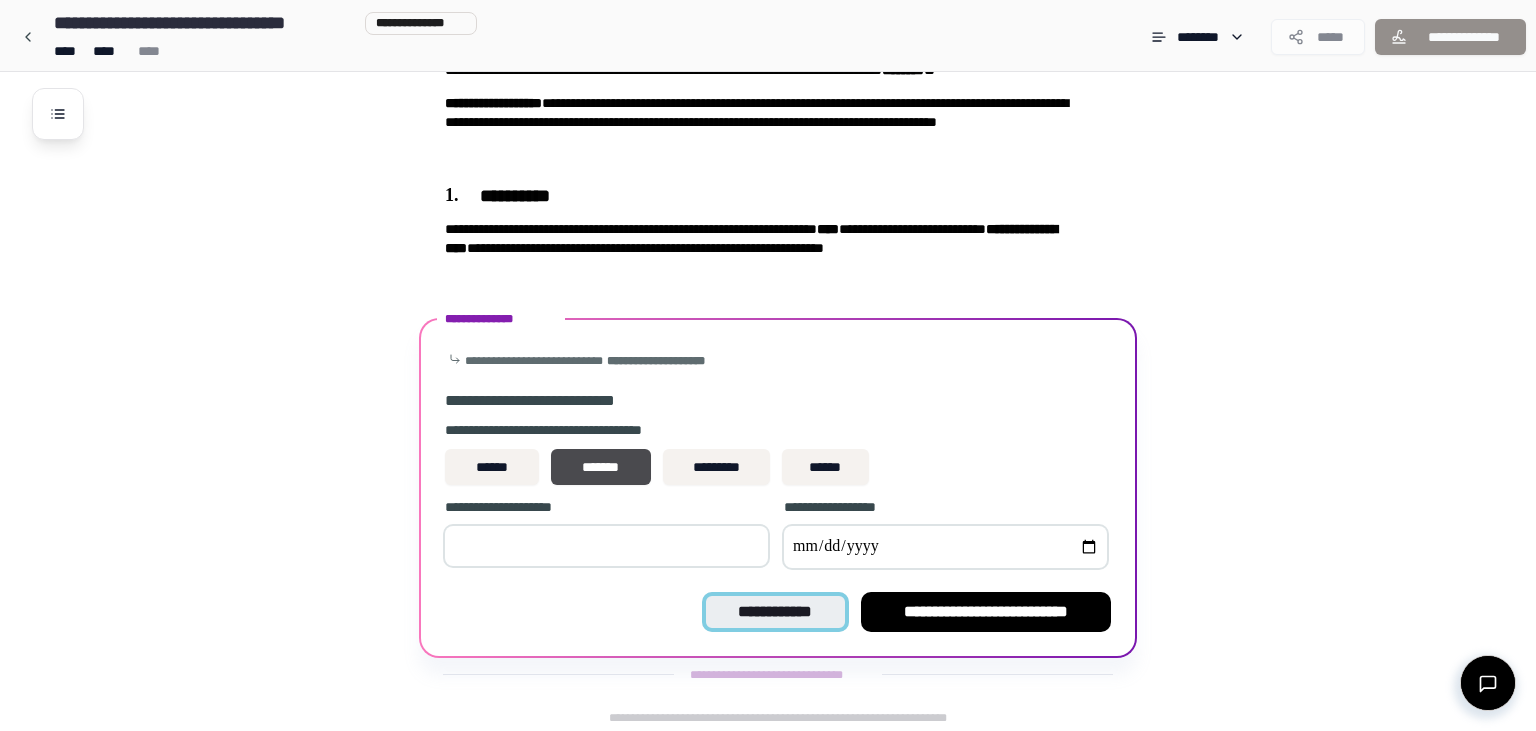 click on "**********" at bounding box center [775, 612] 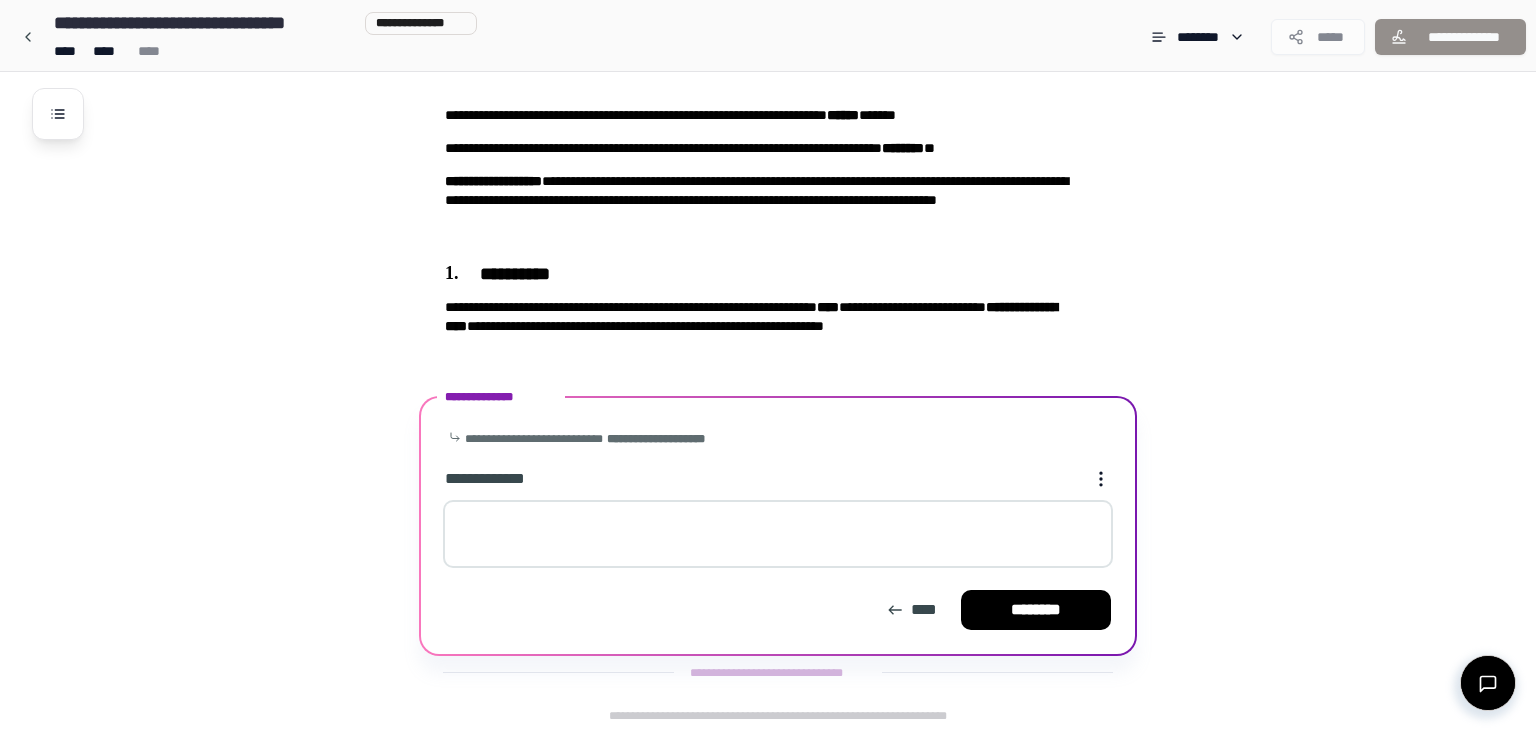 click at bounding box center [778, 534] 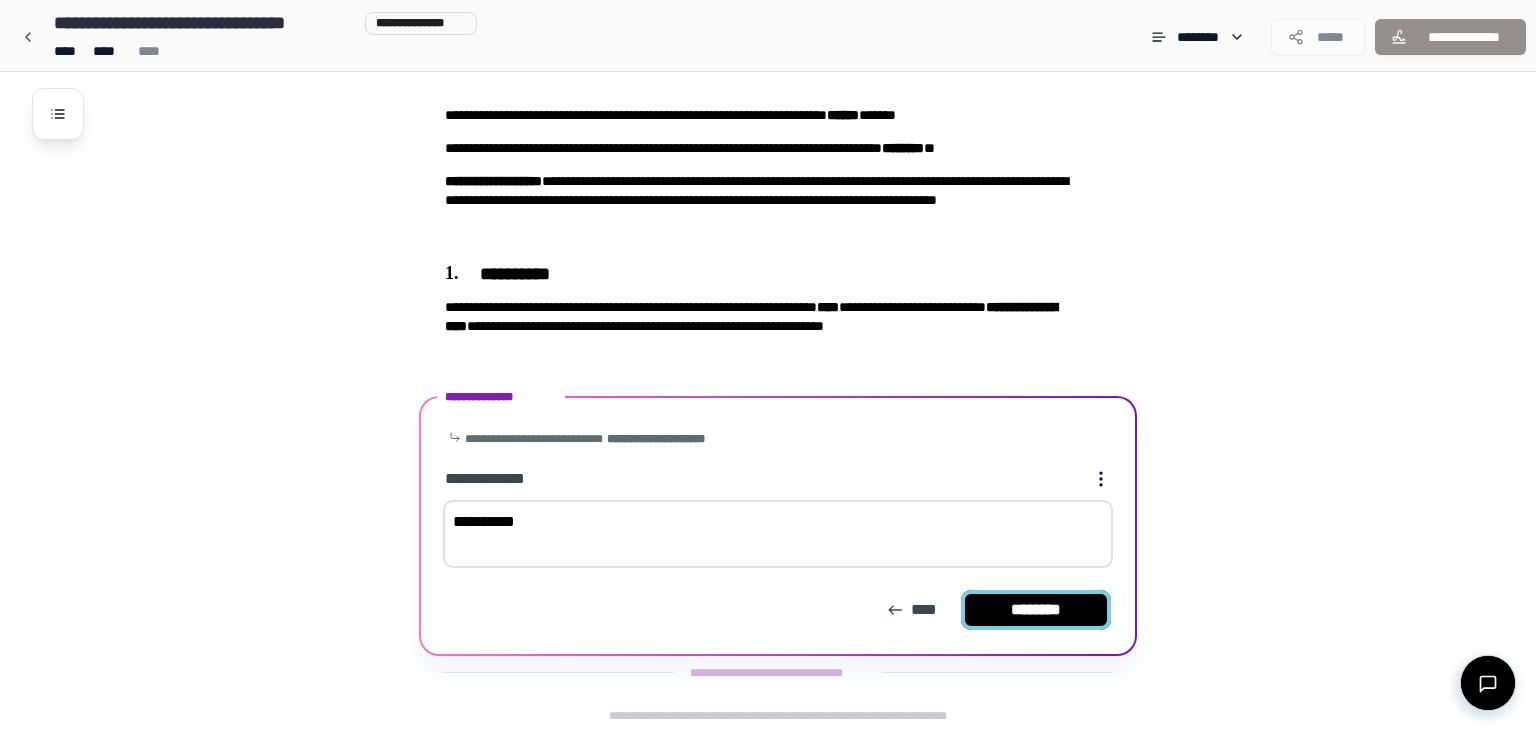 type on "**********" 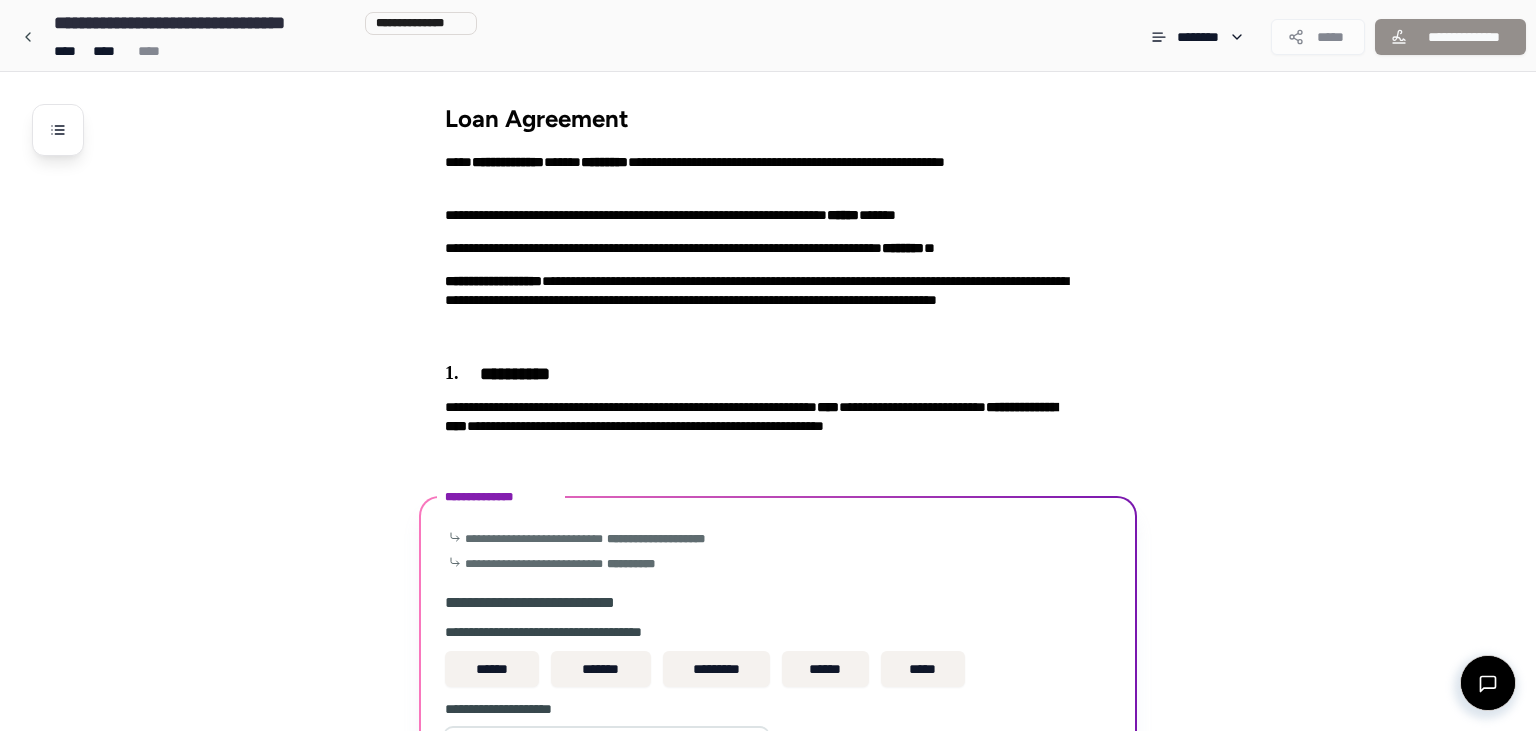 scroll, scrollTop: 204, scrollLeft: 0, axis: vertical 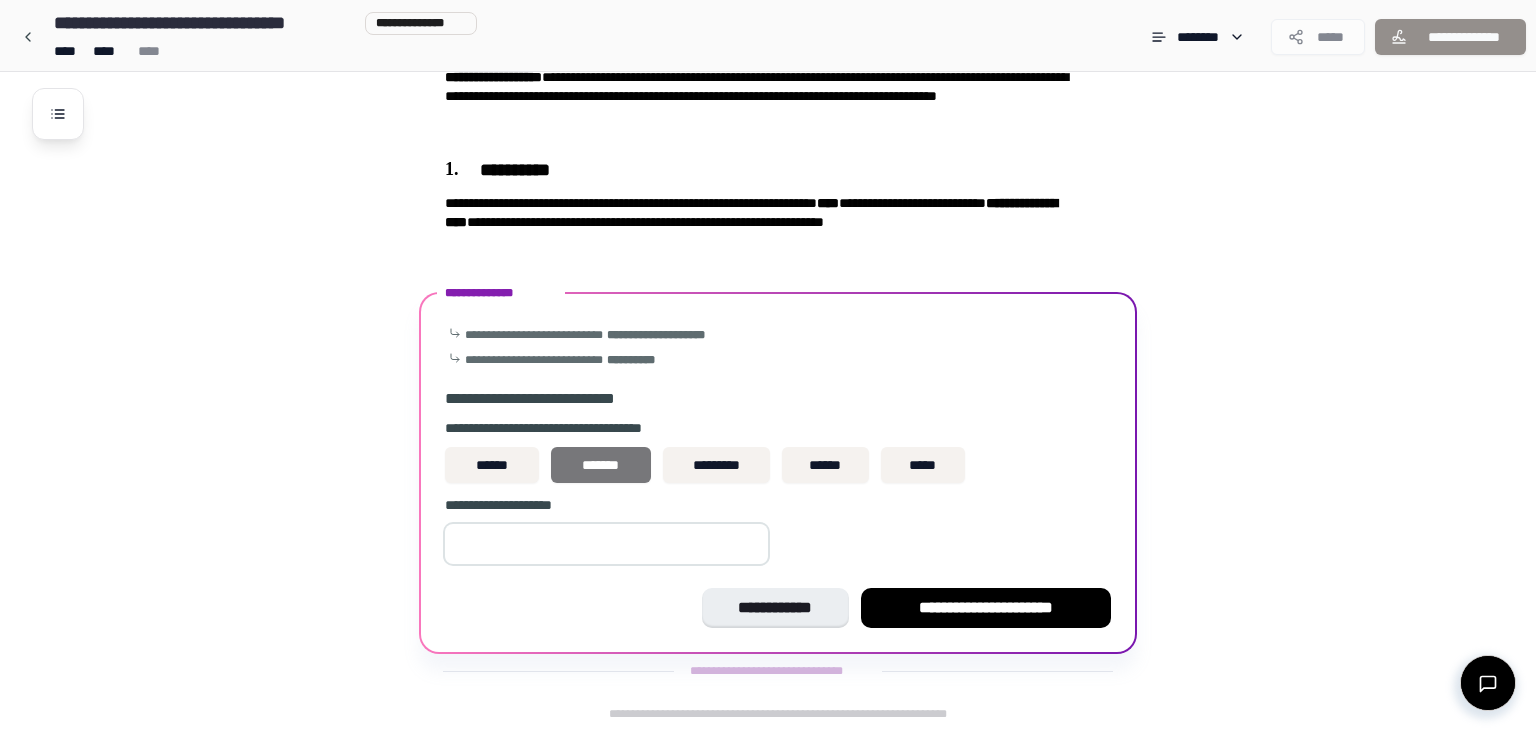 click on "*******" at bounding box center (601, 465) 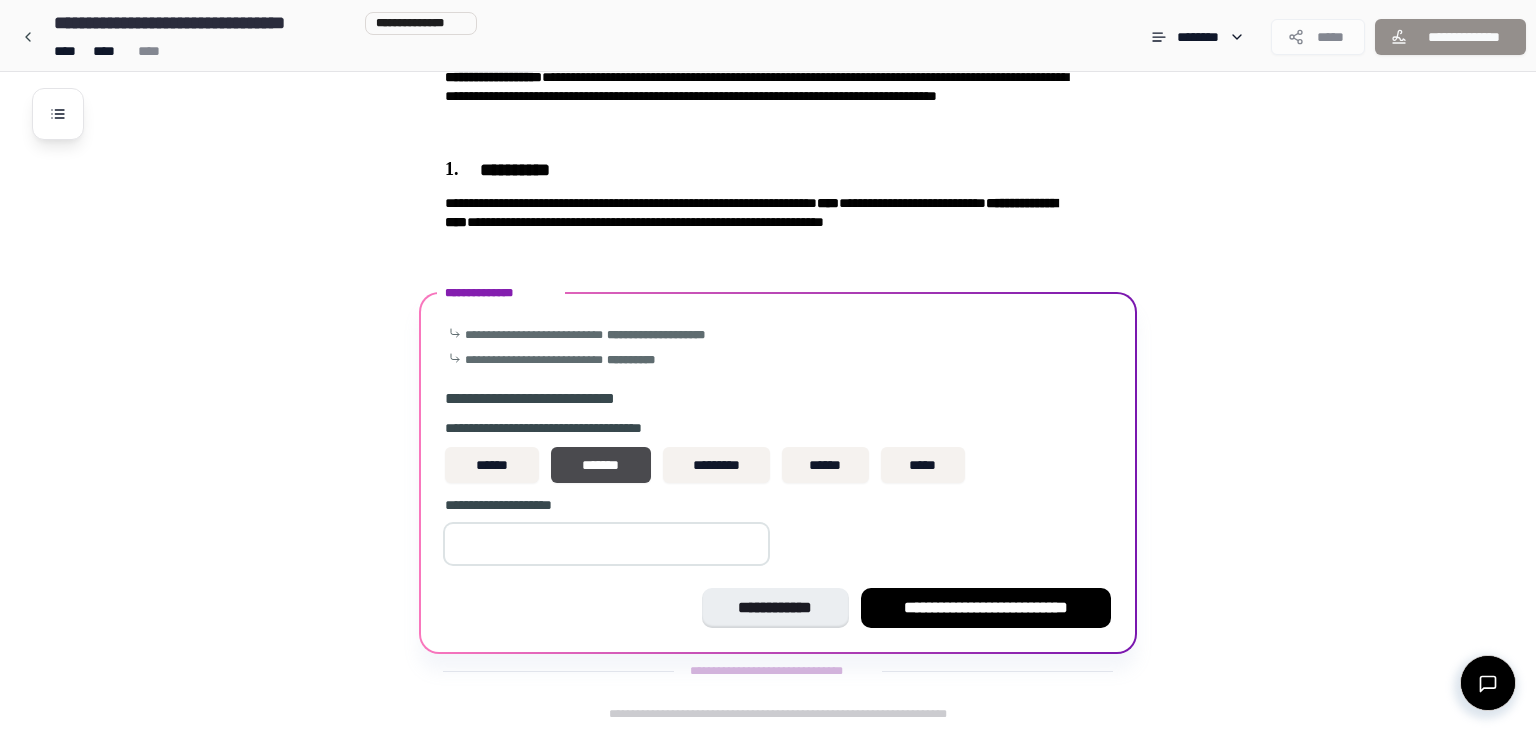 click at bounding box center [606, 544] 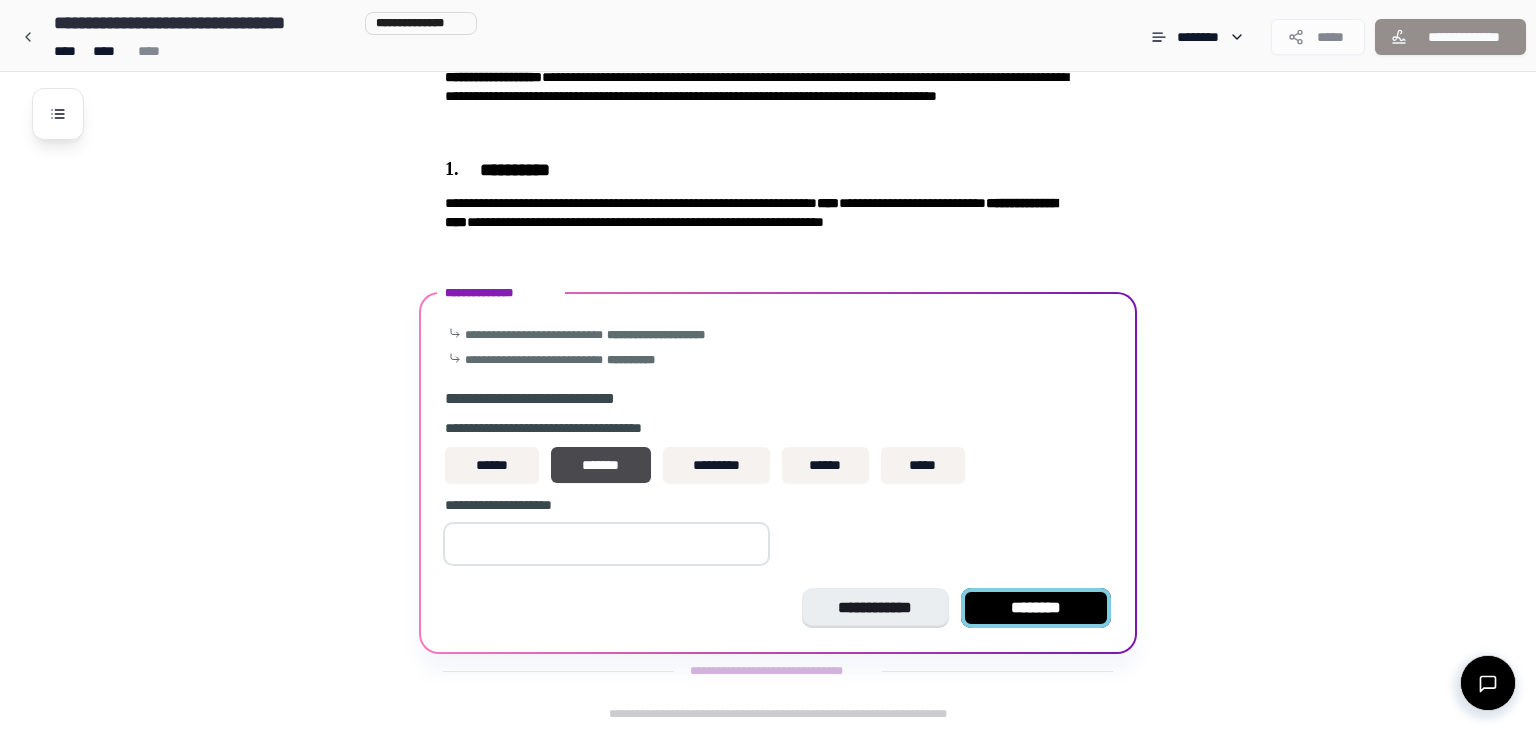 type on "**" 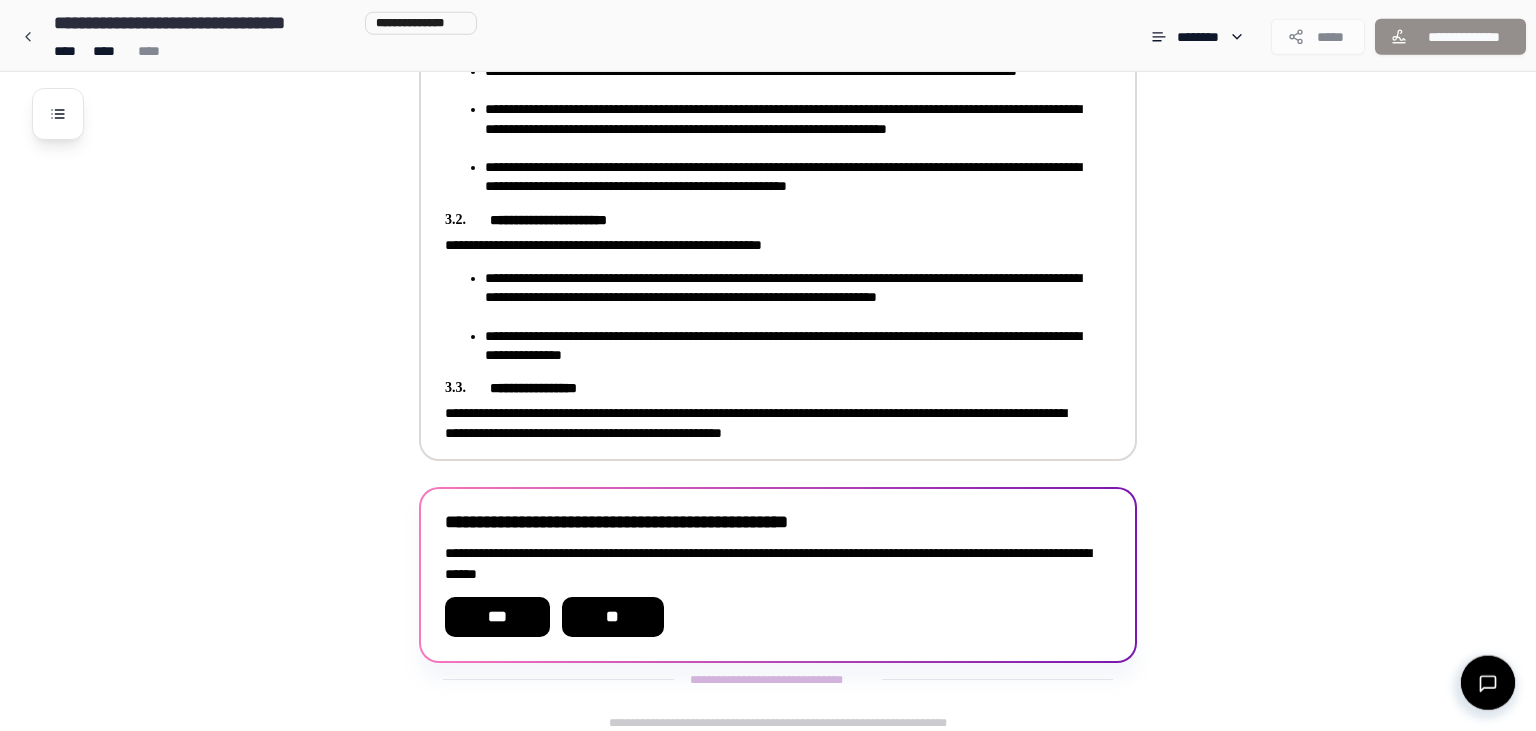 scroll, scrollTop: 929, scrollLeft: 0, axis: vertical 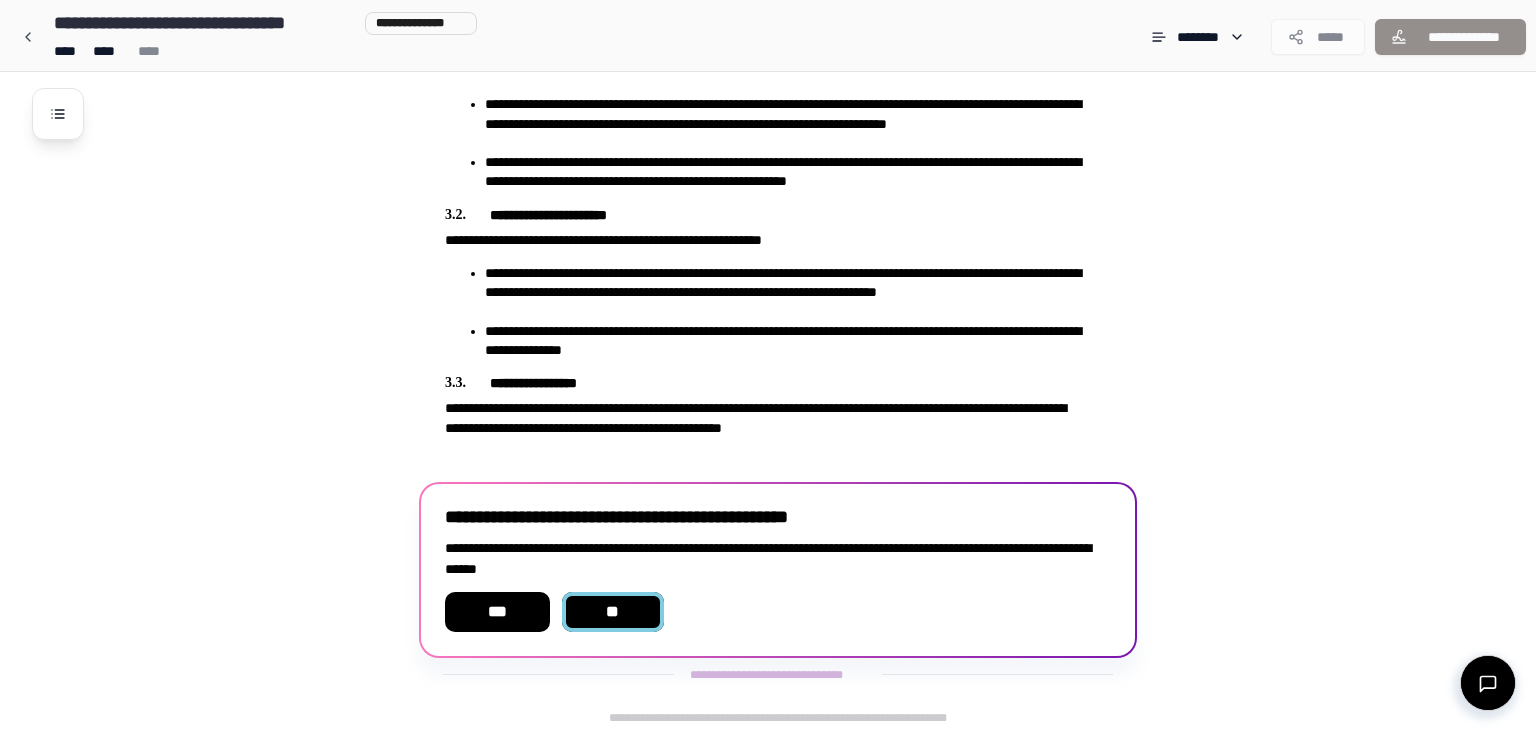 click on "**" at bounding box center [613, 612] 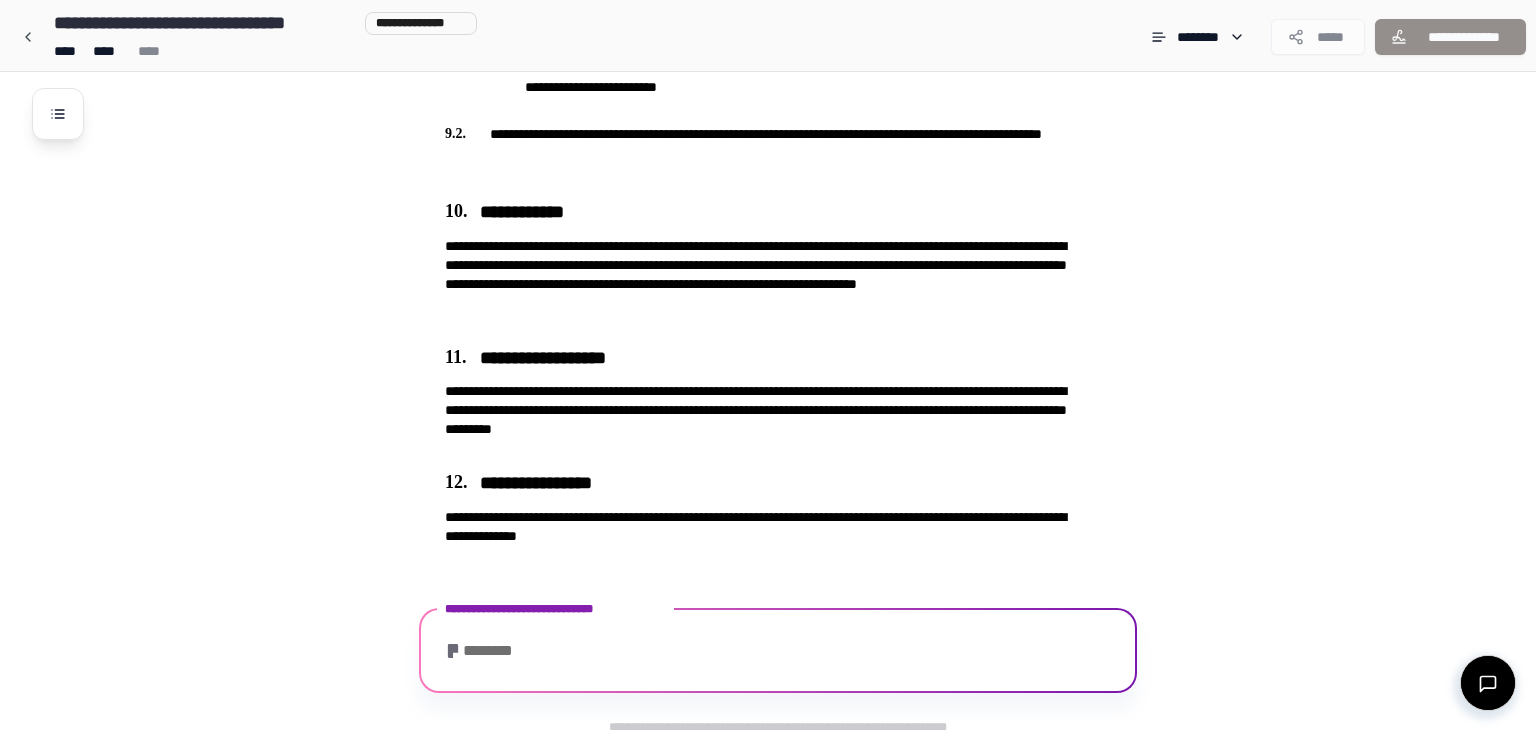 scroll, scrollTop: 2377, scrollLeft: 0, axis: vertical 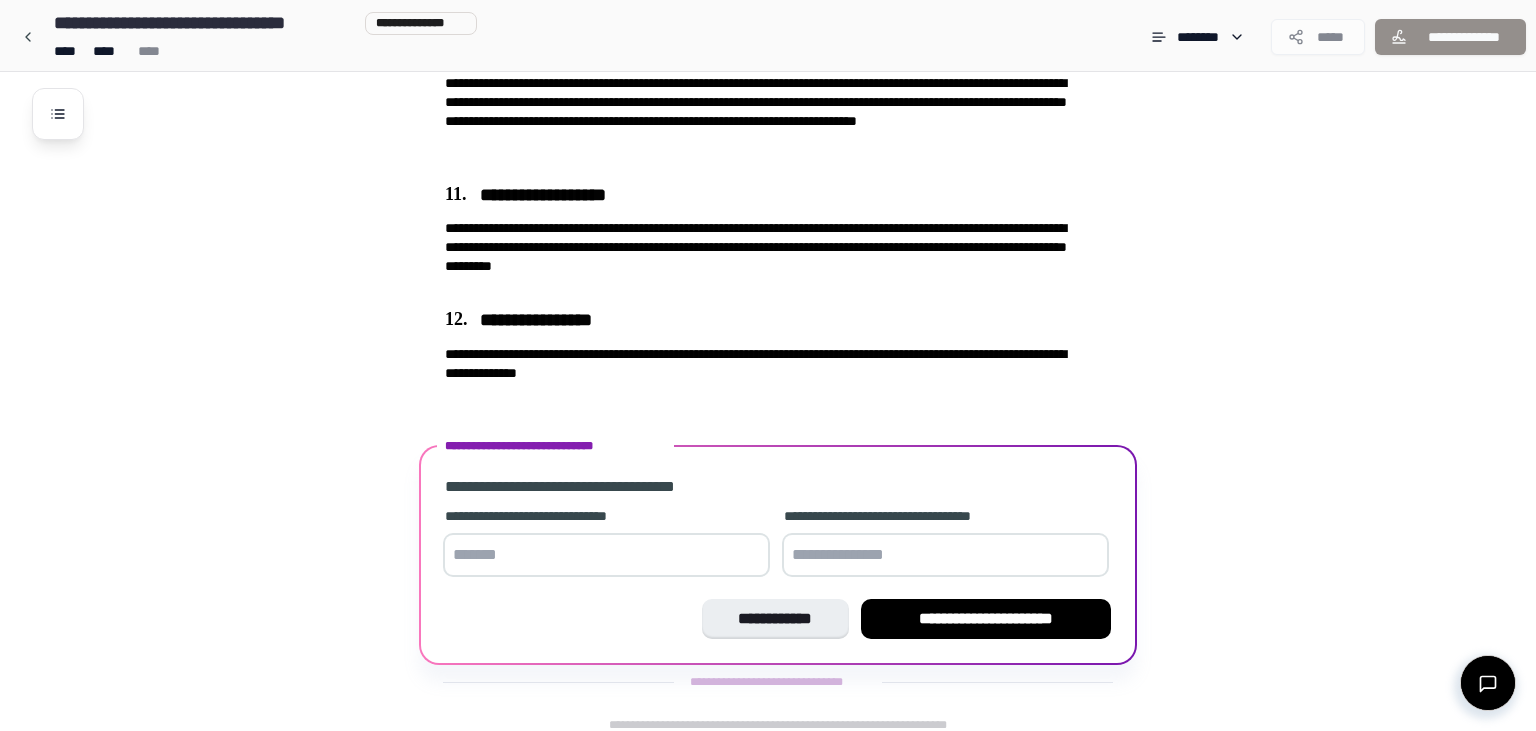 click at bounding box center (606, 555) 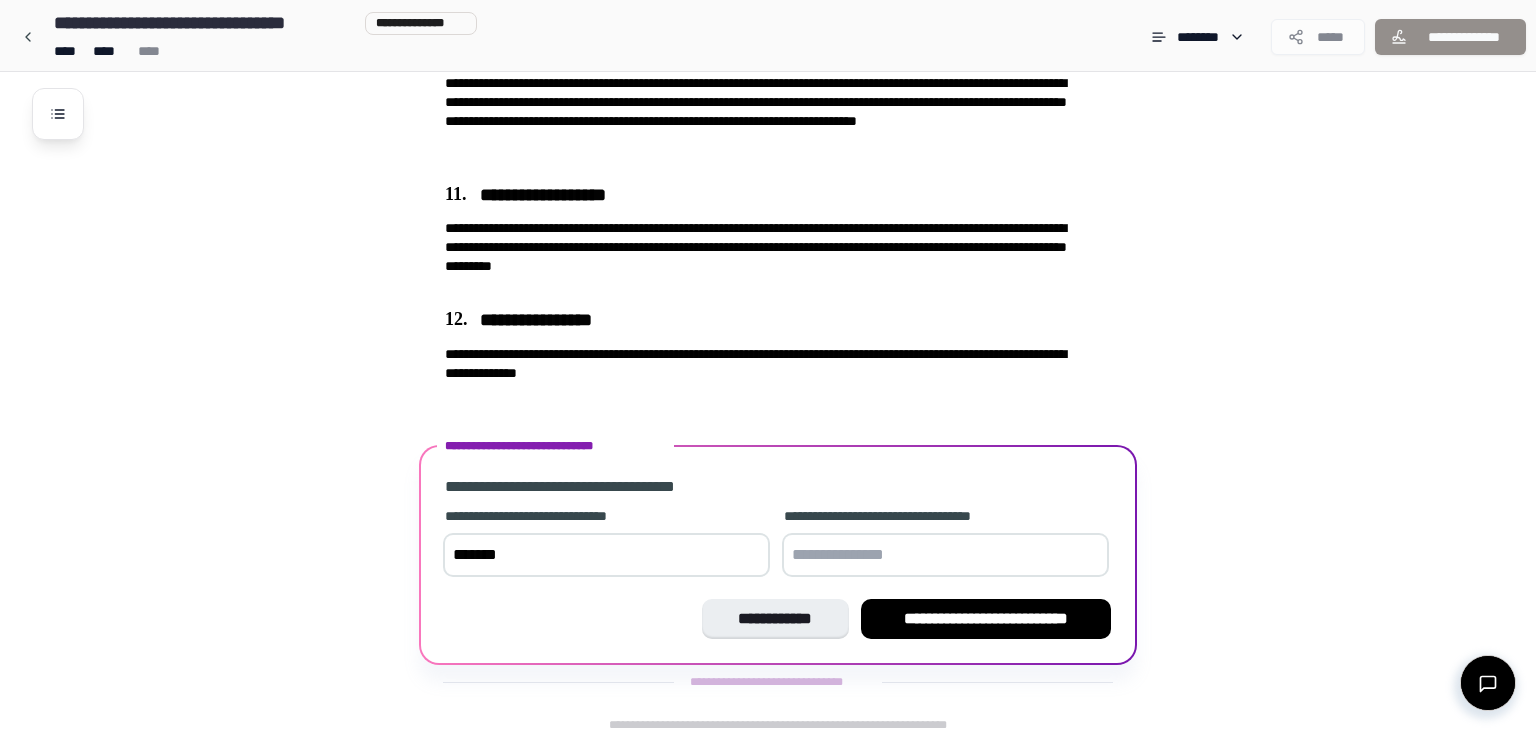 type on "*******" 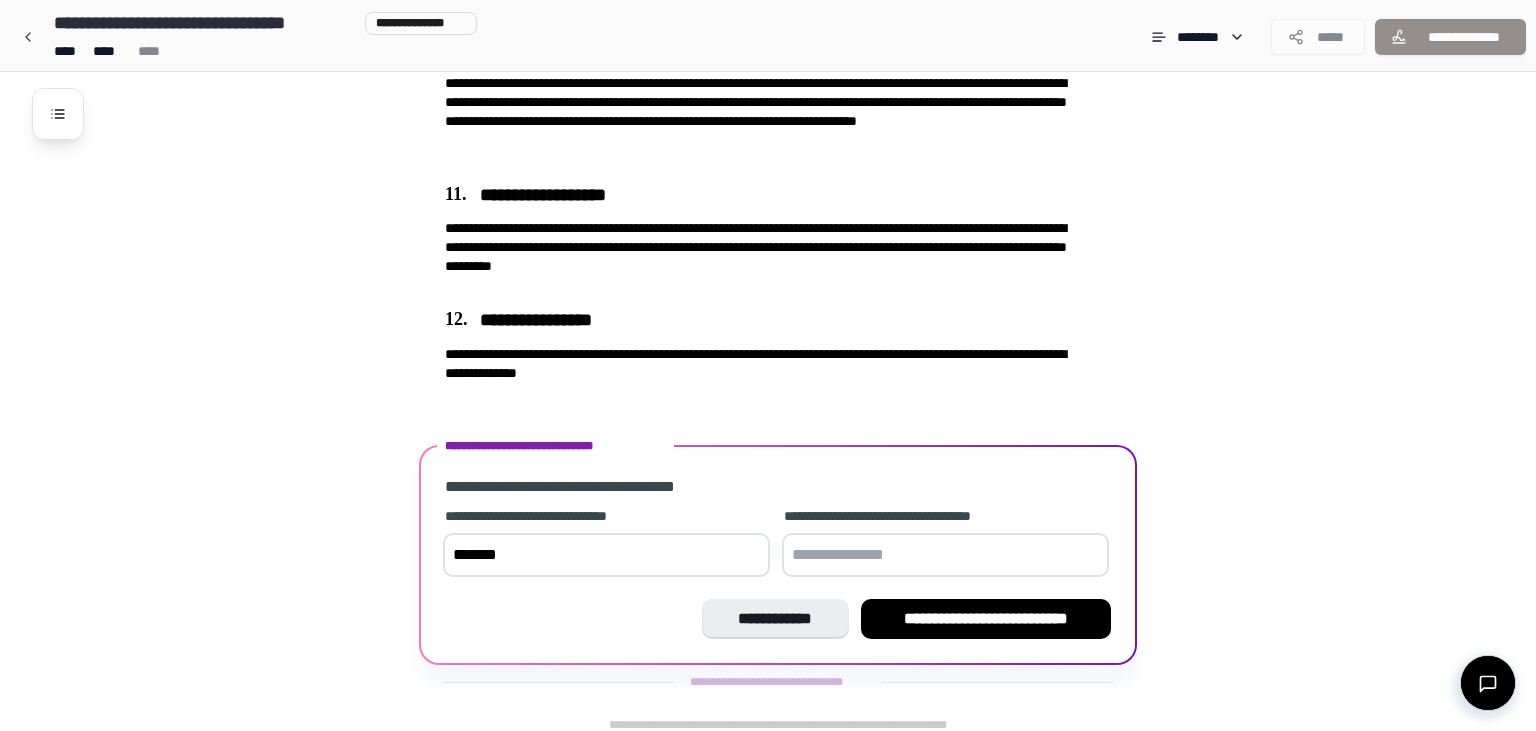 click at bounding box center [945, 555] 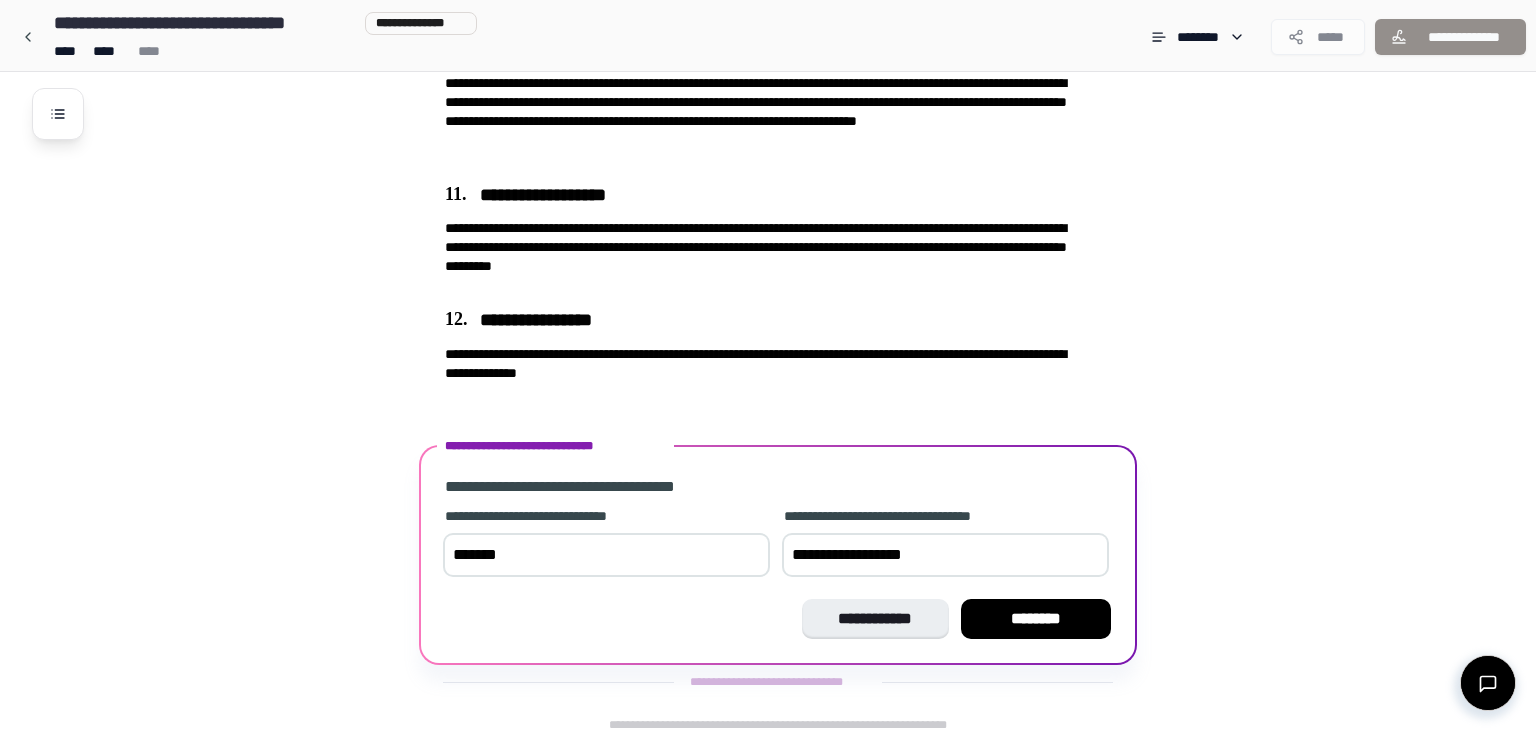 type on "**********" 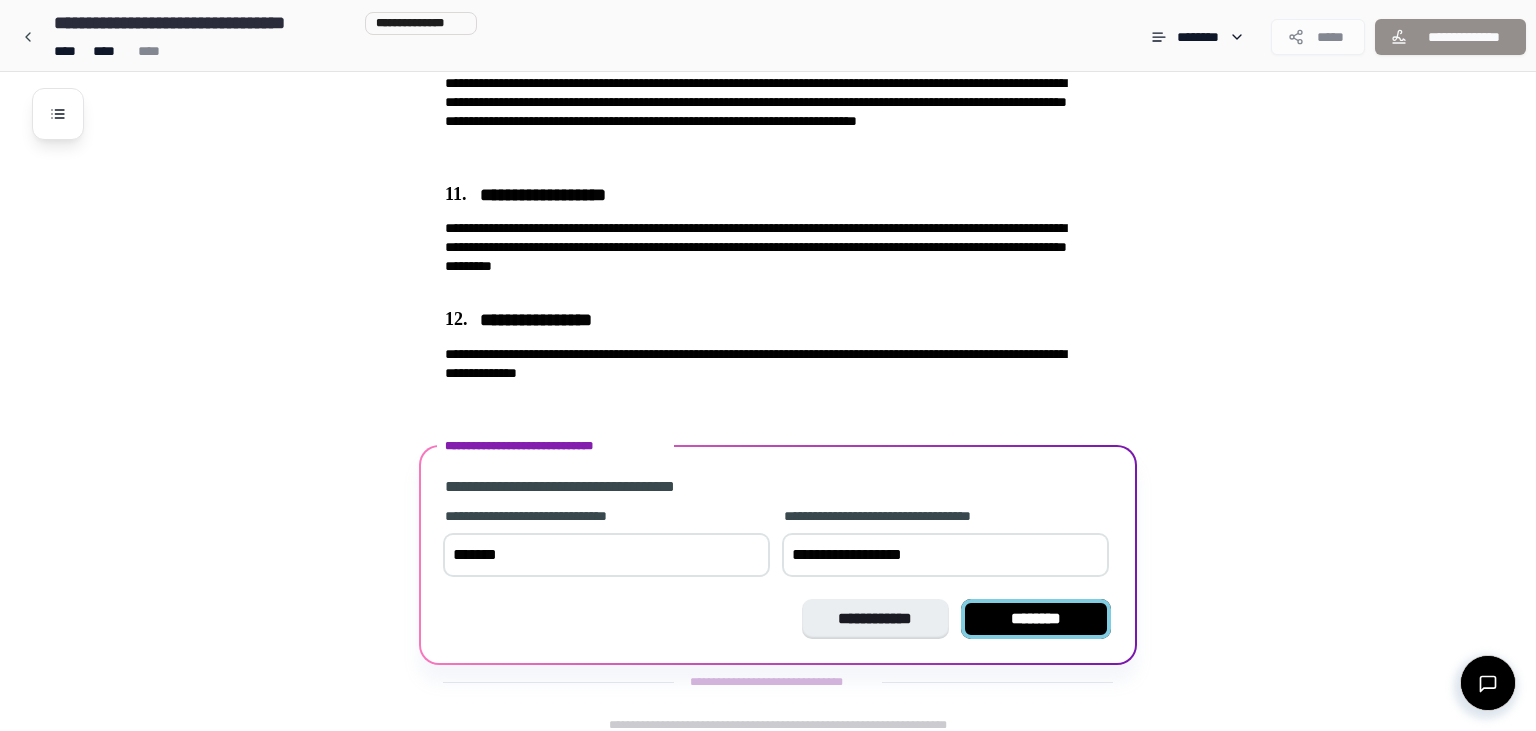 drag, startPoint x: 1042, startPoint y: 584, endPoint x: 1058, endPoint y: 601, distance: 23.345236 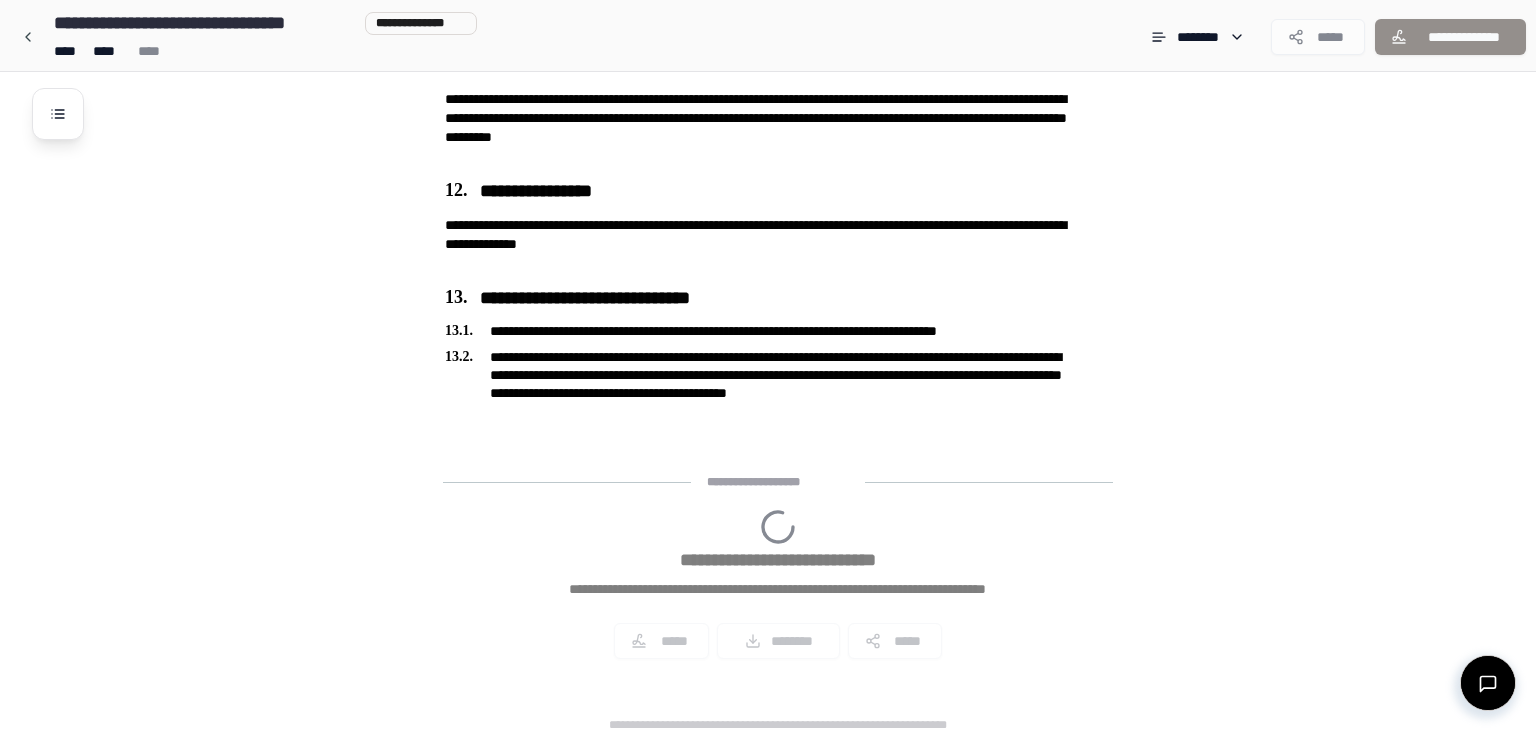 scroll, scrollTop: 2640, scrollLeft: 0, axis: vertical 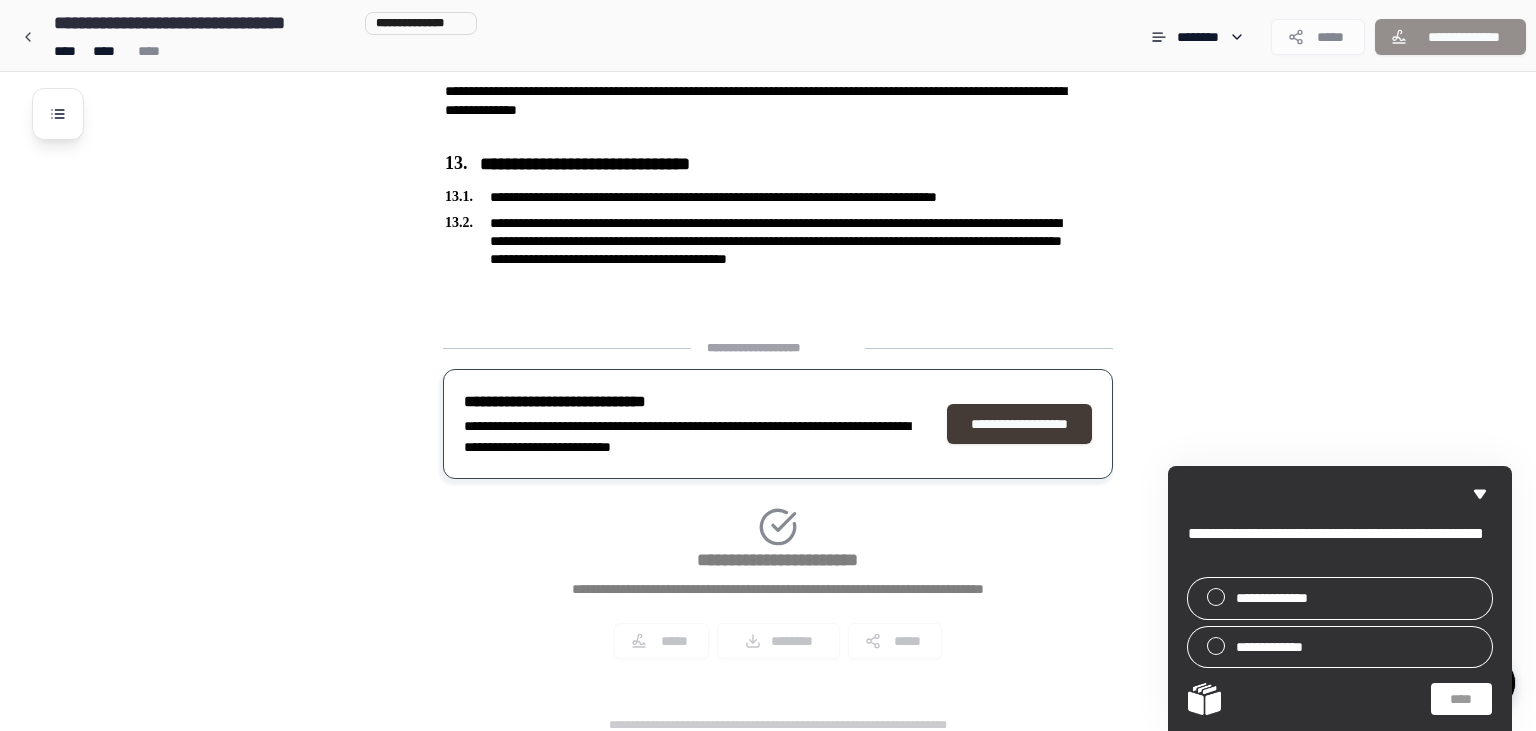 click on "**********" at bounding box center [1020, 424] 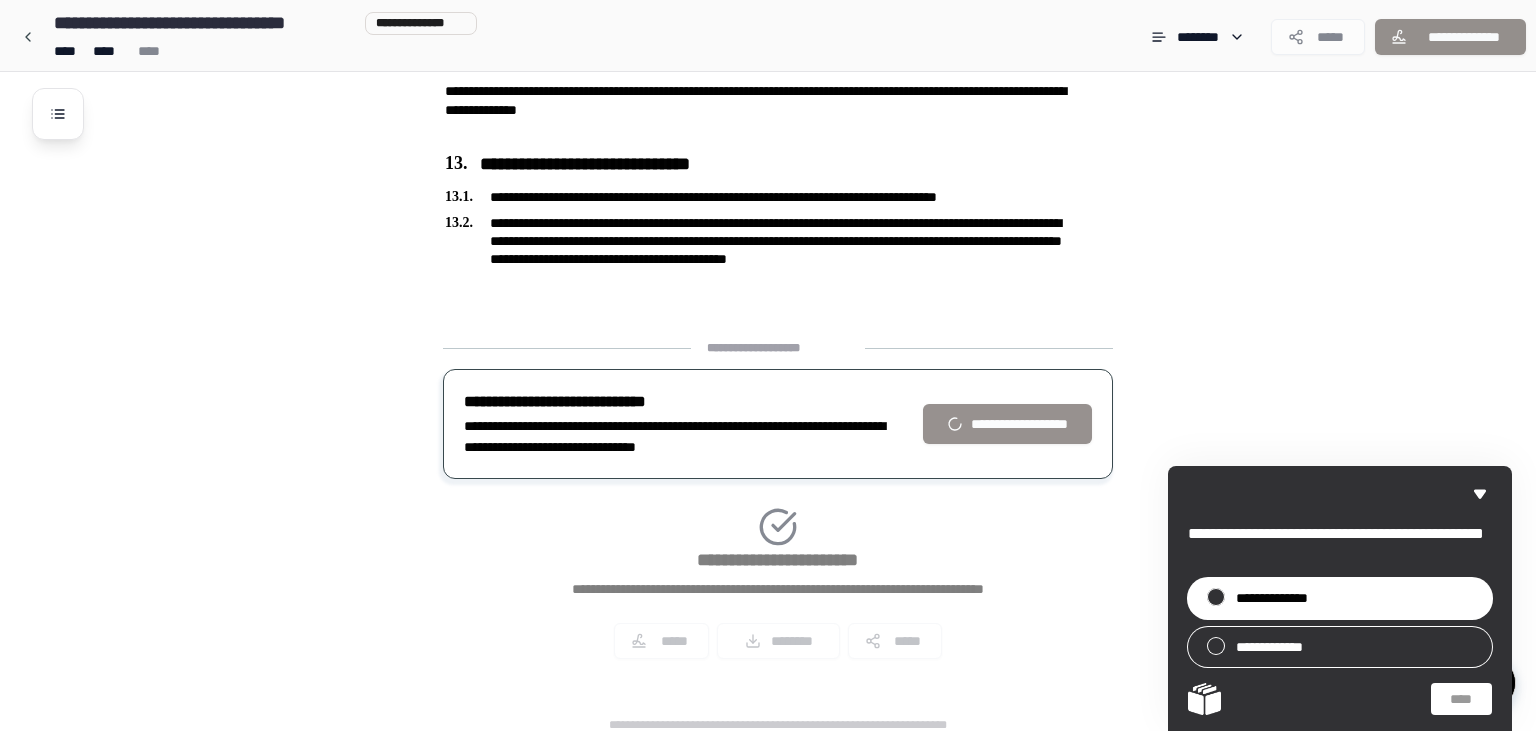 click on "**********" at bounding box center (1340, 598) 